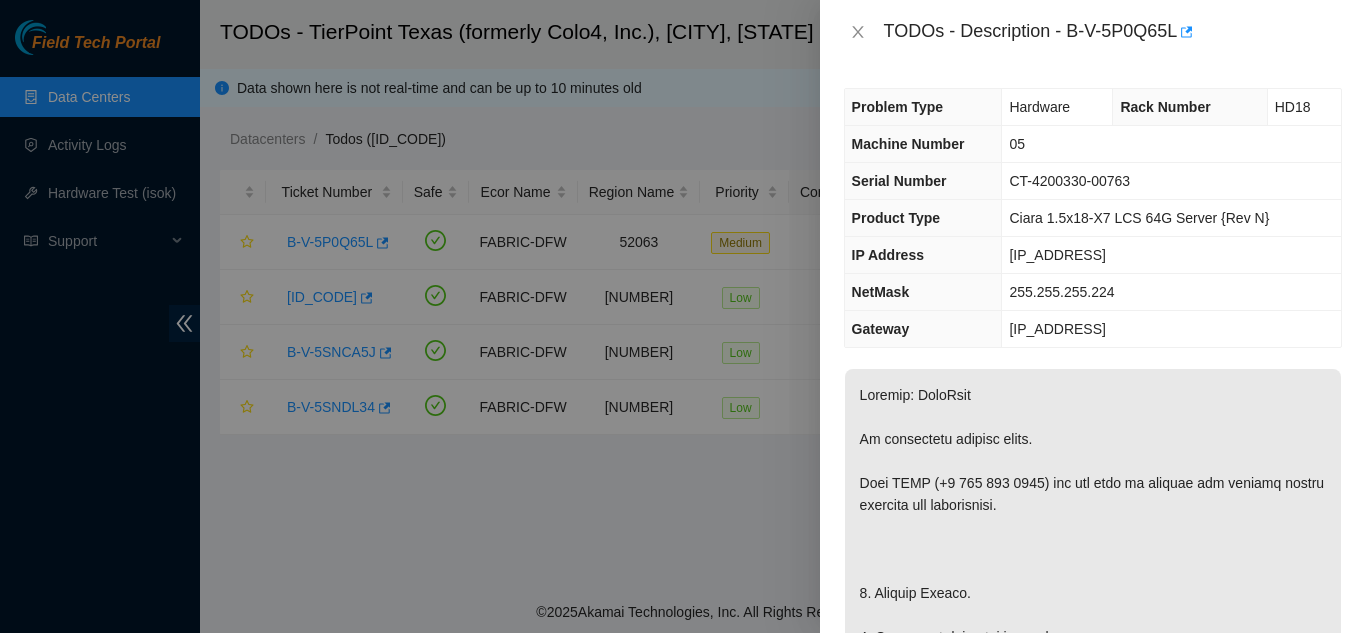 scroll, scrollTop: 0, scrollLeft: 0, axis: both 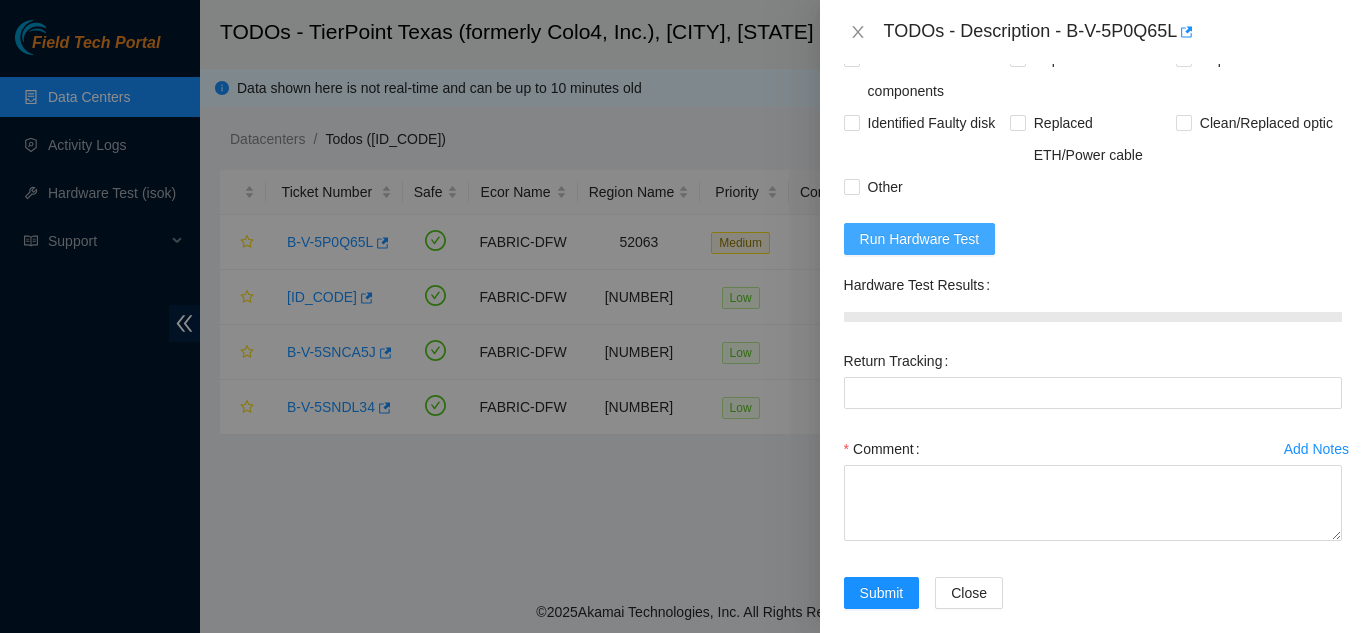 click on "Run Hardware Test" at bounding box center (920, 239) 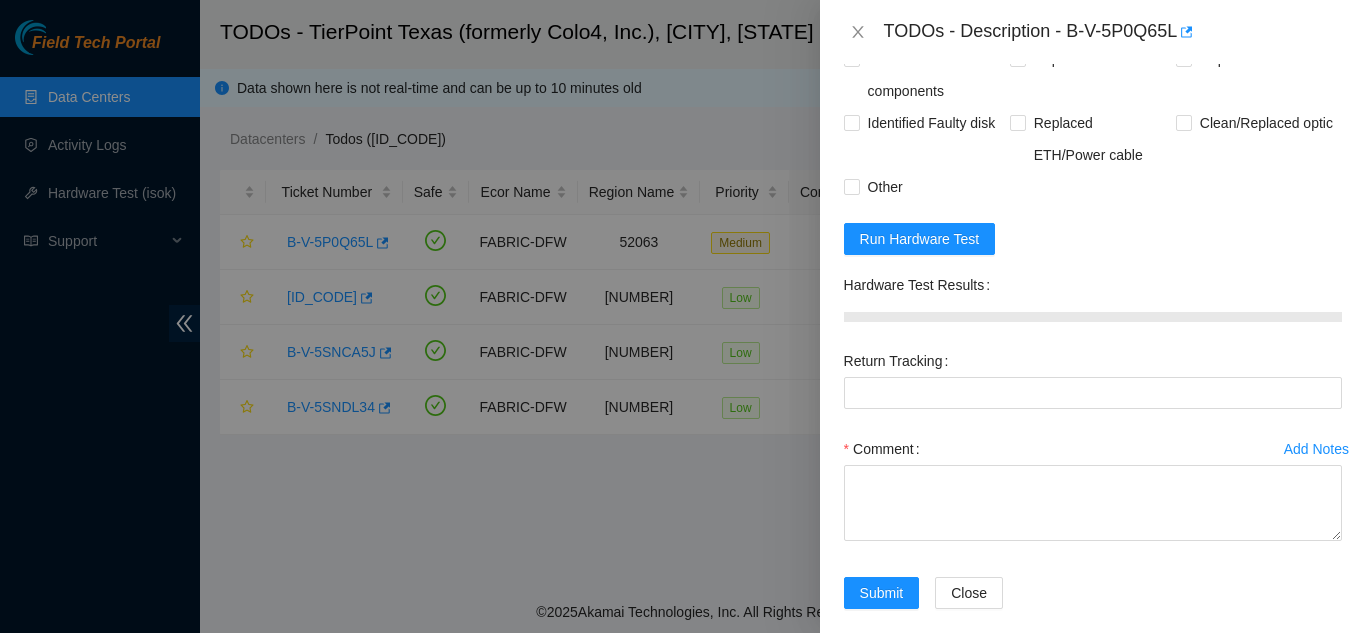 scroll, scrollTop: 1625, scrollLeft: 0, axis: vertical 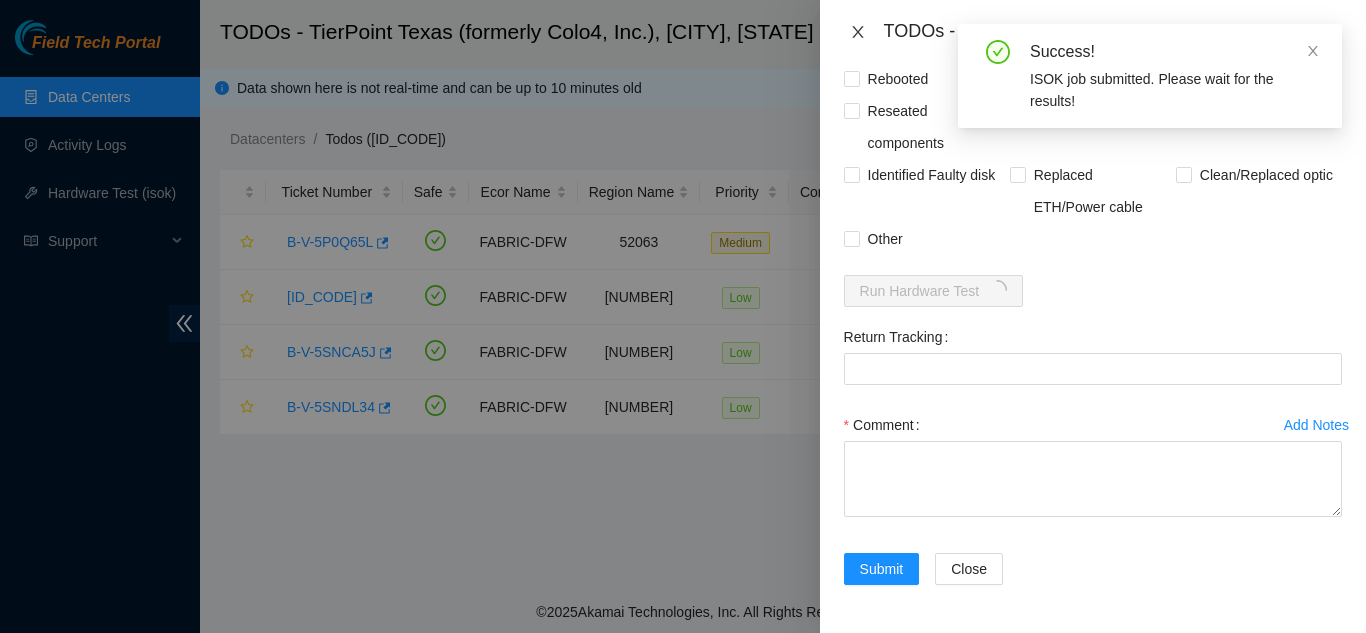 click 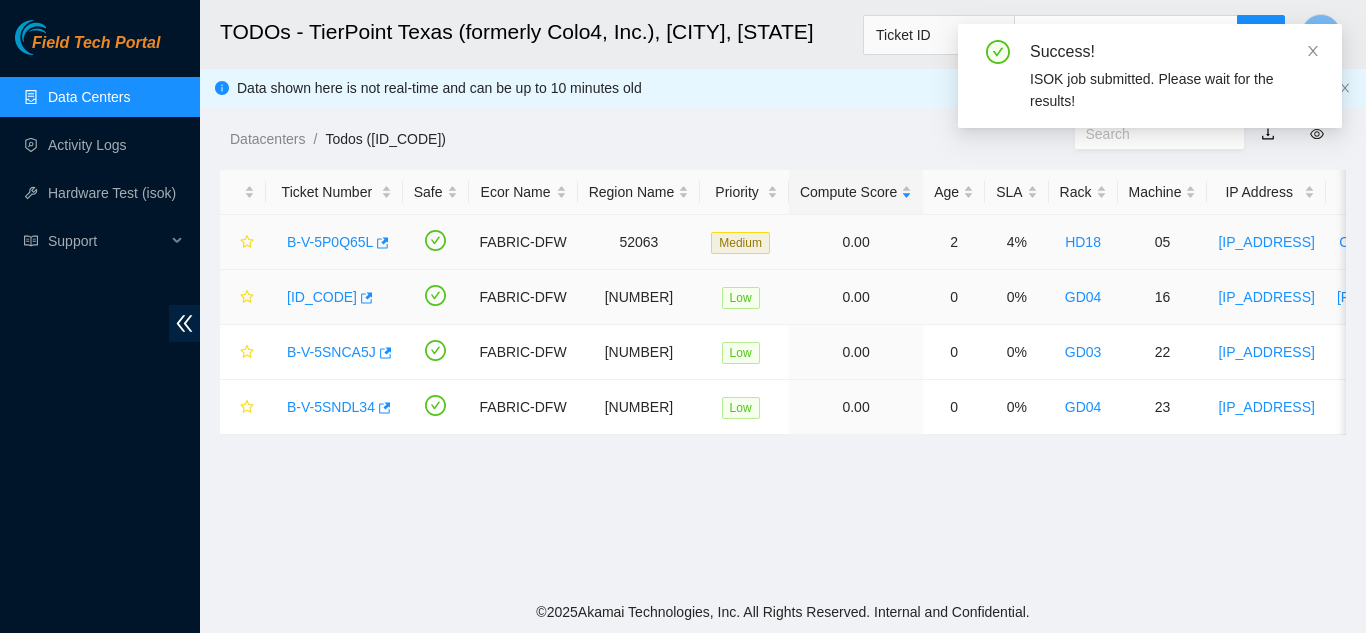 scroll, scrollTop: 613, scrollLeft: 0, axis: vertical 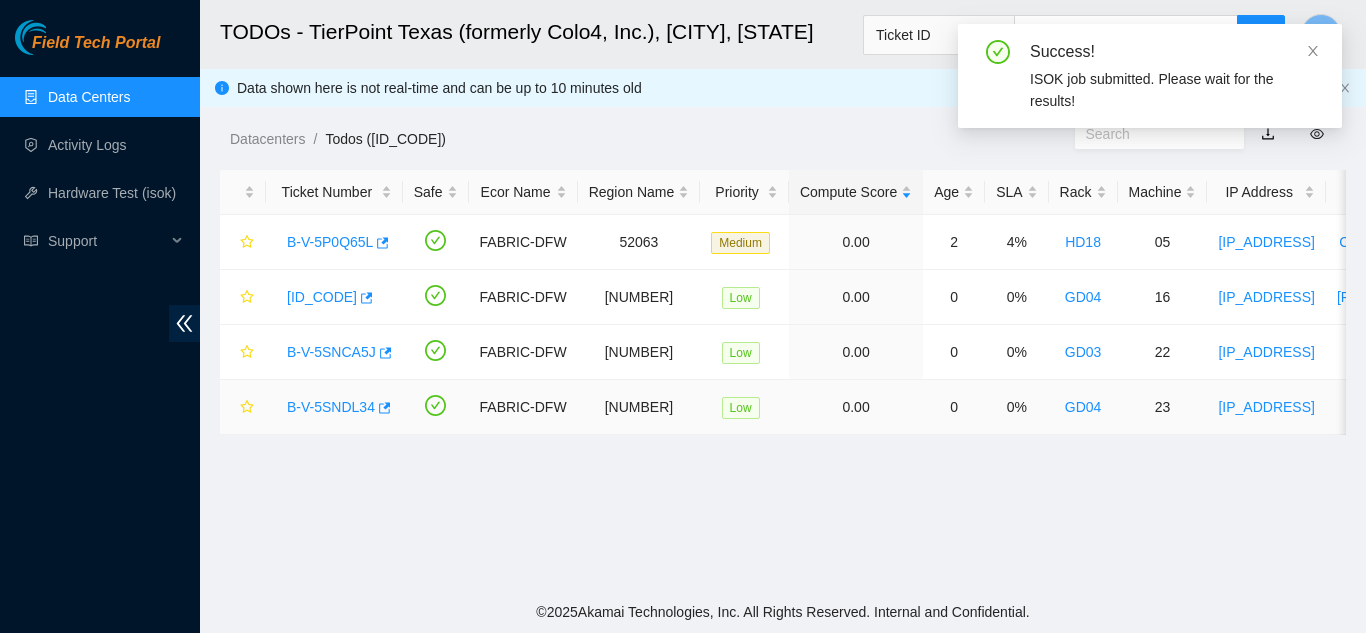 click on "B-V-5SNDL34" at bounding box center [331, 407] 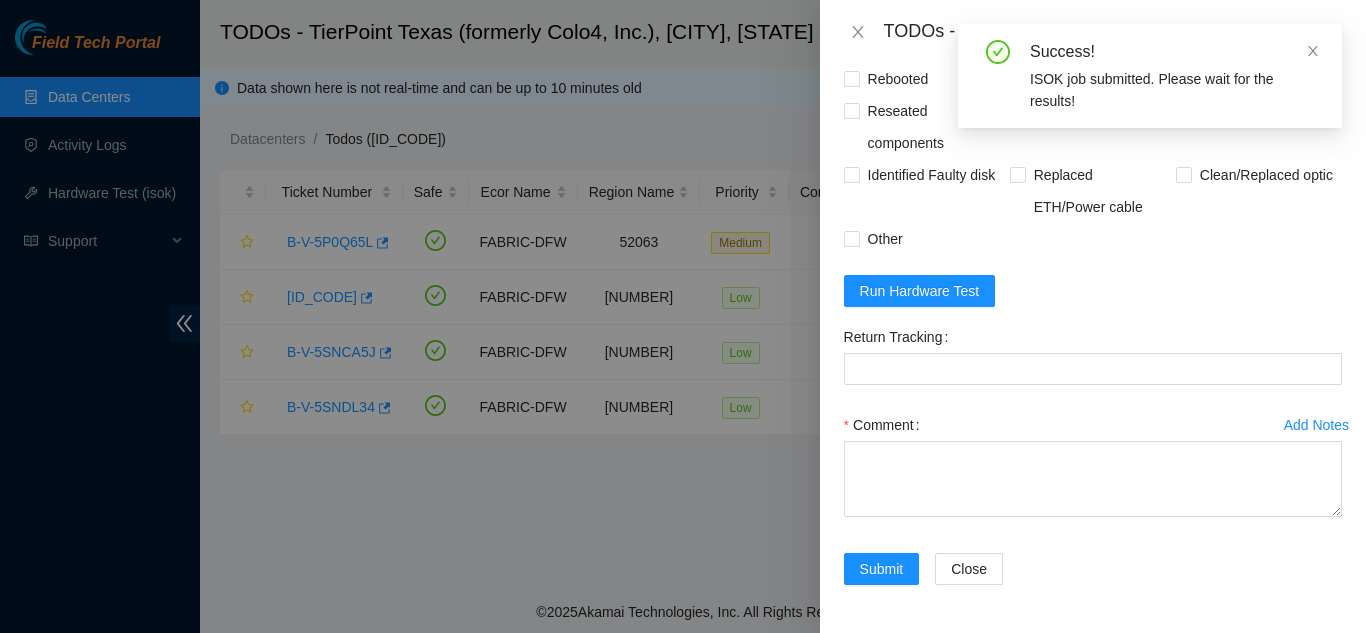 scroll, scrollTop: 961, scrollLeft: 0, axis: vertical 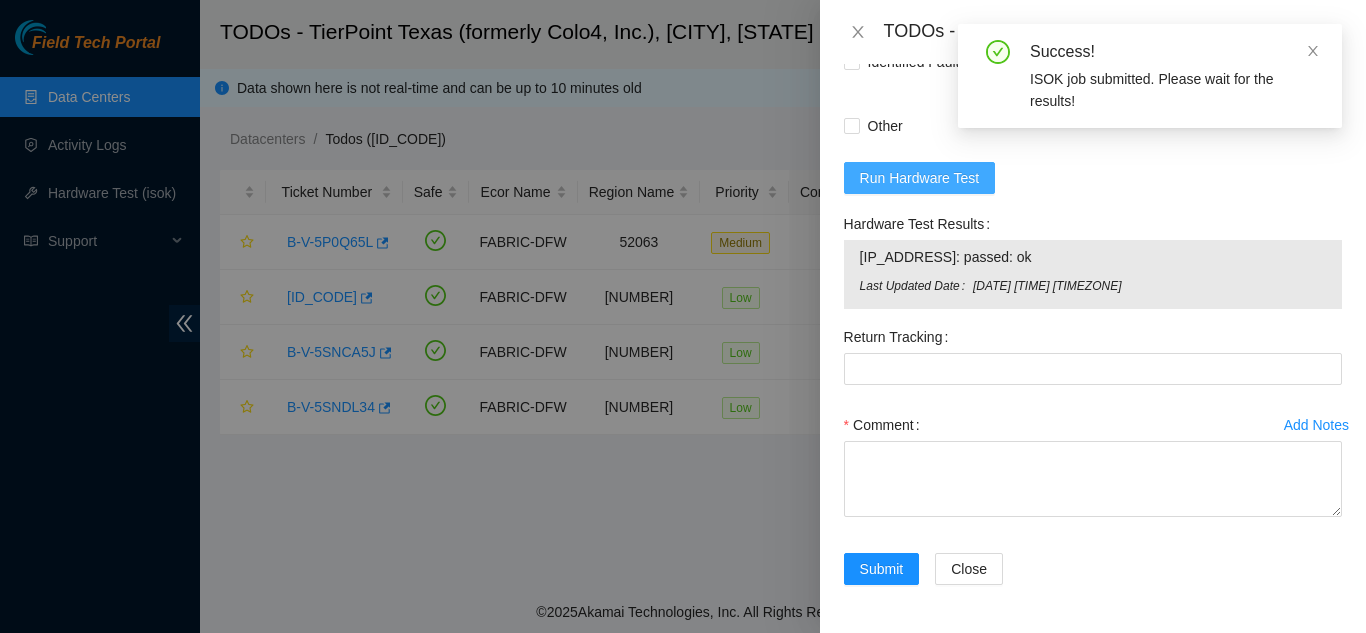 click on "Run Hardware Test" at bounding box center [920, 178] 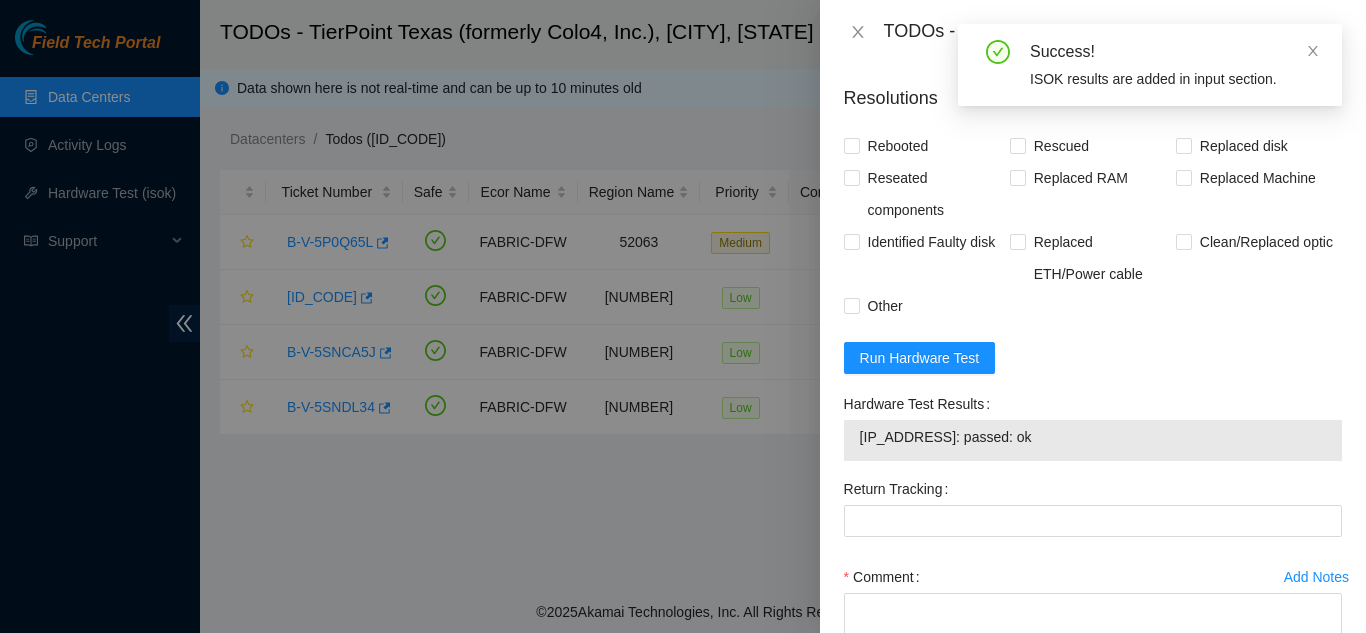 scroll, scrollTop: 733, scrollLeft: 0, axis: vertical 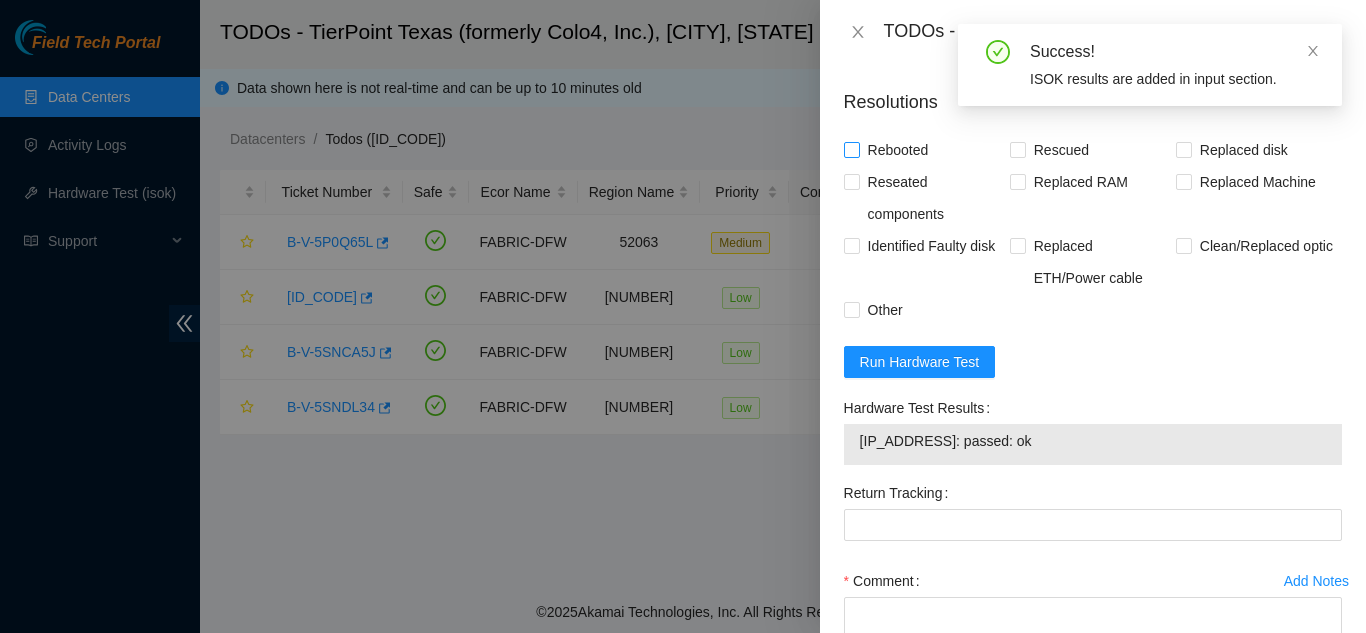 click on "Rebooted" at bounding box center [851, 149] 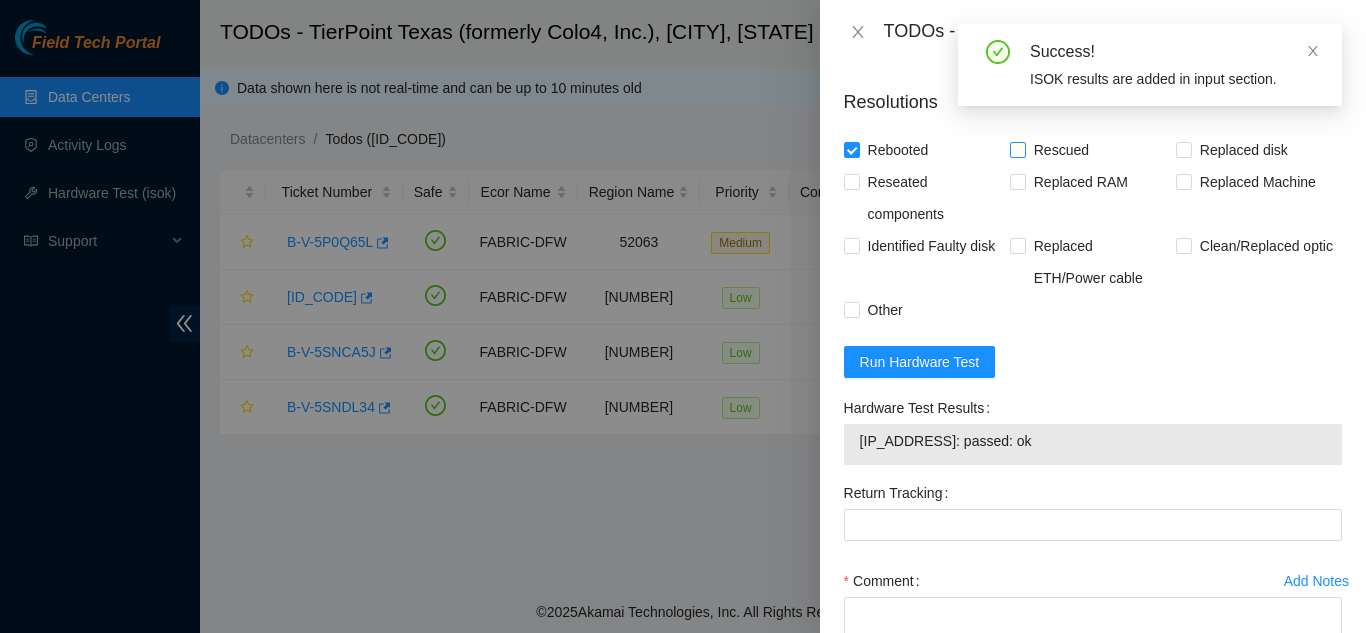click on "Rescued" at bounding box center (1017, 149) 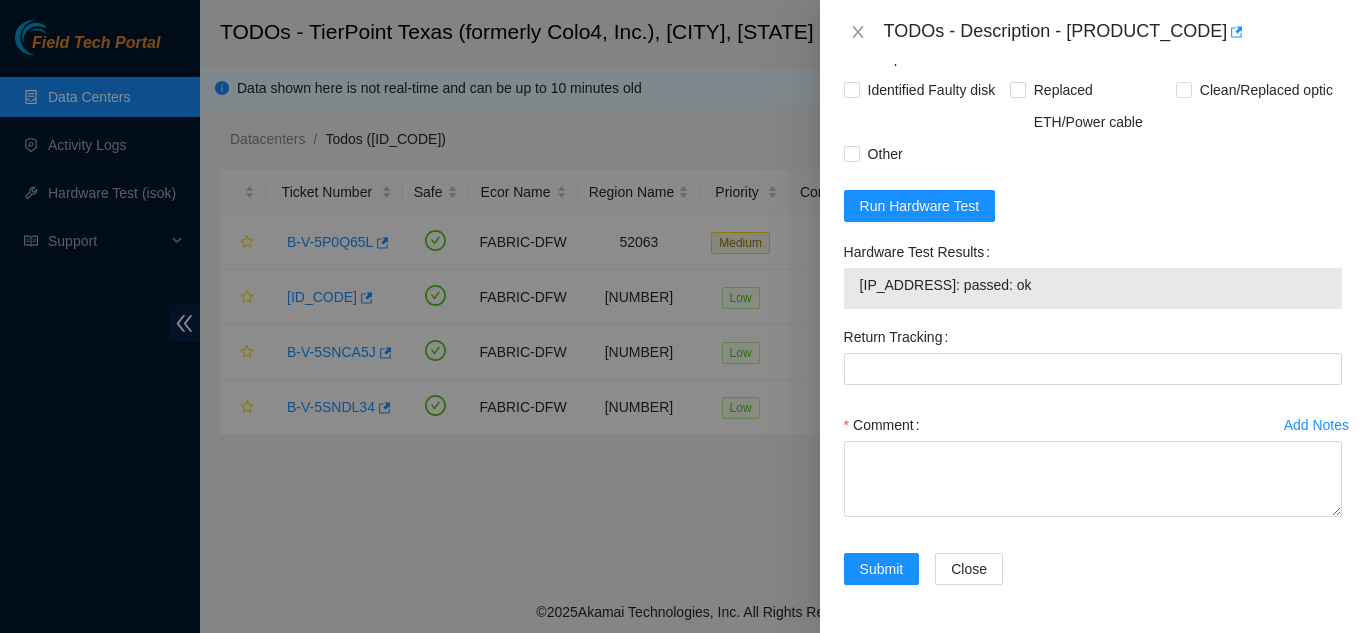 scroll, scrollTop: 933, scrollLeft: 0, axis: vertical 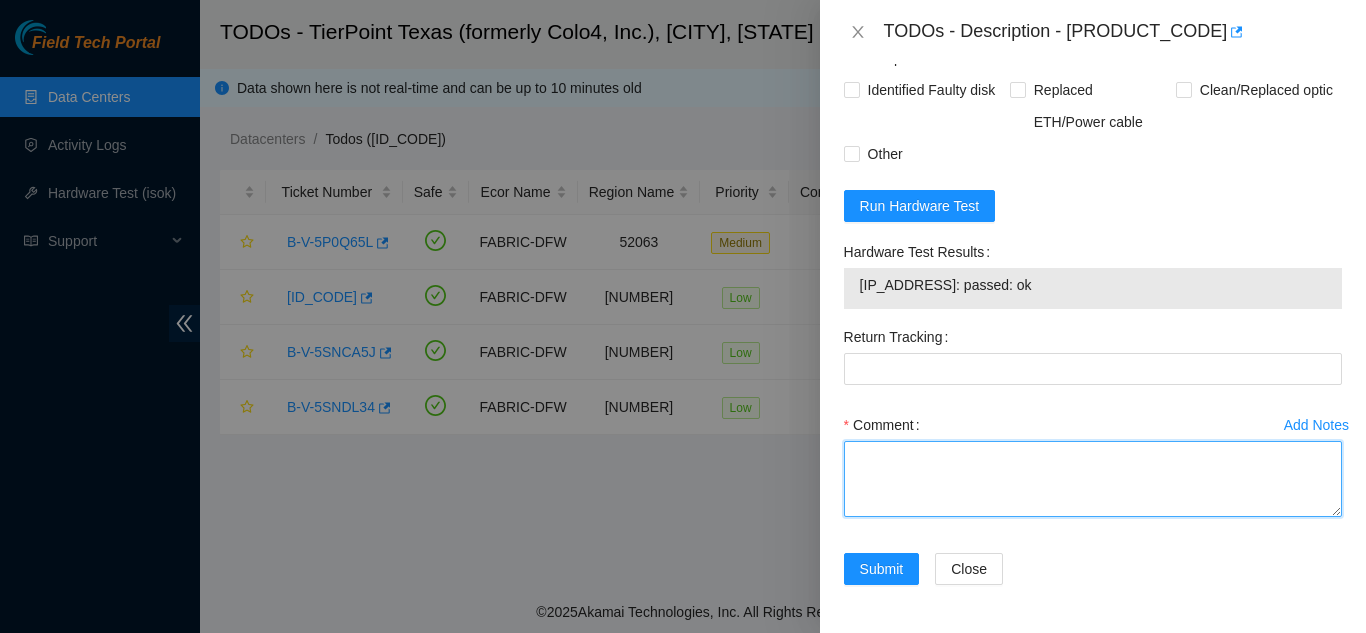 click on "Comment" at bounding box center [1093, 479] 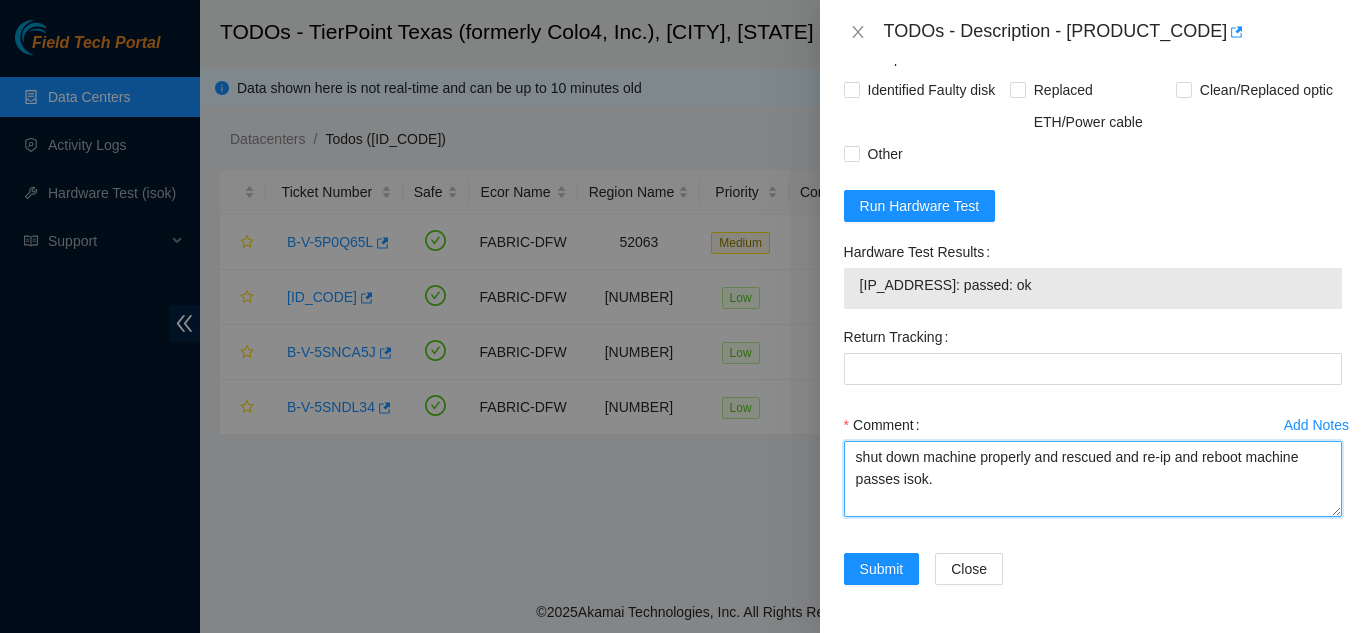 scroll, scrollTop: 933, scrollLeft: 0, axis: vertical 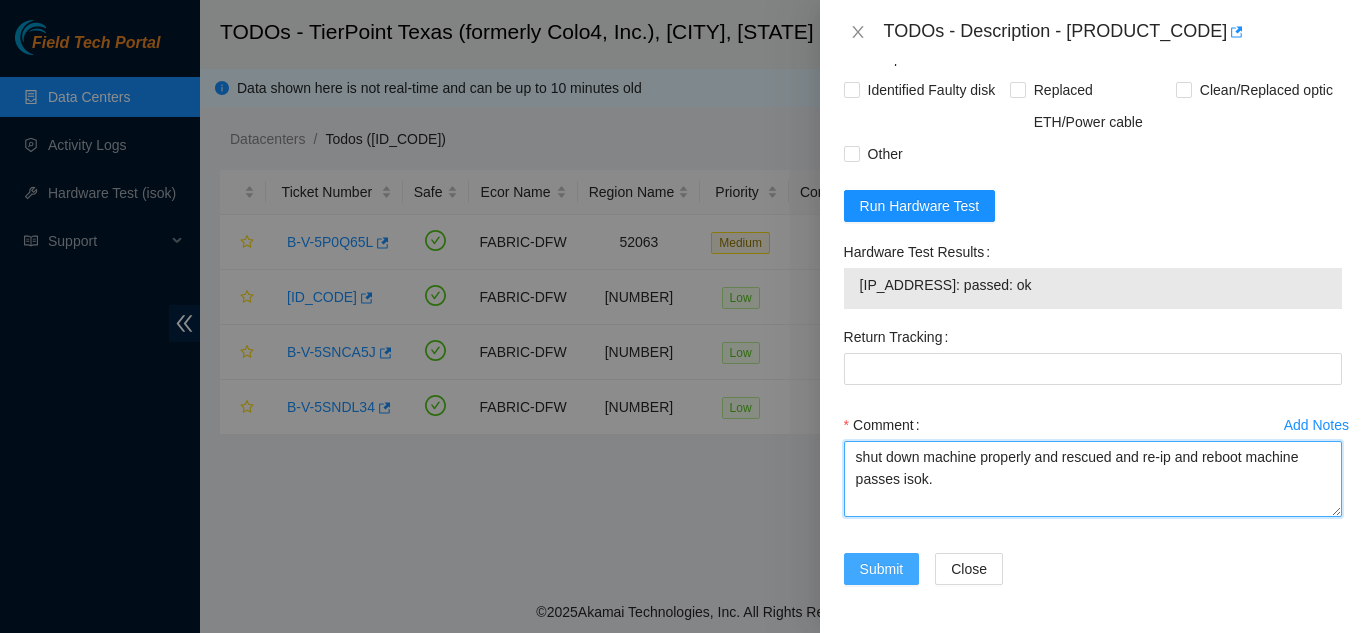 type on "shut down machine properly and rescued and re-ip and reboot machine passes isok." 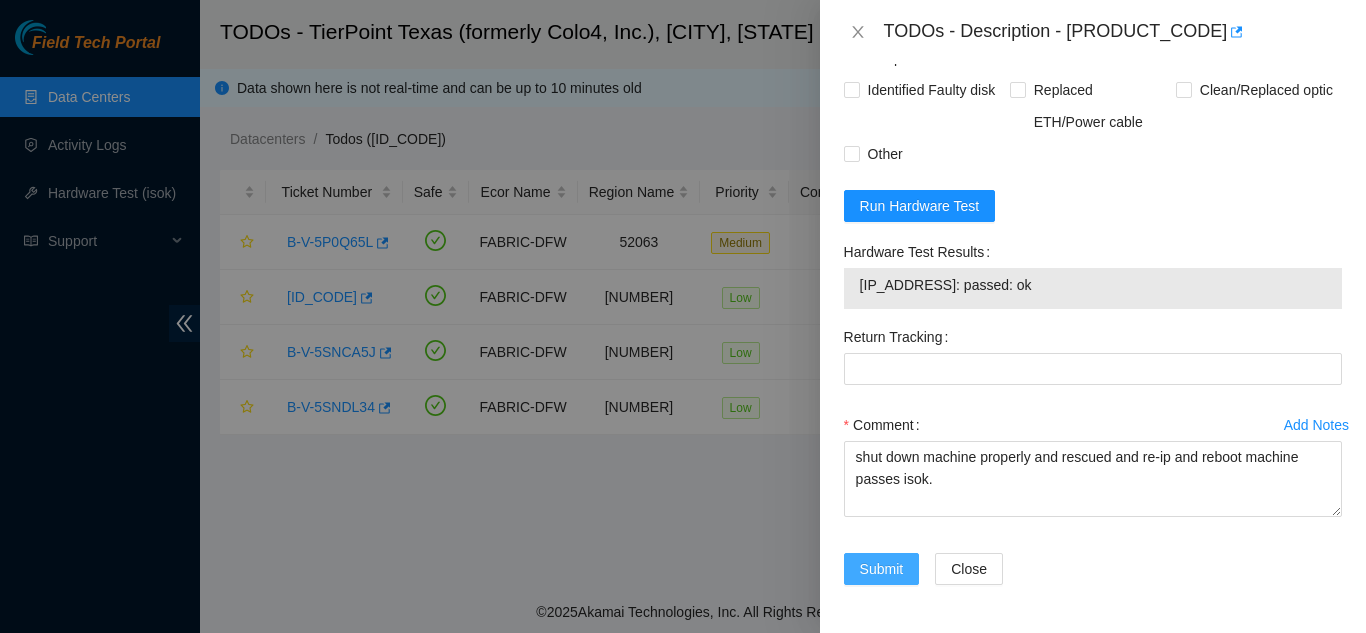 click on "Submit" at bounding box center (882, 569) 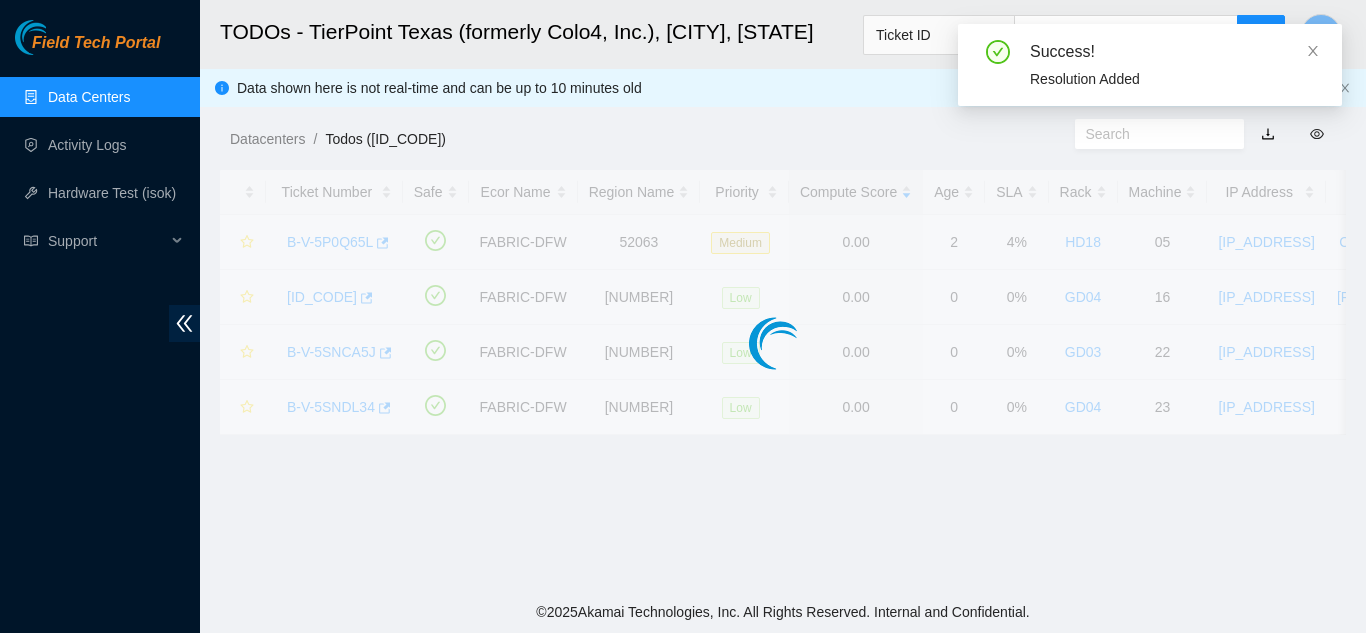 scroll, scrollTop: 613, scrollLeft: 0, axis: vertical 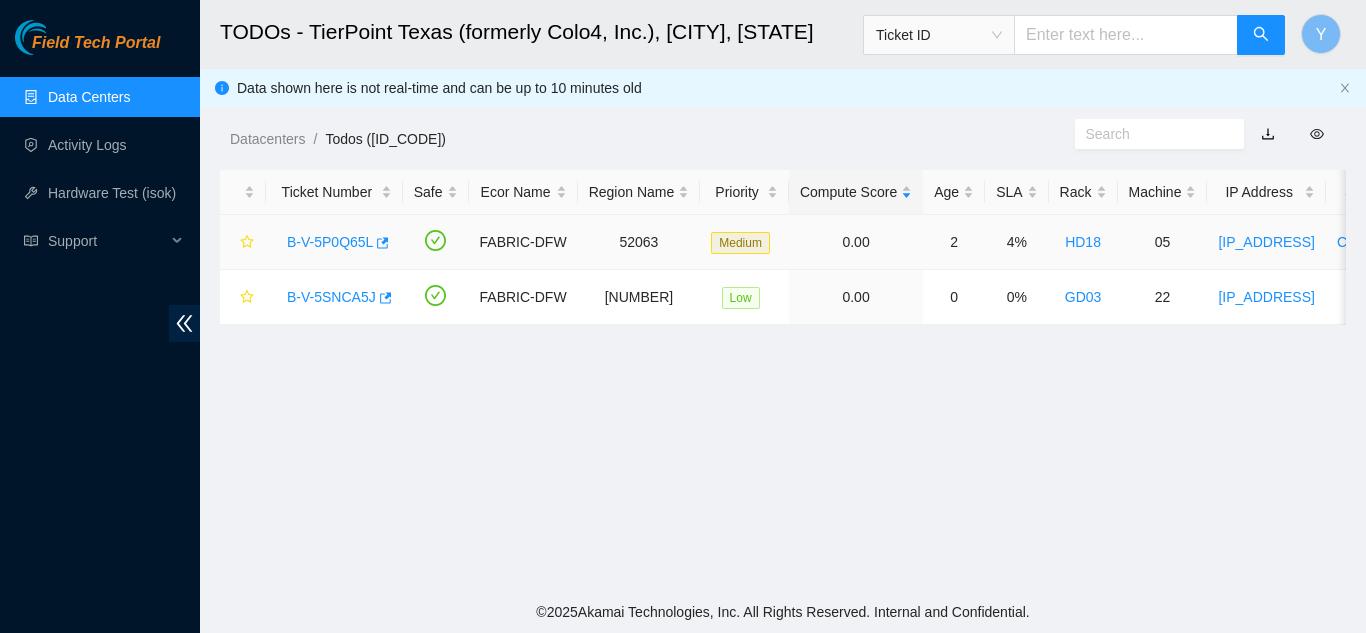 click on "B-V-5P0Q65L" at bounding box center [330, 242] 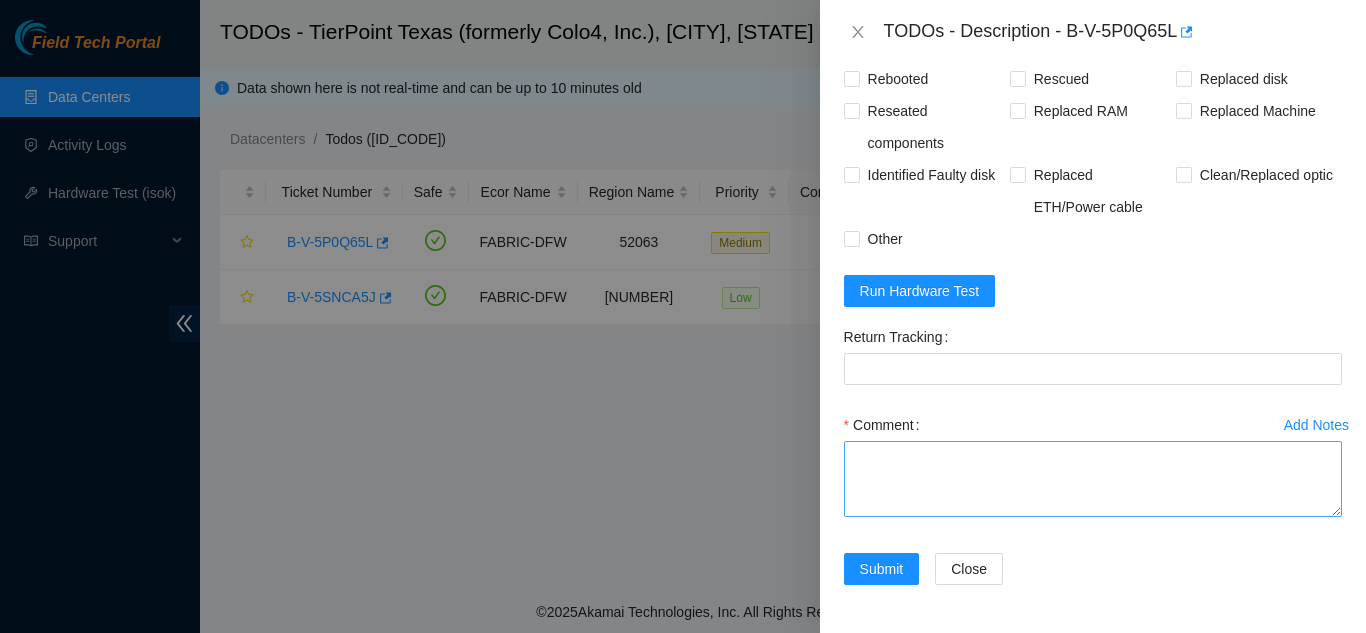 scroll, scrollTop: 1738, scrollLeft: 0, axis: vertical 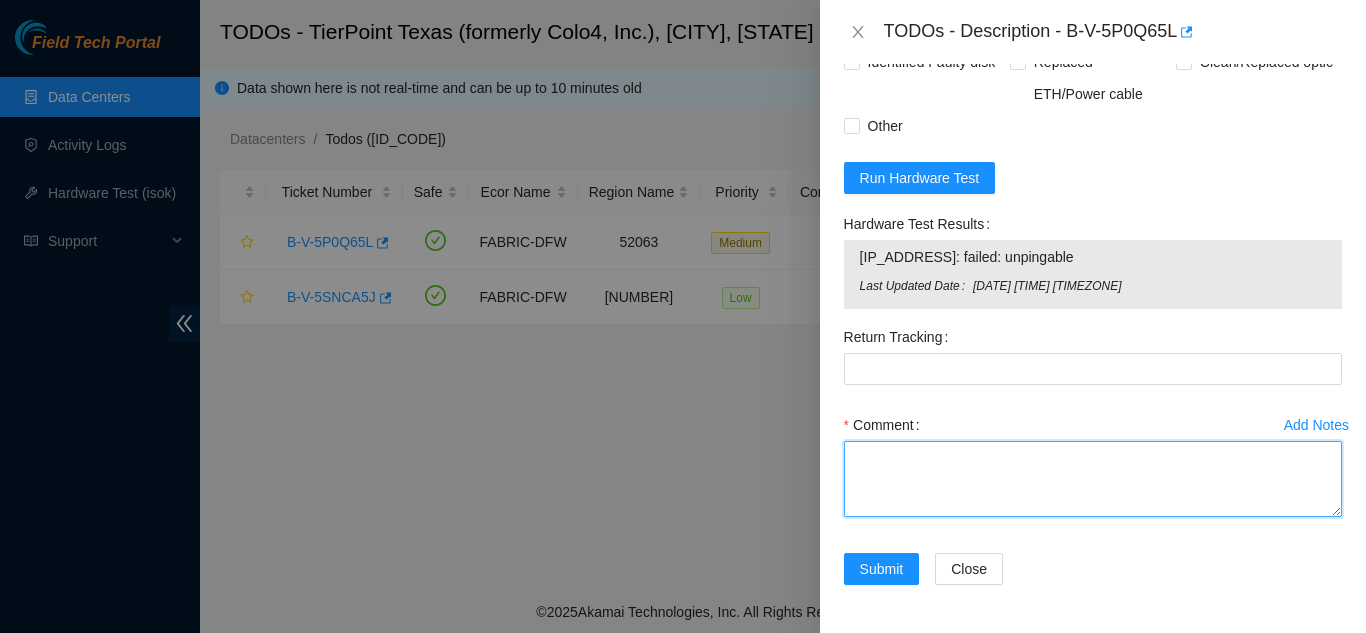 click on "Comment" at bounding box center [1093, 479] 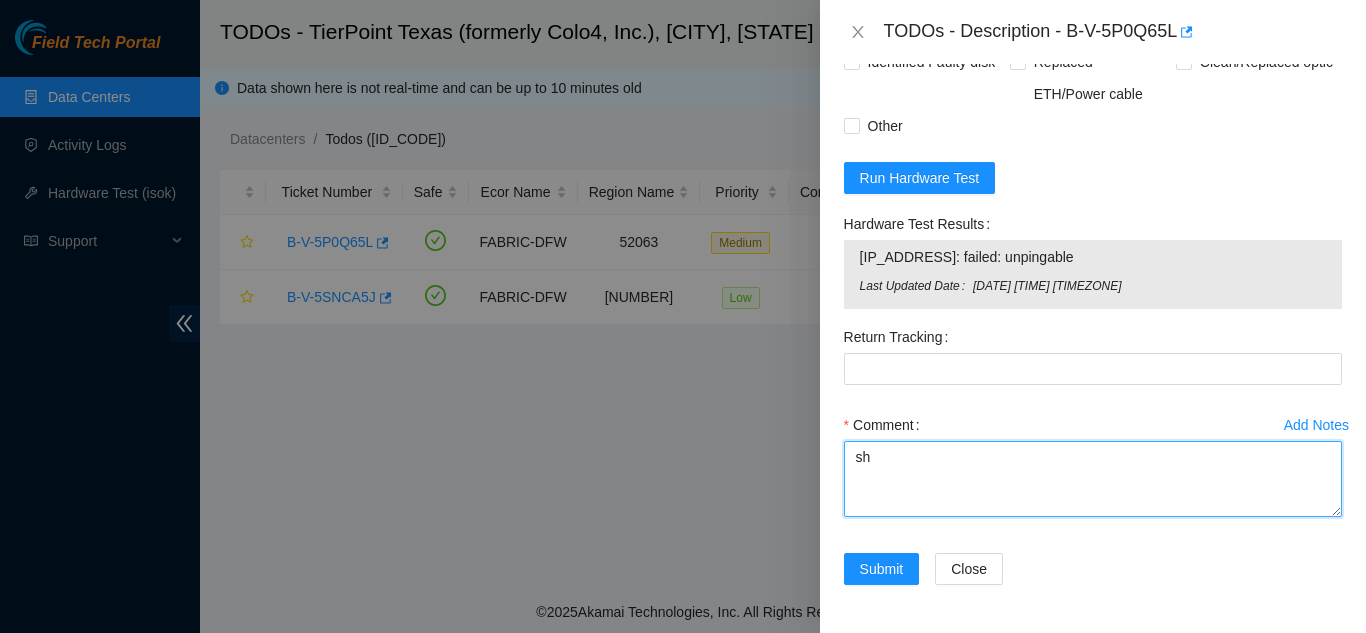 type on "s" 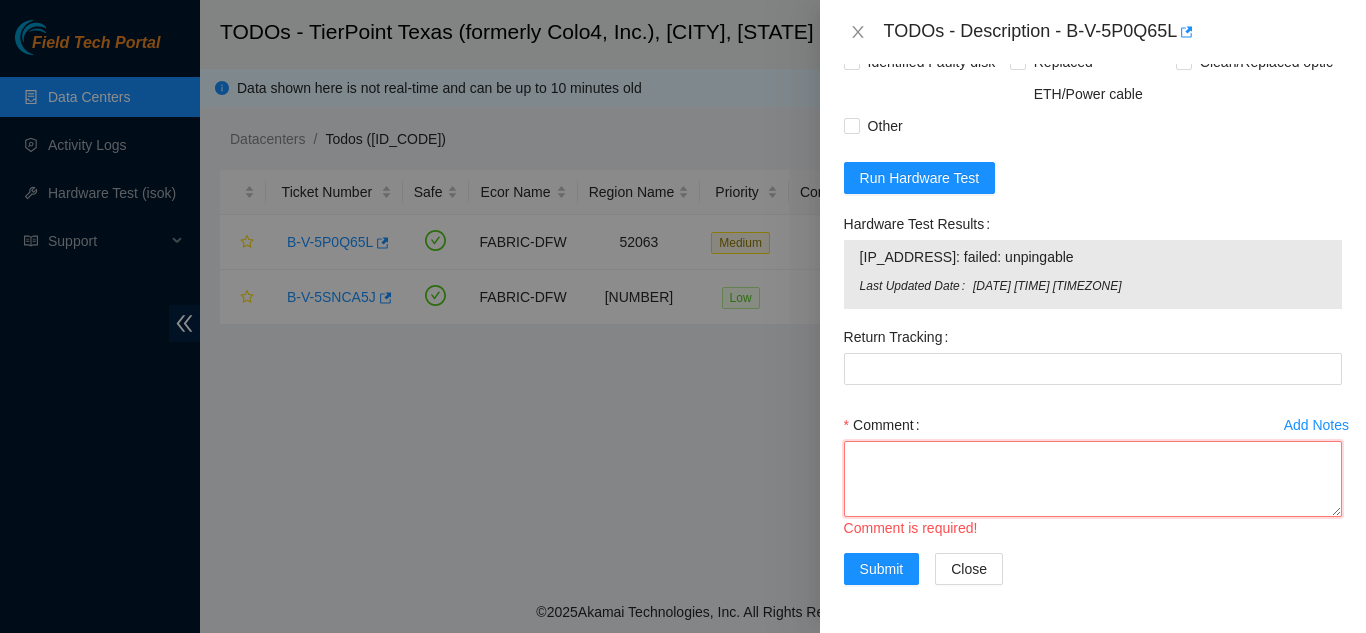 paste on "Shut down machine properly, located faulty disk and replaced with new disk (S/N ) Rescued, re-IP'd and rebooted. Machine passes isok." 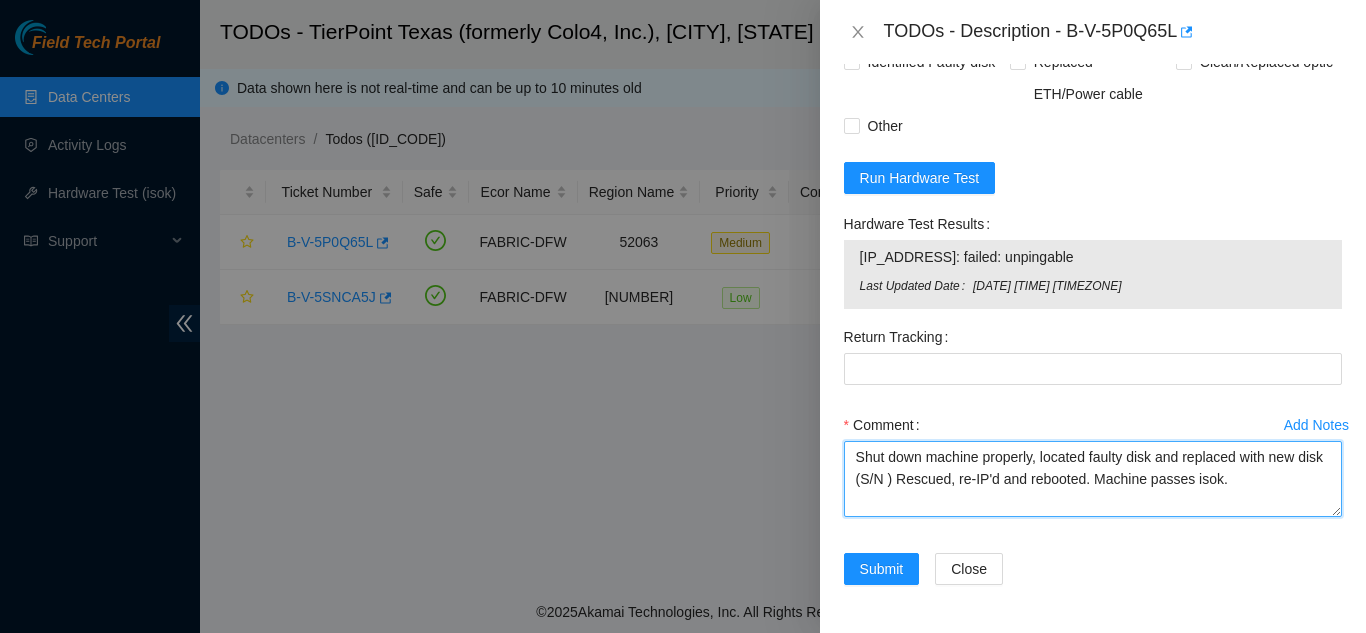 click on "Shut down machine properly, located faulty disk and replaced with new disk (S/N ) Rescued, re-IP'd and rebooted. Machine passes isok." at bounding box center (1093, 479) 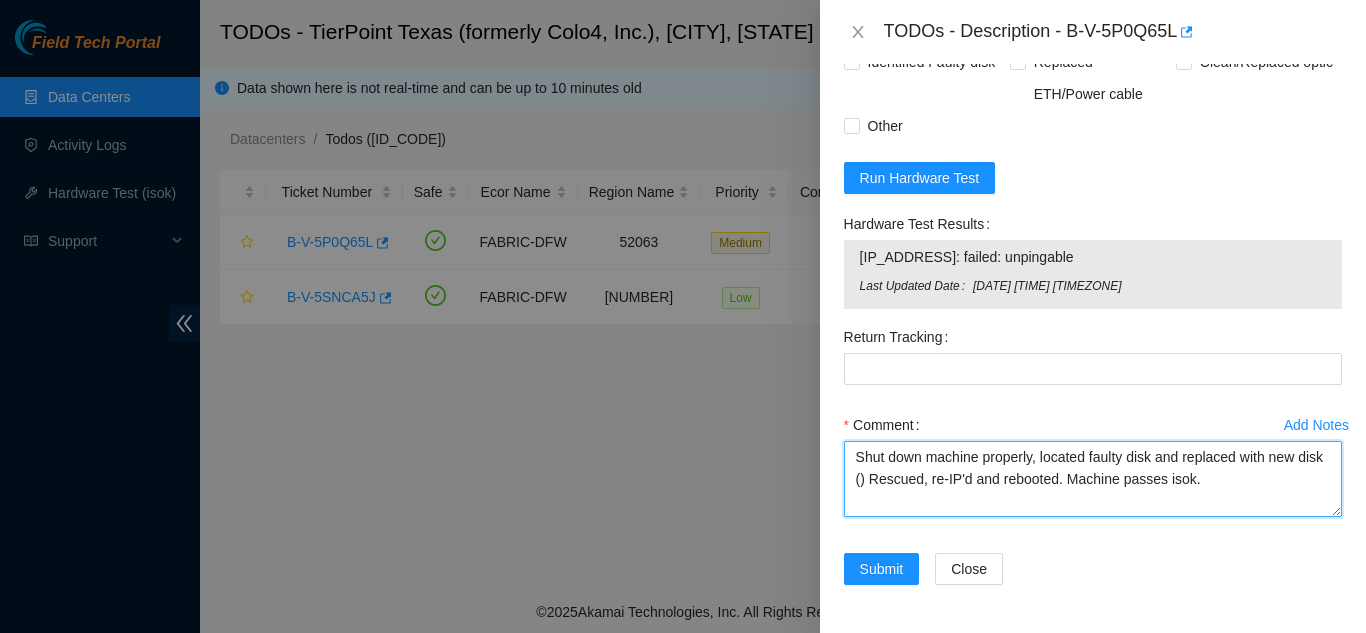 paste on "[PRODUCT_ID]" 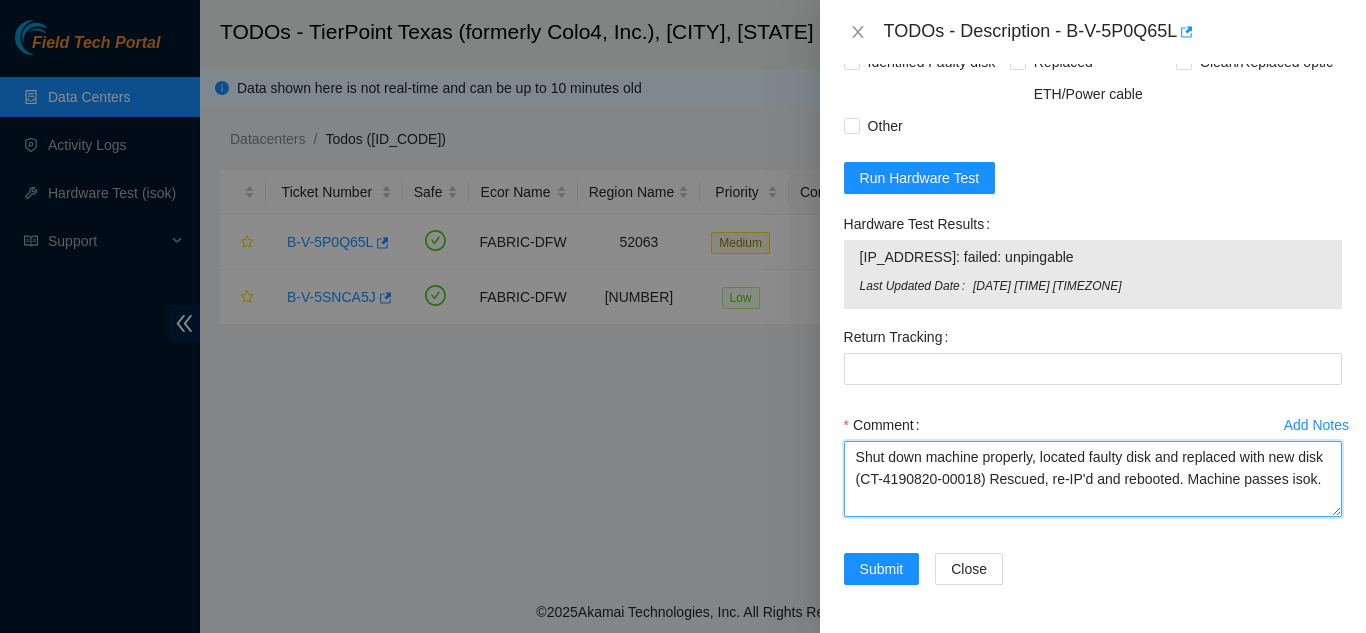 drag, startPoint x: 1150, startPoint y: 461, endPoint x: 1166, endPoint y: 451, distance: 18.867962 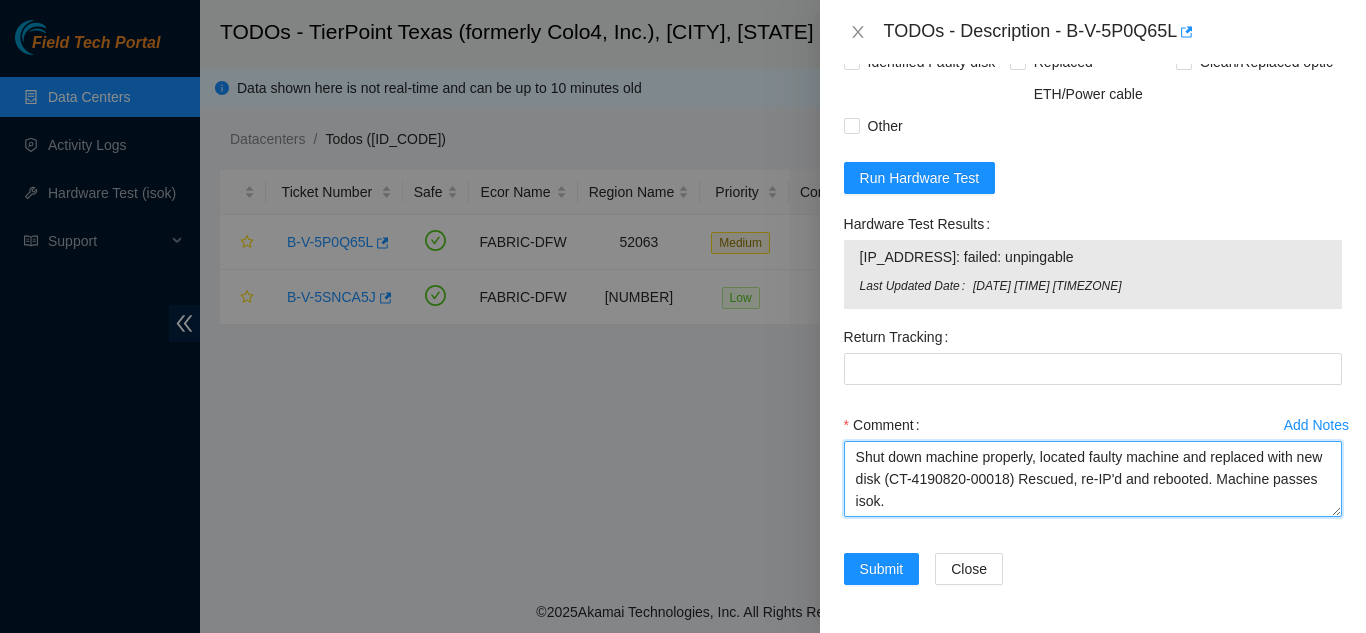 click on "Shut down machine properly, located faulty machine and replaced with new disk (CT-4190820-00018) Rescued, re-IP'd and rebooted. Machine passes isok." at bounding box center (1093, 479) 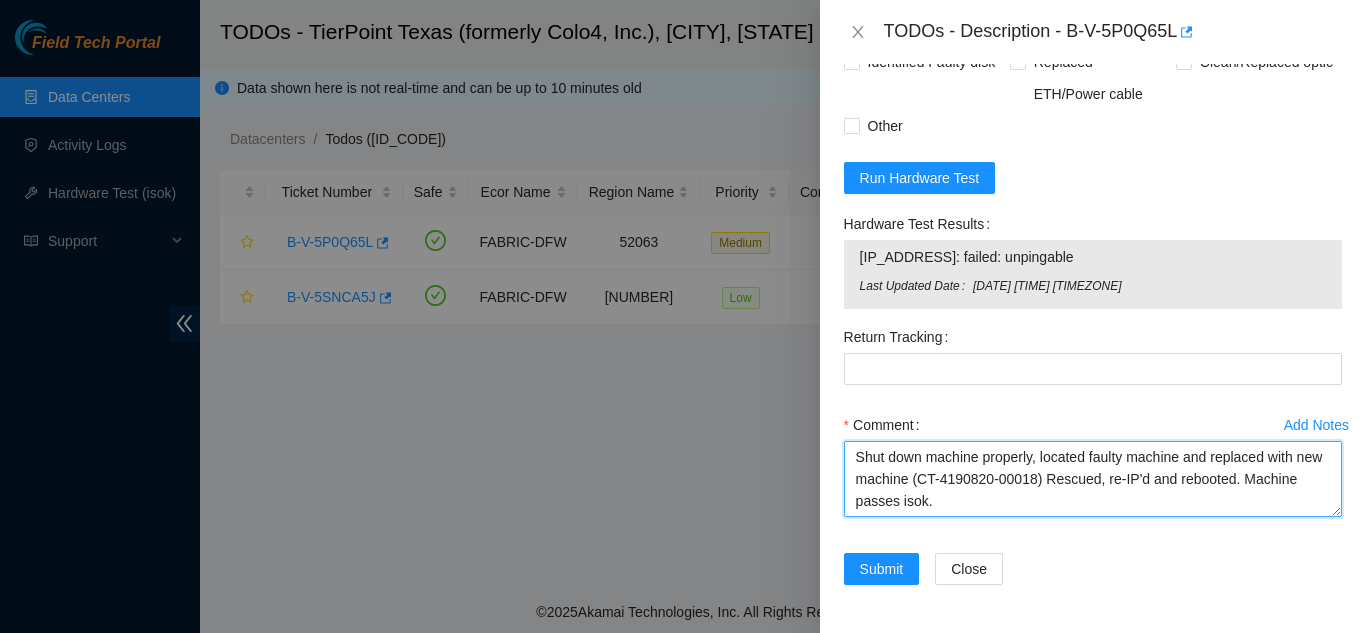 click on "Shut down machine properly, located faulty machine and replaced with new machine (CT-4190820-00018) Rescued, re-IP'd and rebooted. Machine passes isok." at bounding box center (1093, 479) 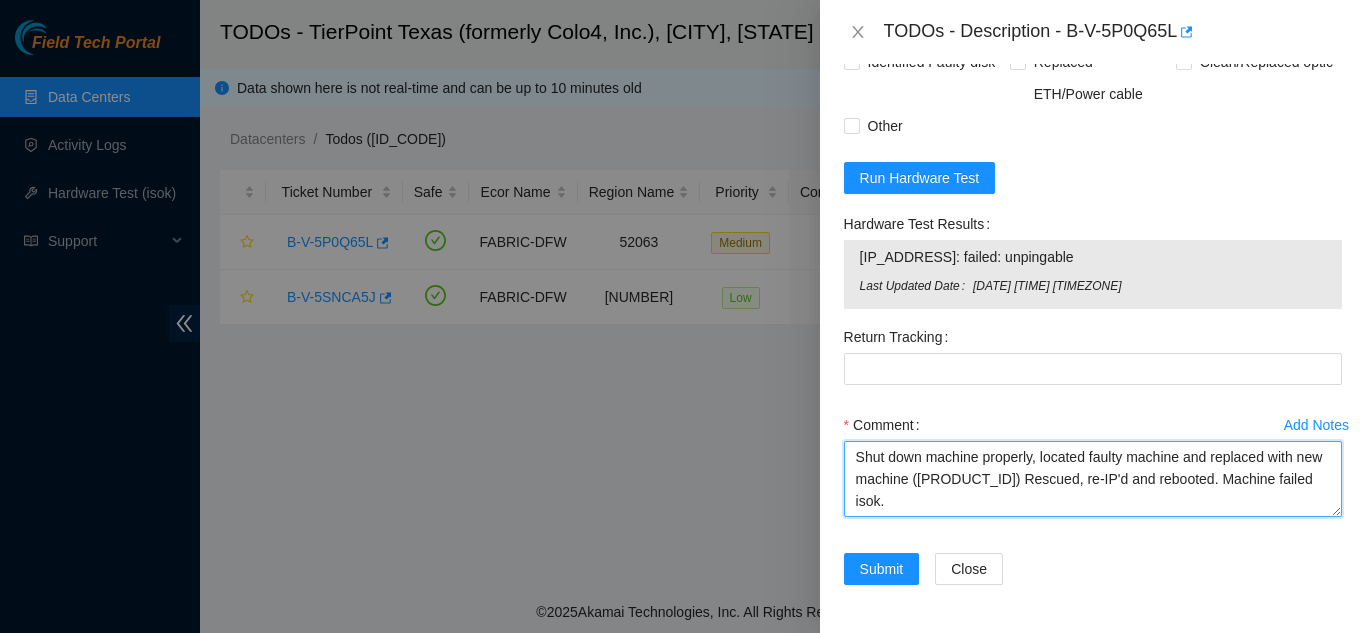 click on "Shut down machine properly, located faulty machine and replaced with new machine ([PRODUCT_ID]) Rescued, re-IP'd and rebooted. Machine failed isok." at bounding box center [1093, 479] 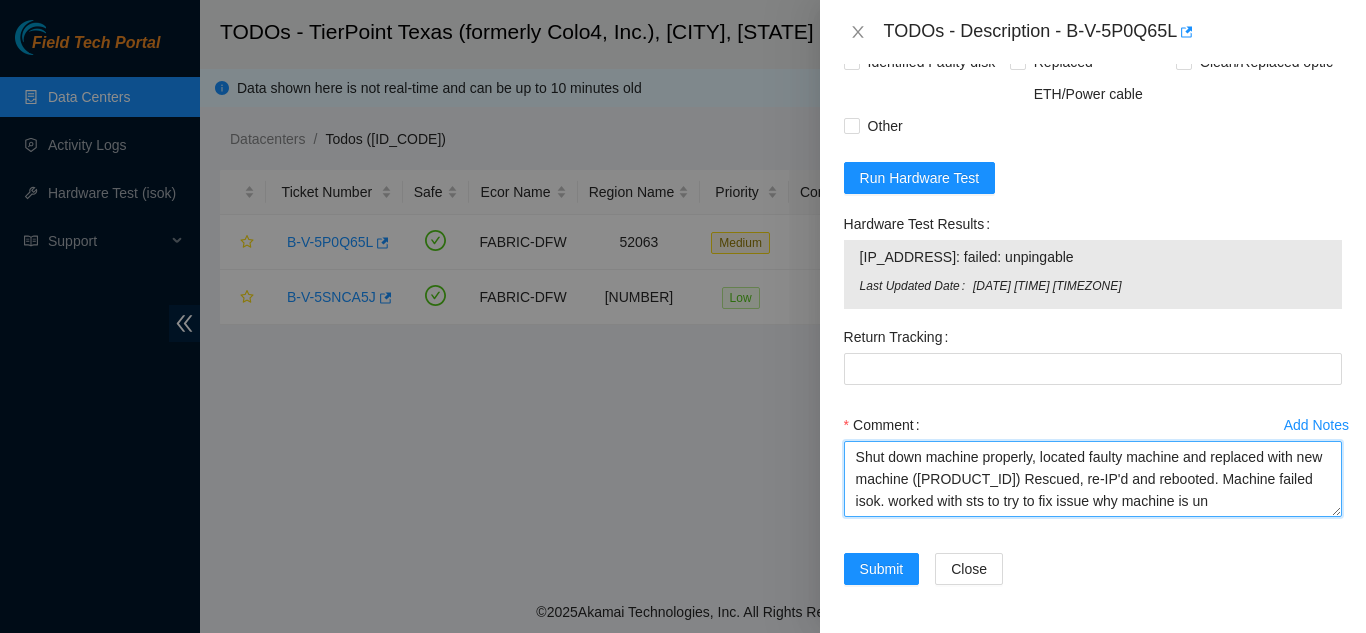 scroll, scrollTop: 17, scrollLeft: 0, axis: vertical 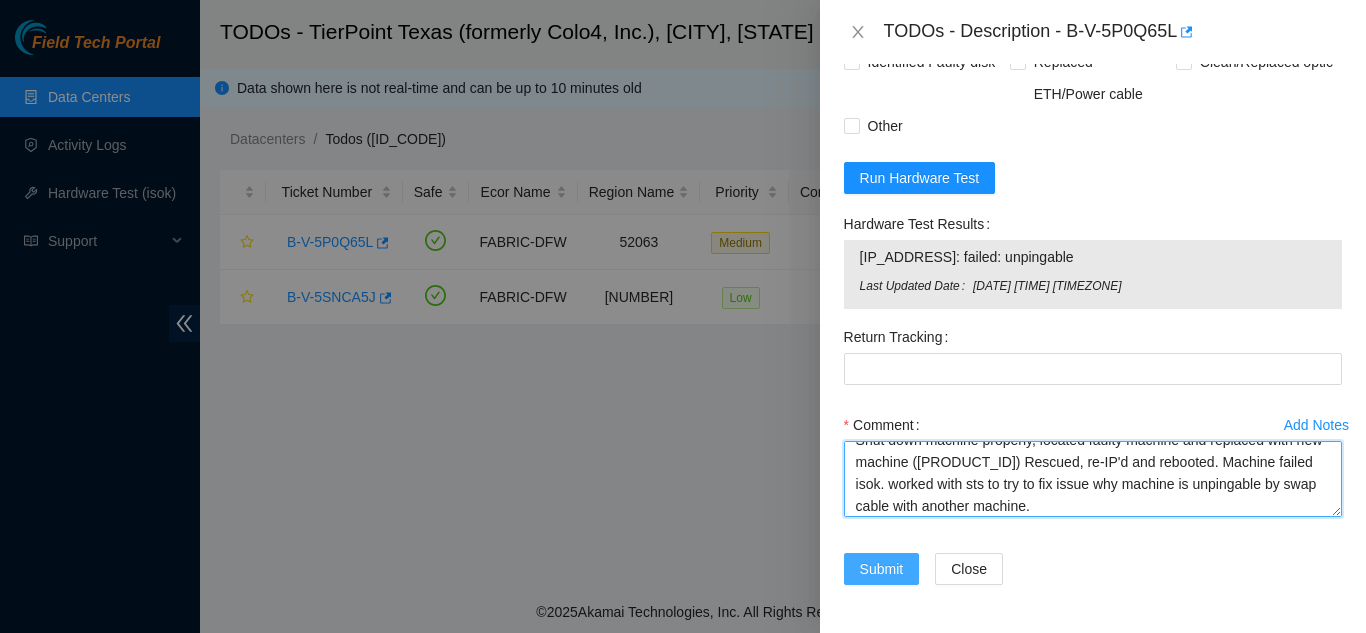 type on "Shut down machine properly, located faulty machine and replaced with new machine ([PRODUCT_ID]) Rescued, re-IP'd and rebooted. Machine failed isok. worked with sts to try to fix issue why machine is unpingable by swap cable with another machine." 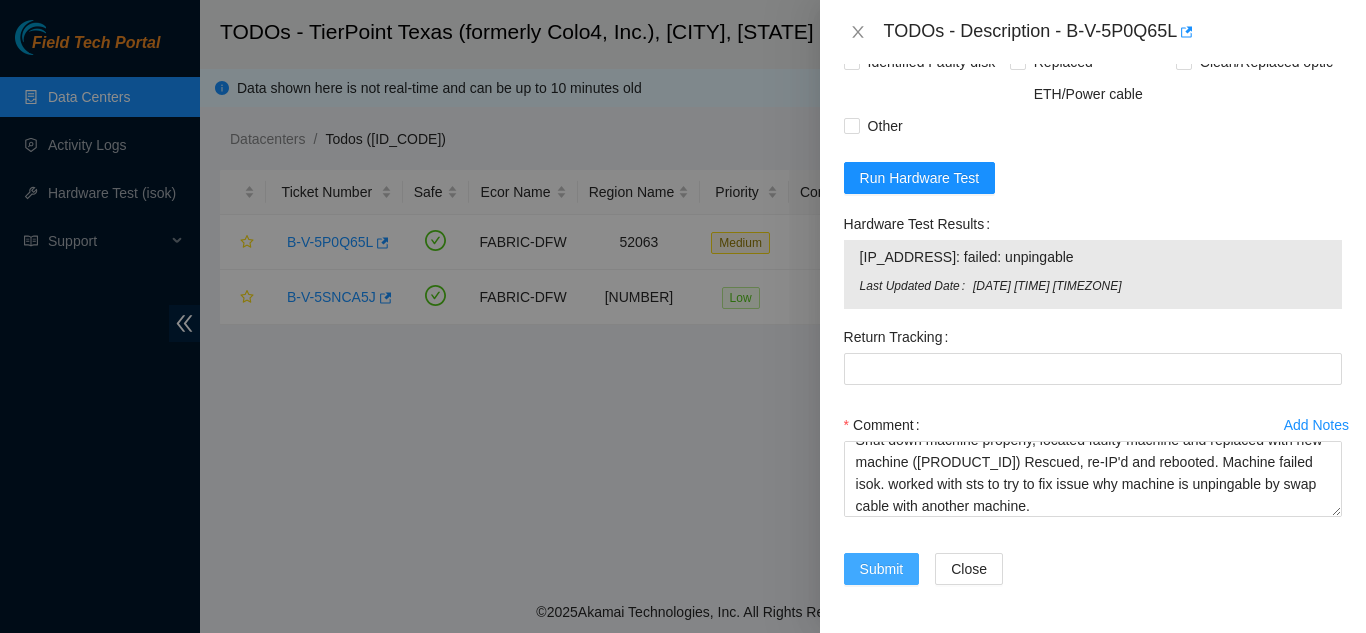 click on "Submit" at bounding box center [882, 569] 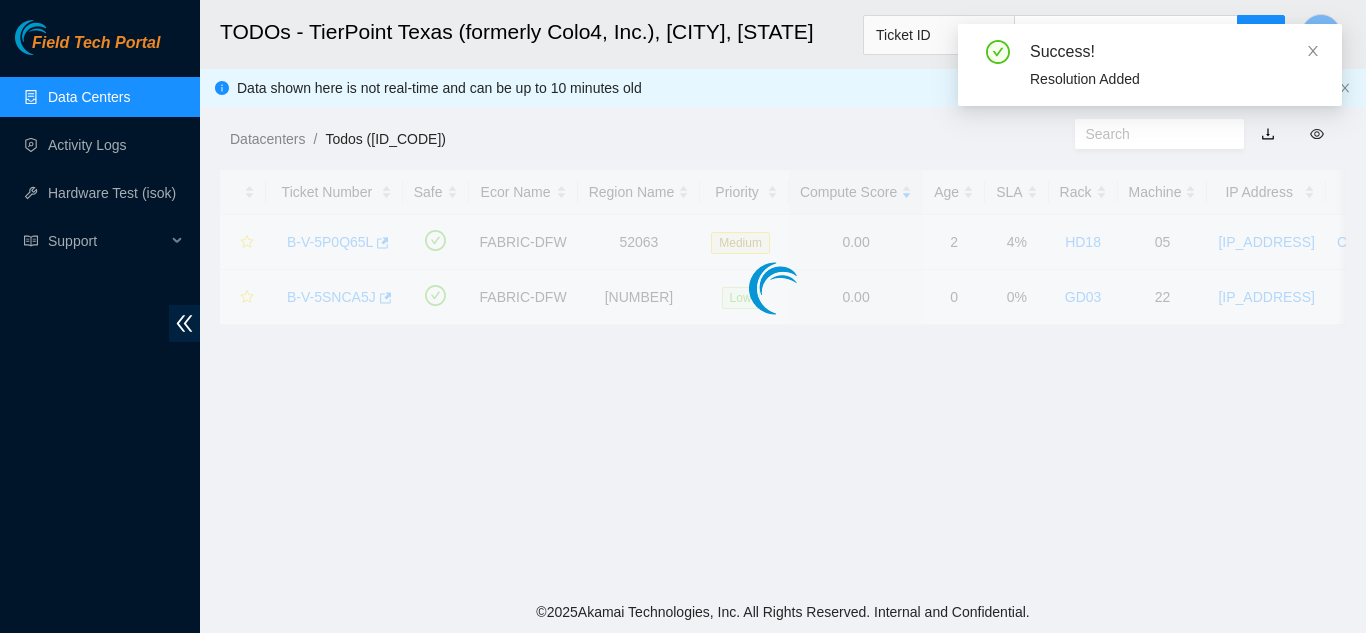 scroll, scrollTop: 613, scrollLeft: 0, axis: vertical 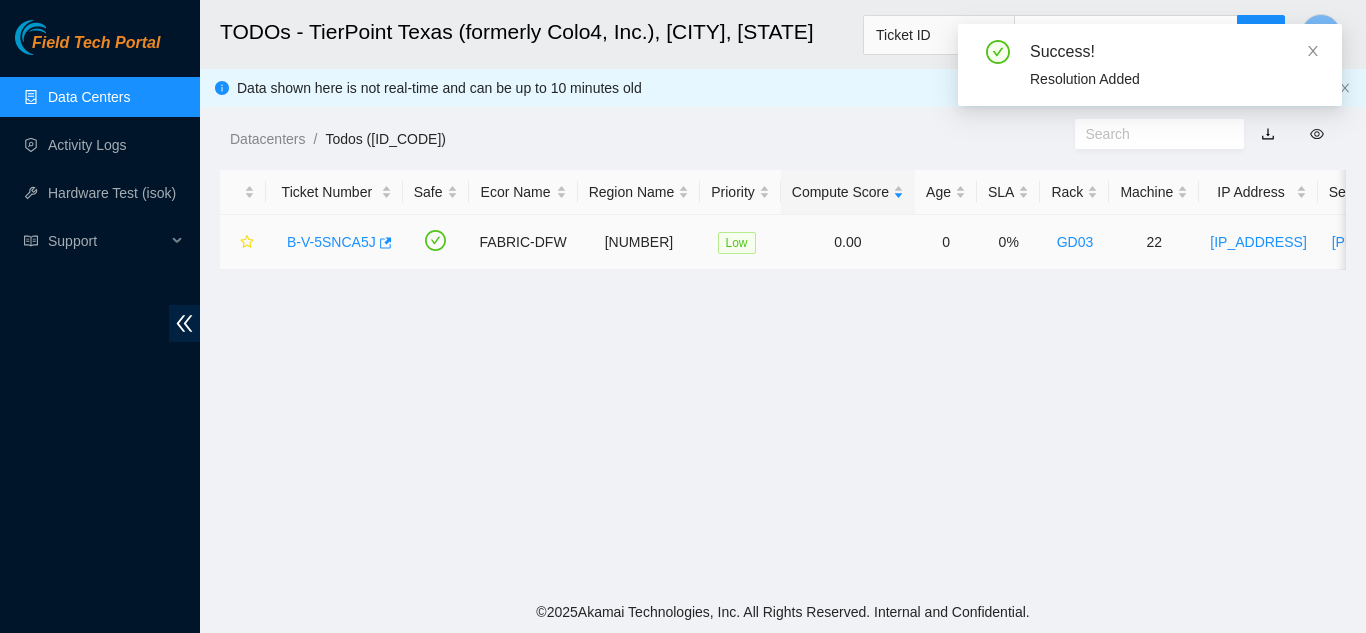 click on "B-V-5SNCA5J" at bounding box center (331, 242) 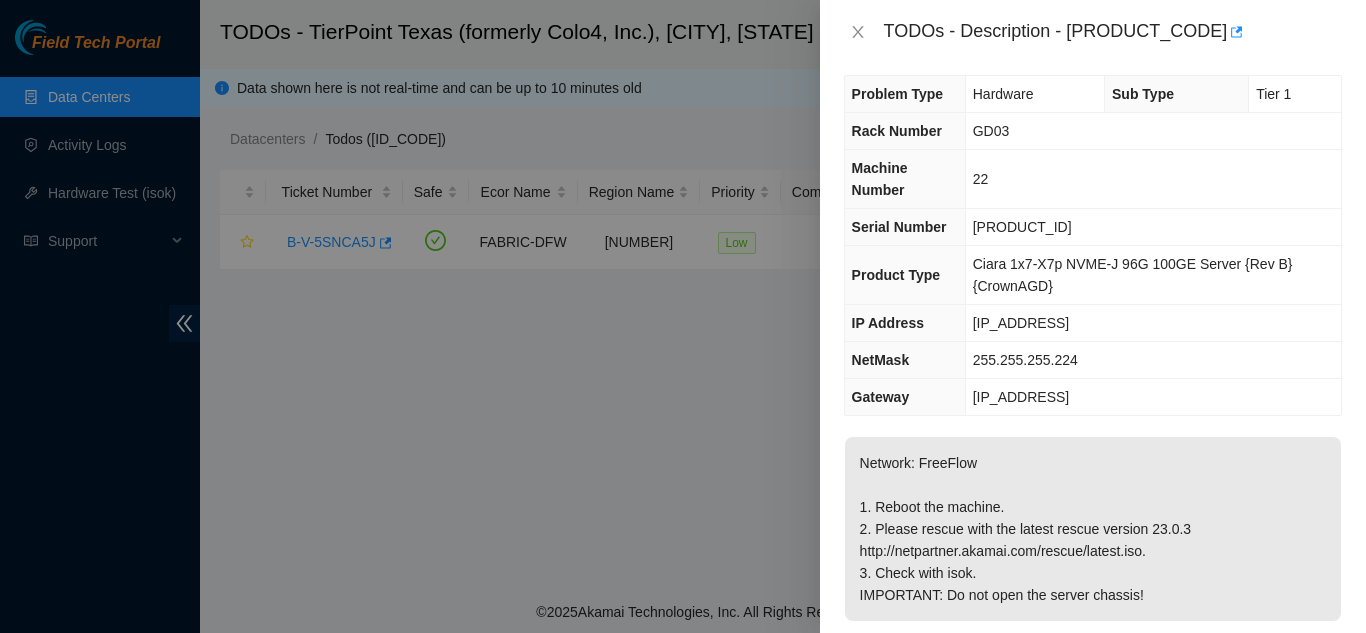 scroll, scrollTop: 0, scrollLeft: 0, axis: both 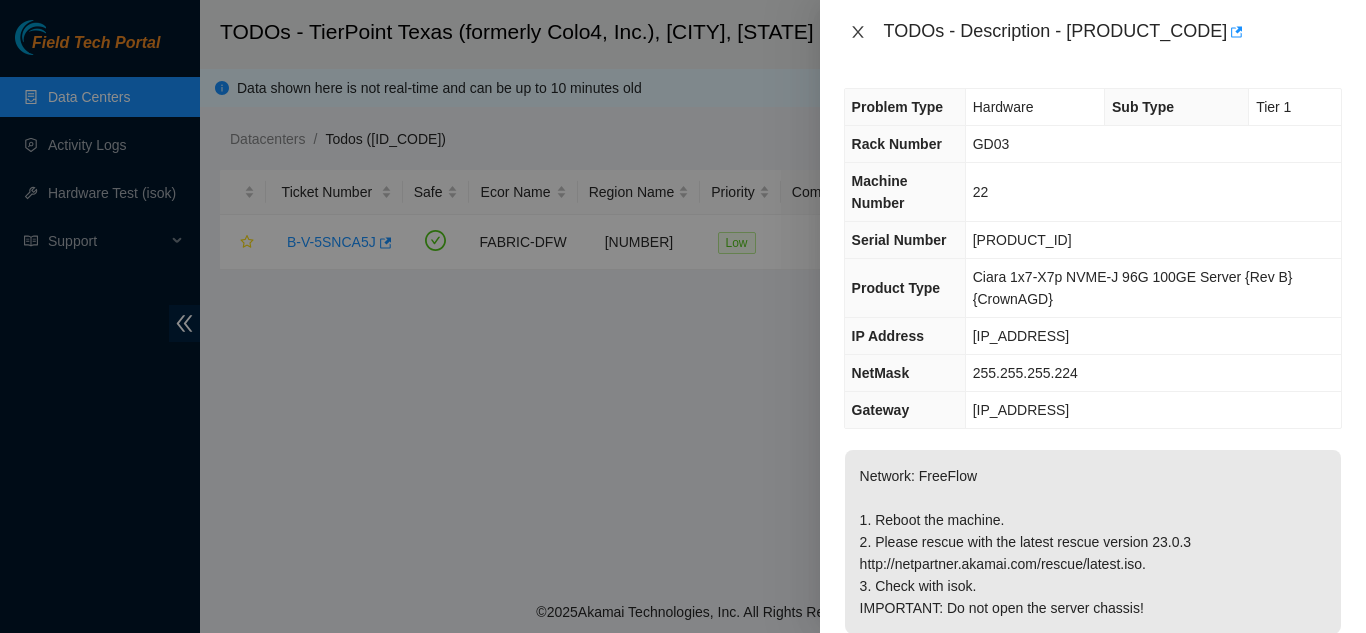 click 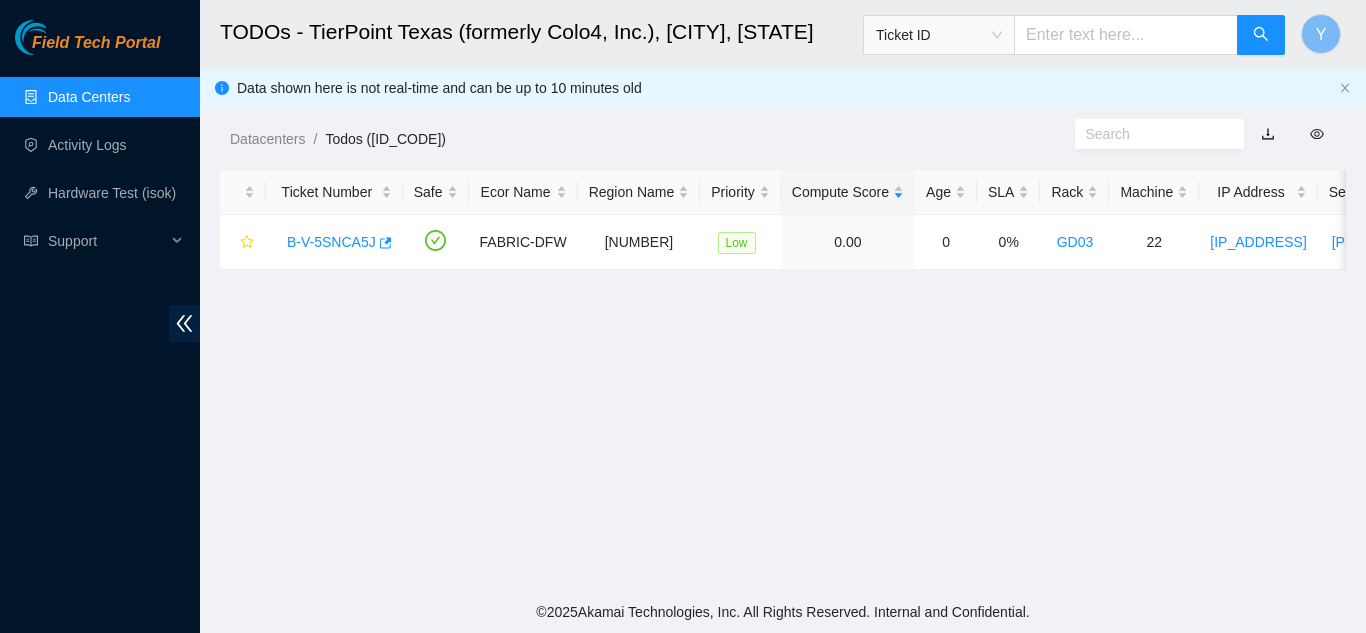 click on "Data Centers" at bounding box center (89, 97) 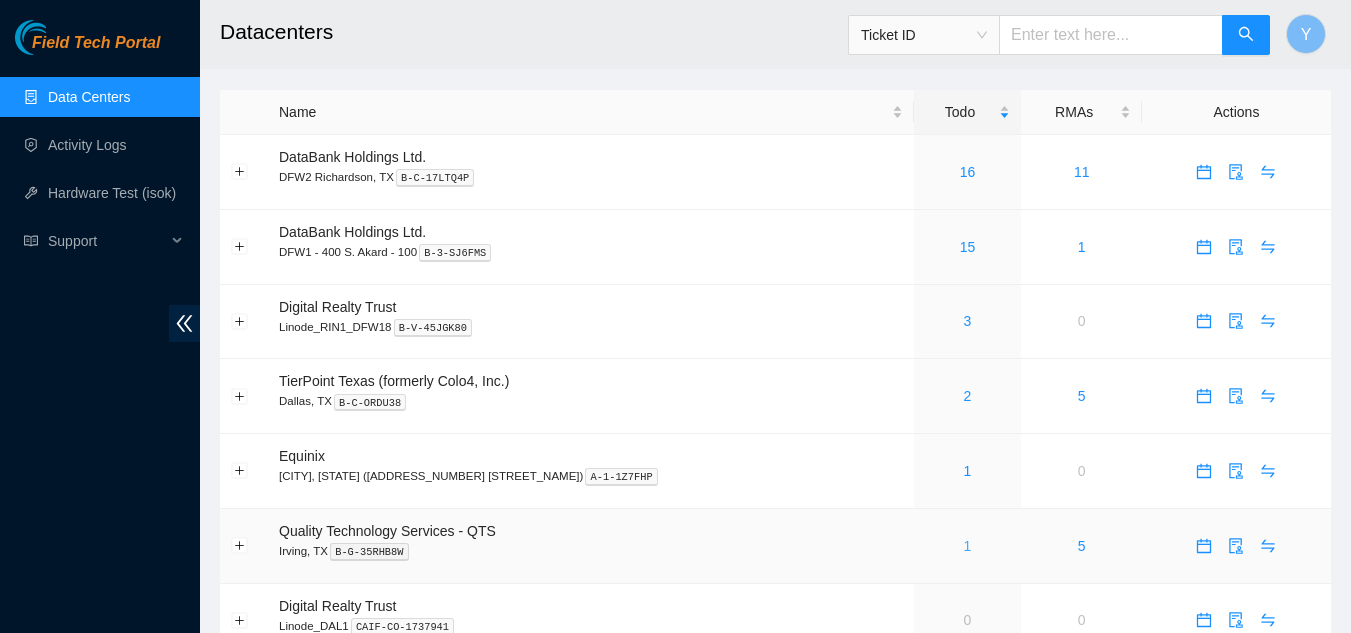 click on "1" at bounding box center [968, 546] 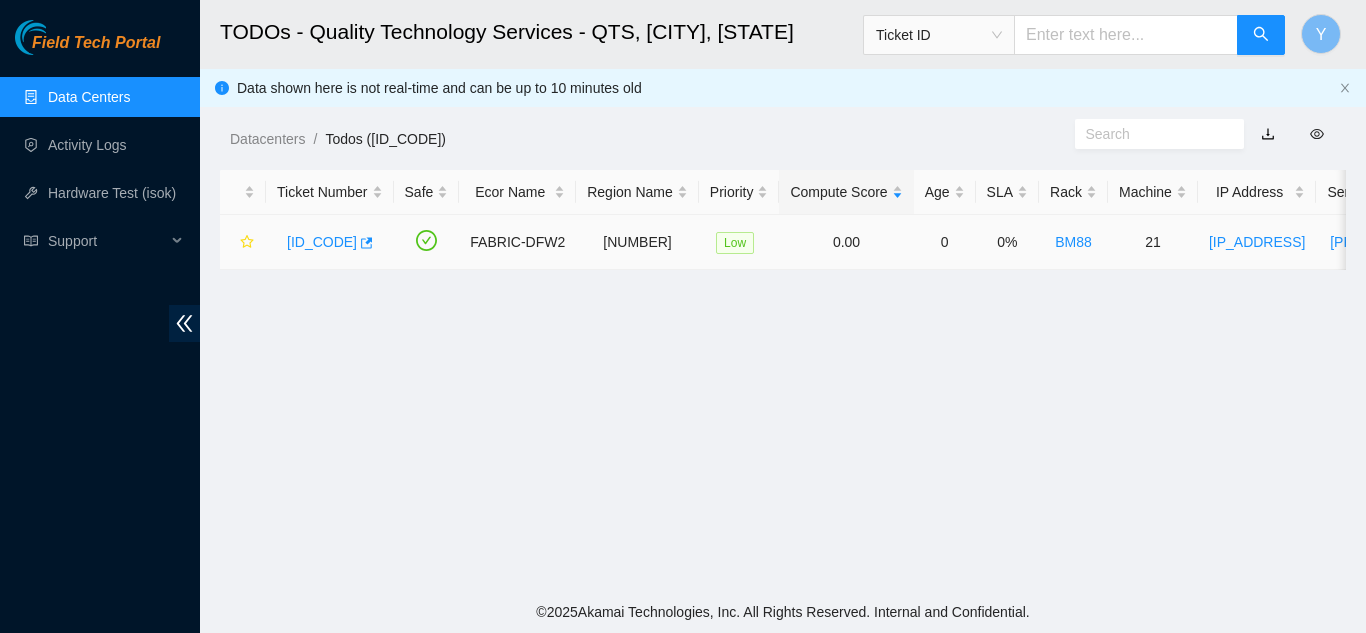 click on "[ID_CODE]" at bounding box center [322, 242] 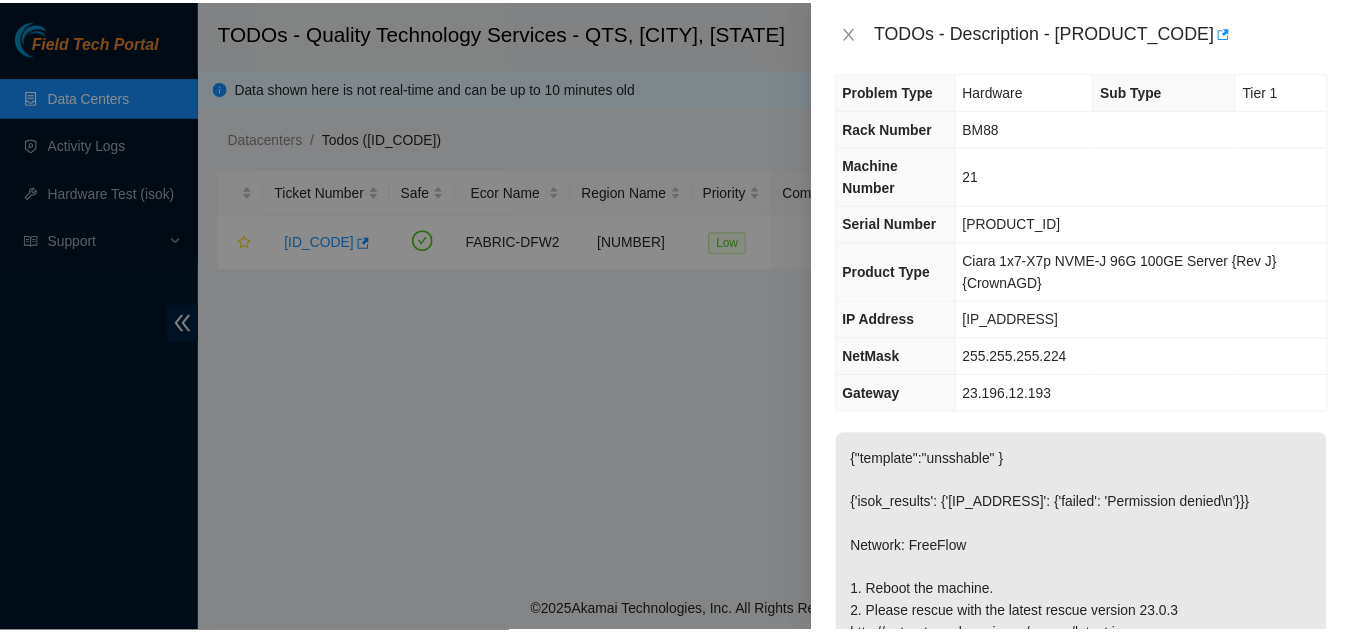 scroll, scrollTop: 0, scrollLeft: 0, axis: both 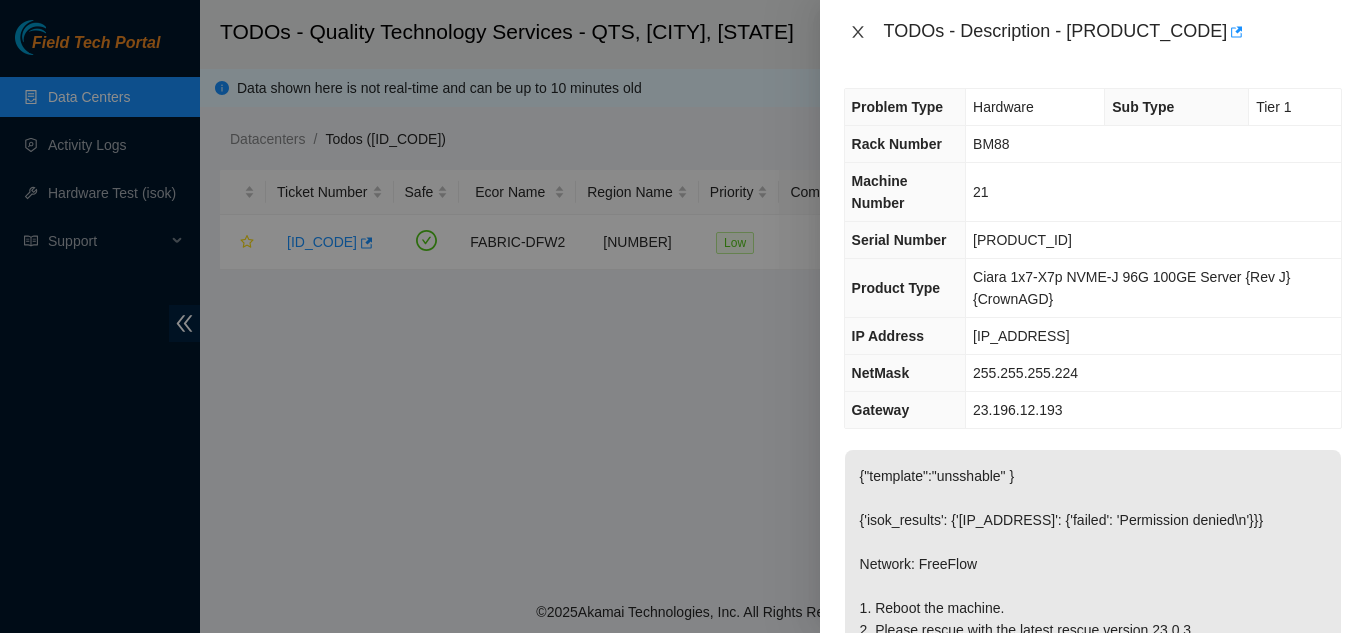 click 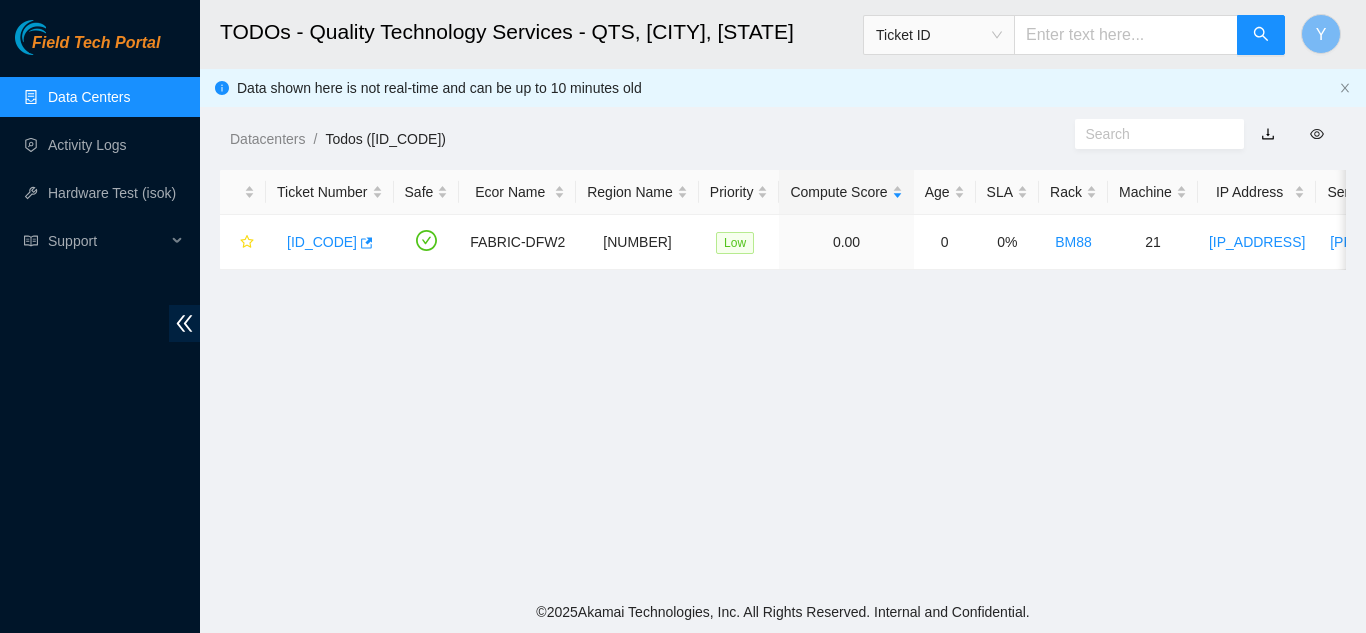 click on "Data Centers" at bounding box center [89, 97] 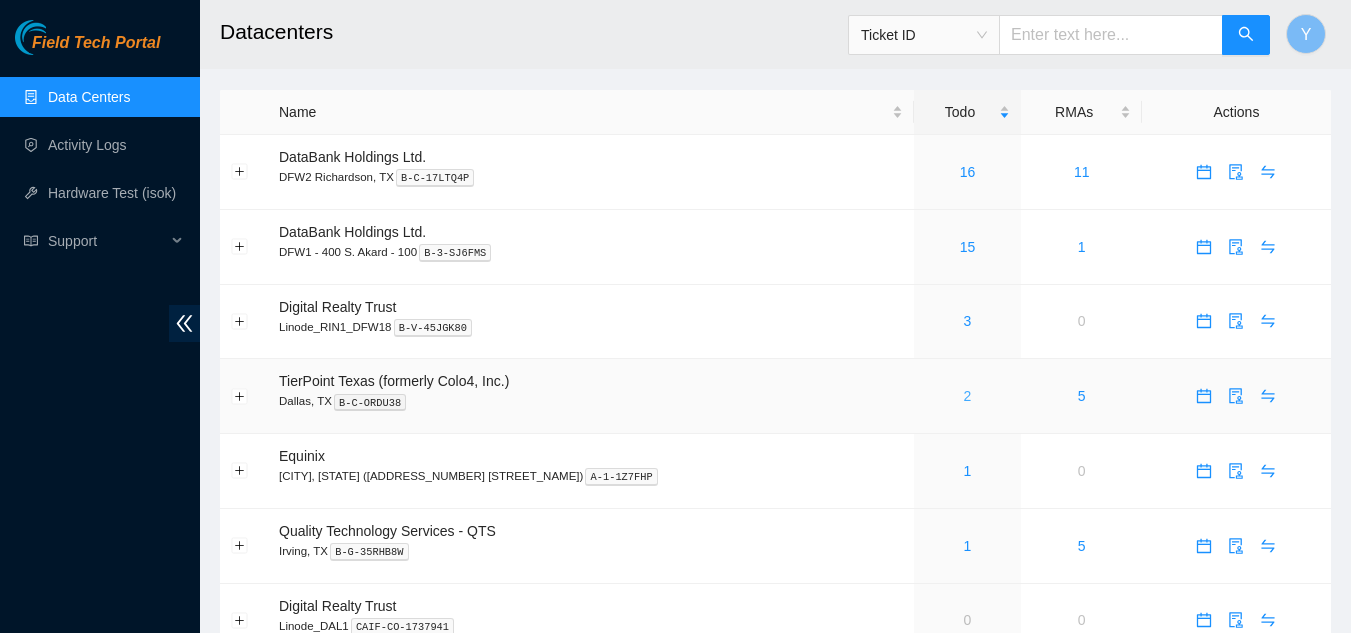 click on "2" at bounding box center (968, 396) 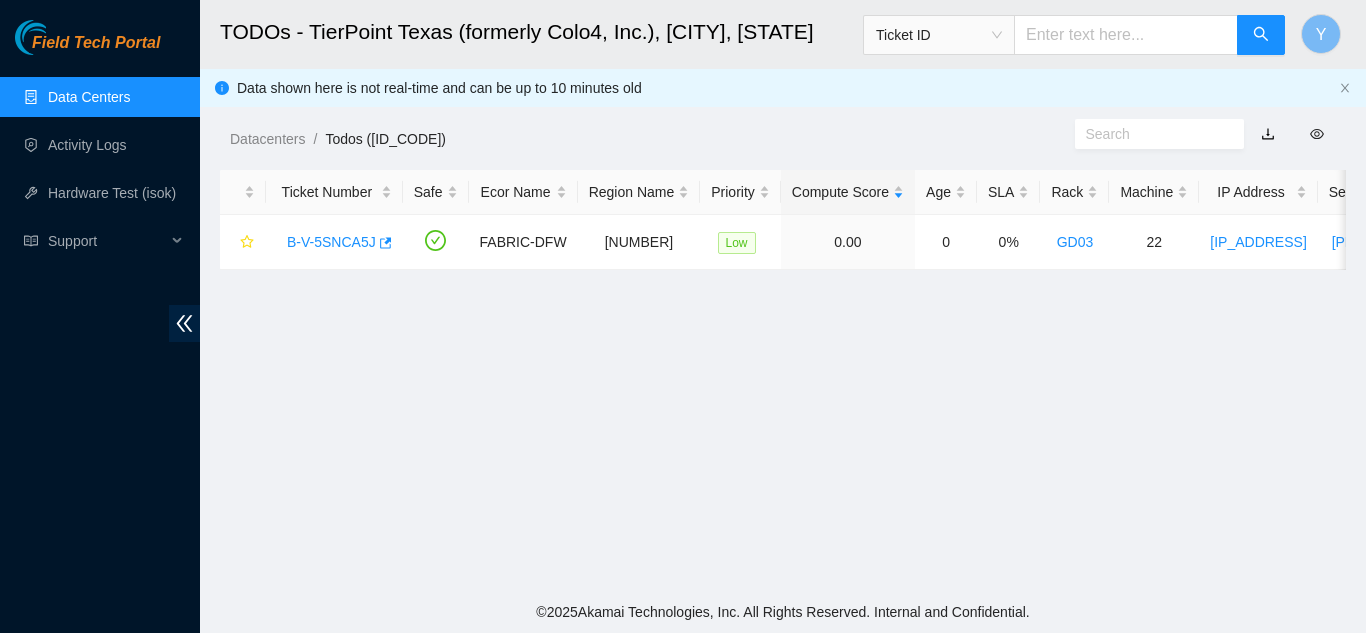 click on "Data Centers" at bounding box center (89, 97) 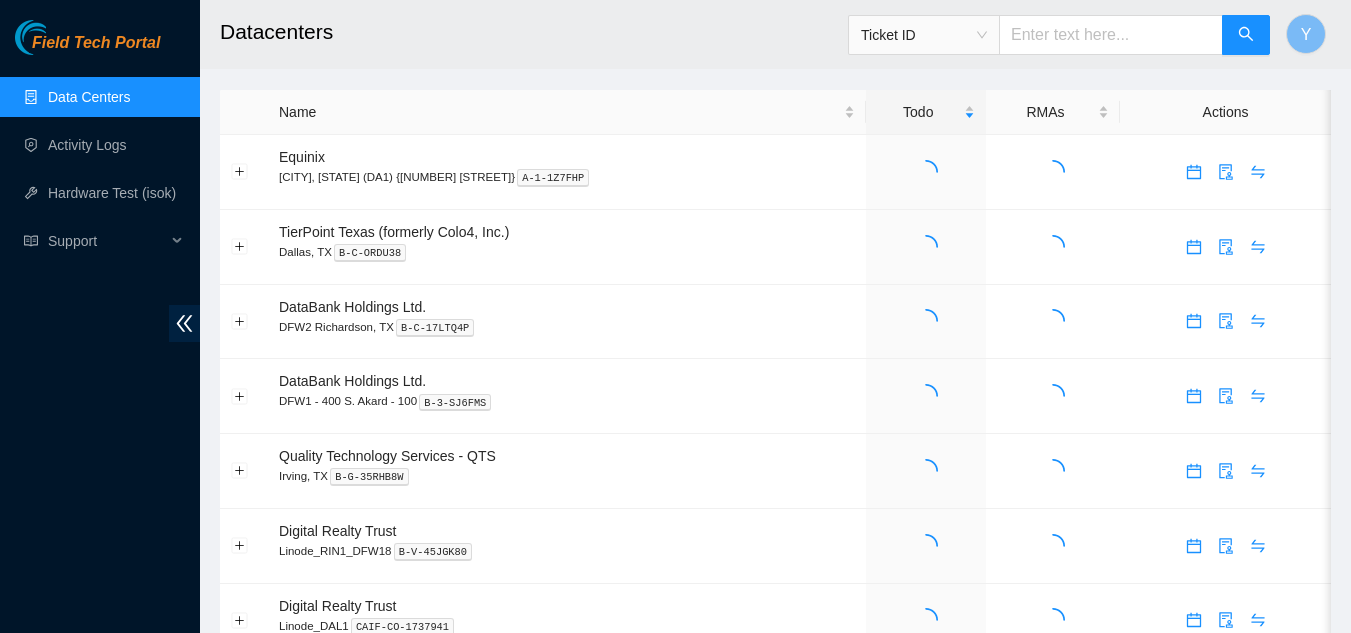 scroll, scrollTop: 0, scrollLeft: 0, axis: both 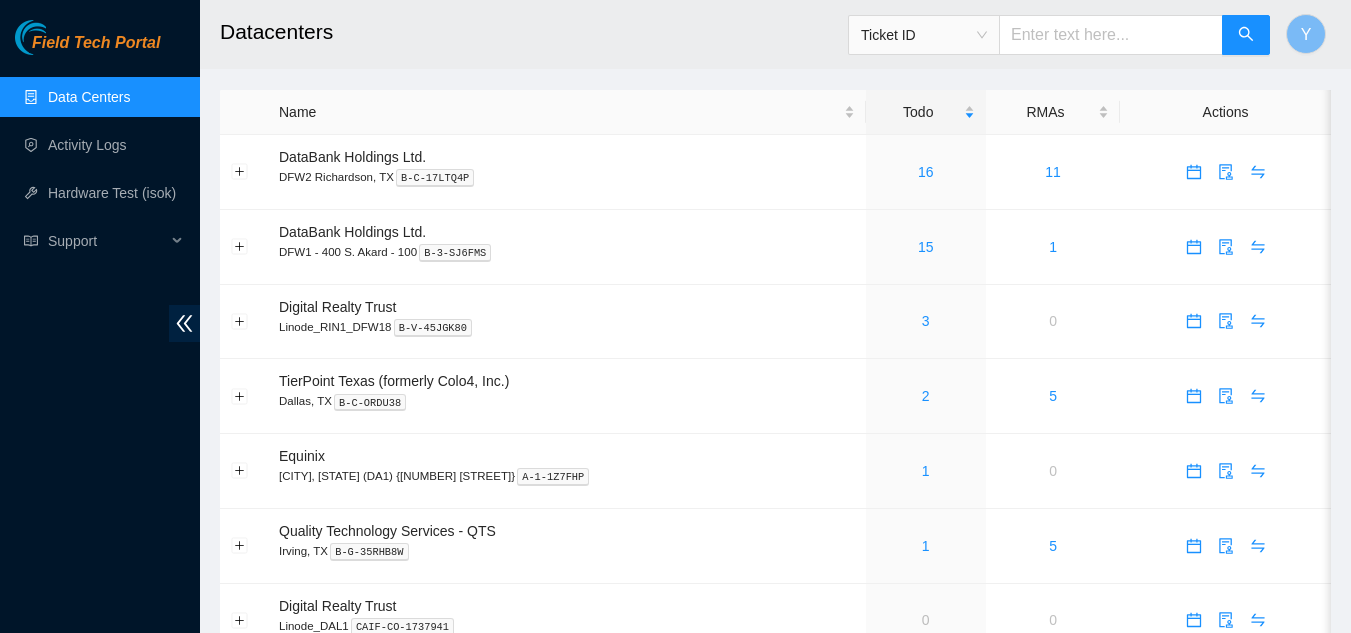 click on "Data Centers" at bounding box center [89, 97] 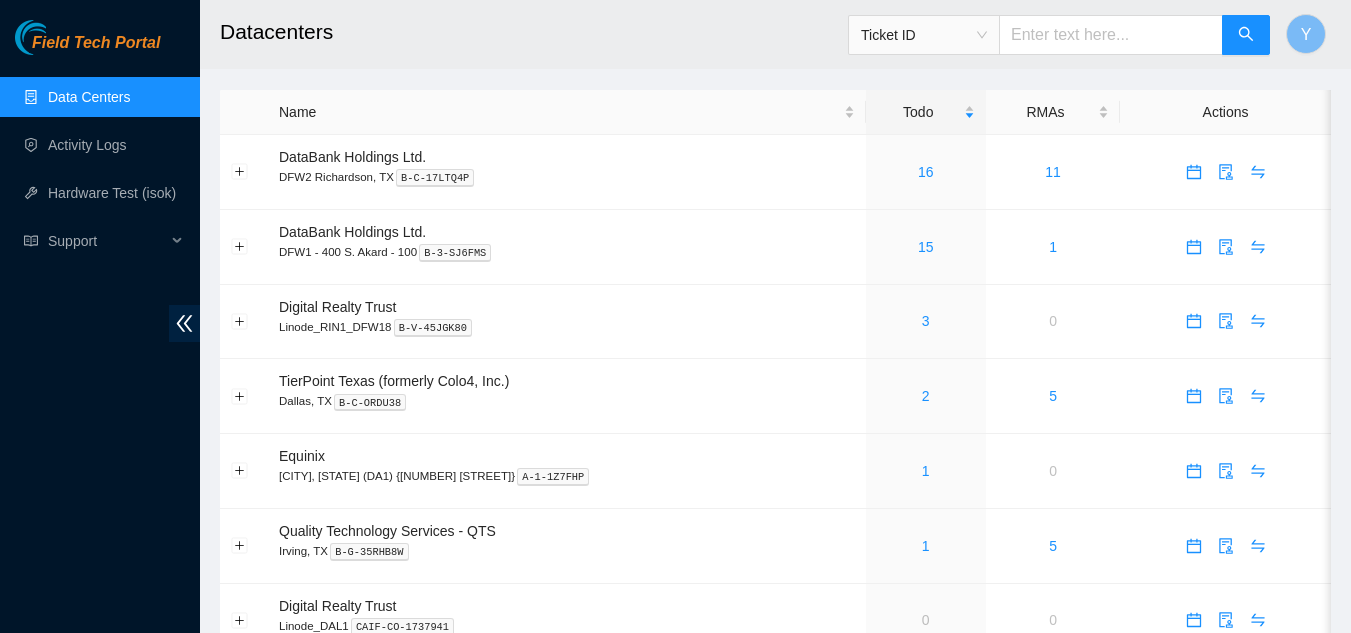 click on "Data Centers" at bounding box center (89, 97) 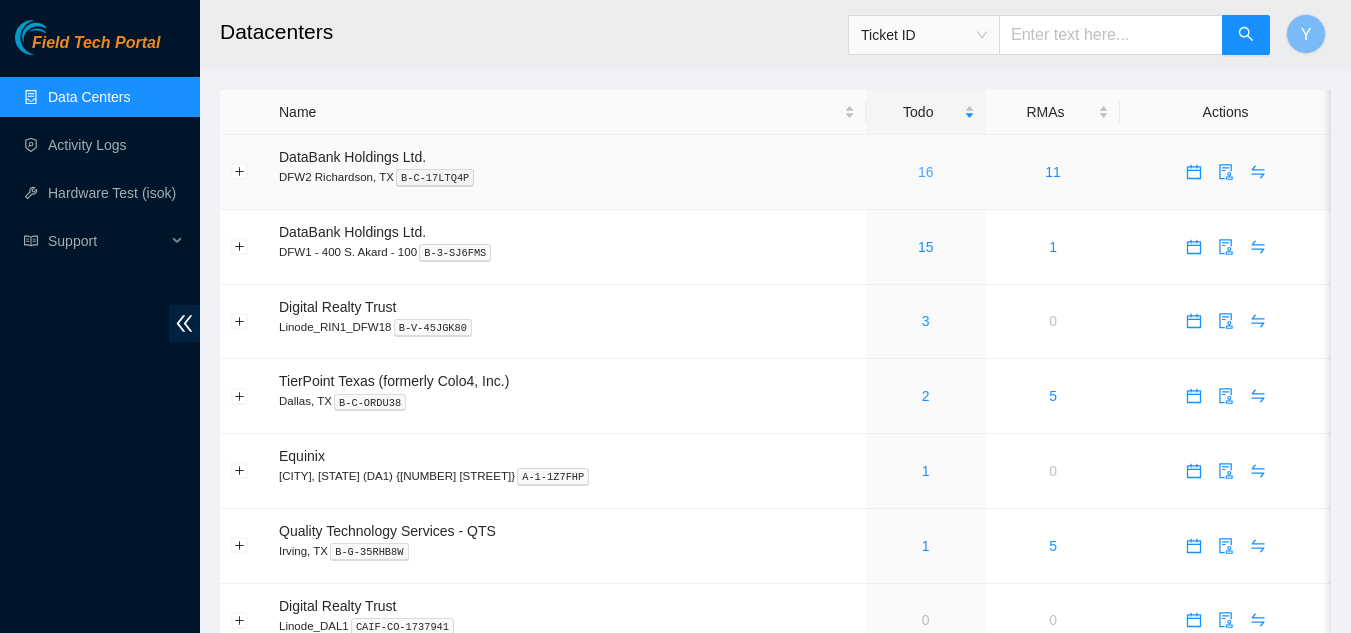 click on "16" at bounding box center (926, 172) 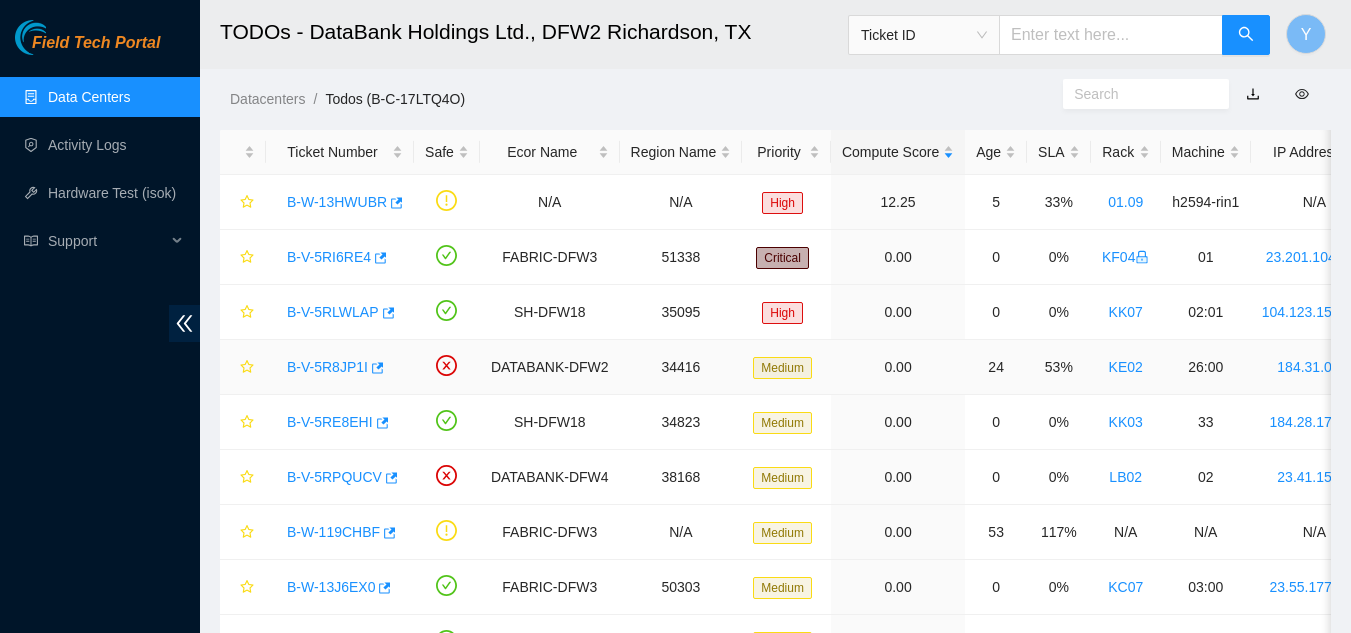 scroll, scrollTop: 39, scrollLeft: 0, axis: vertical 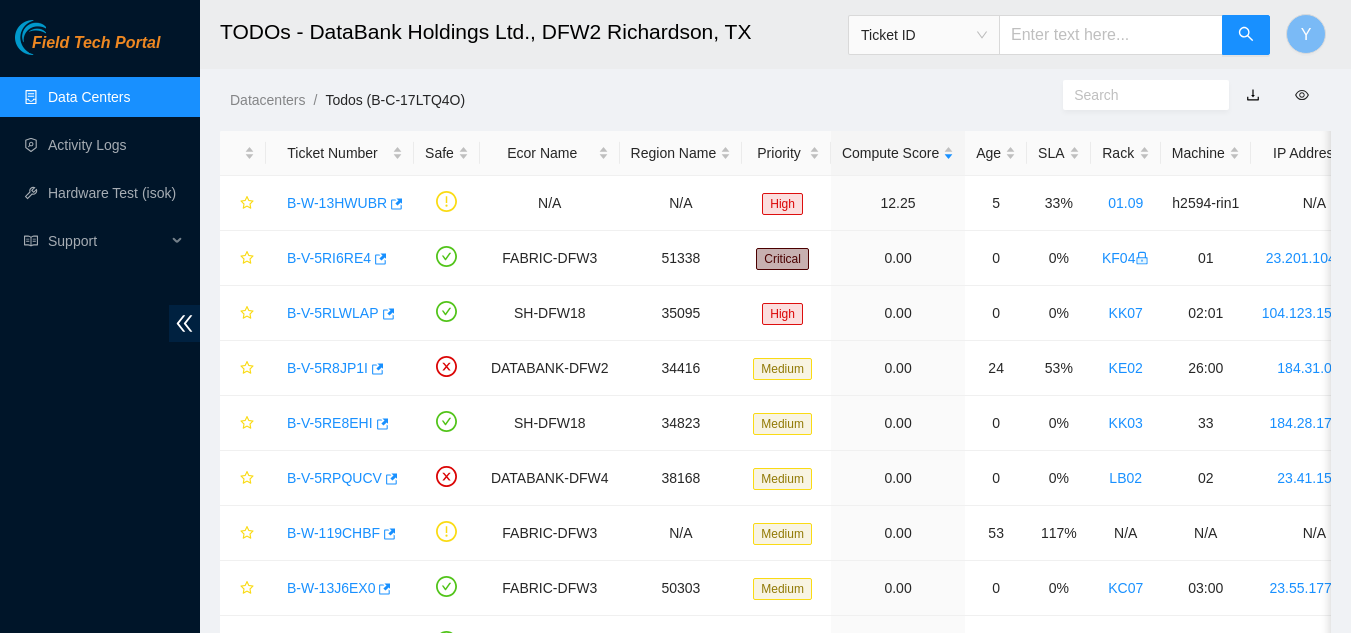 click on "Data Centers" at bounding box center (89, 97) 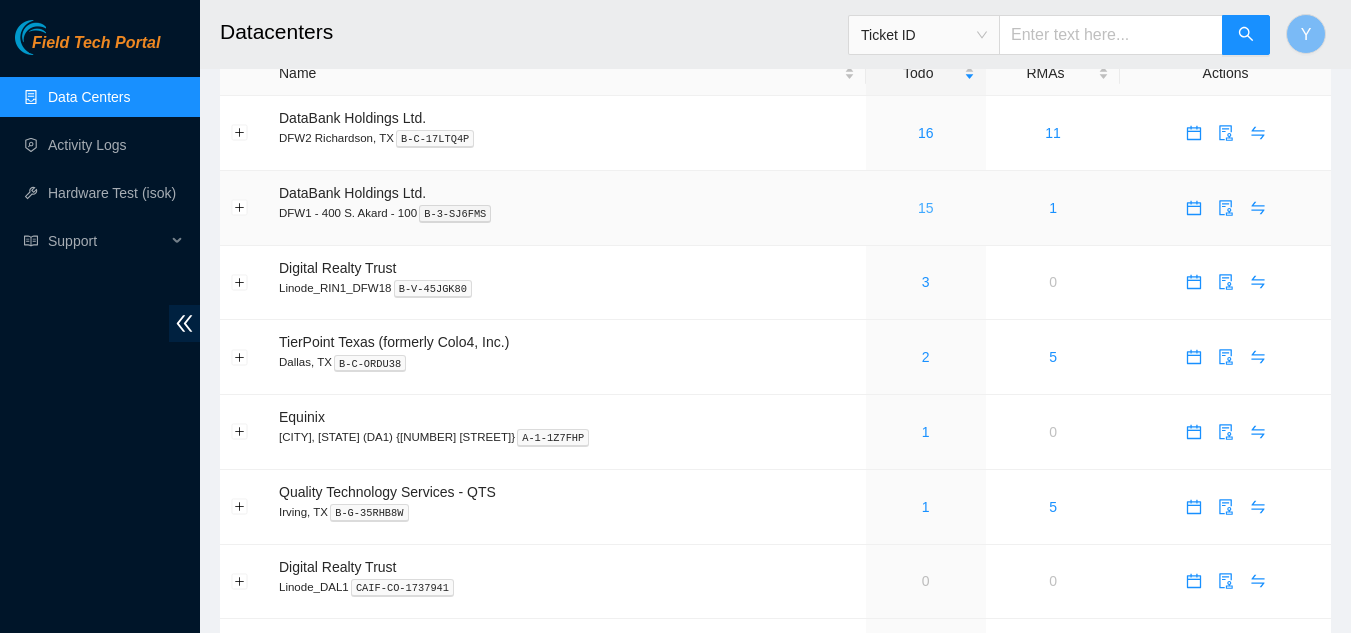click on "15" at bounding box center (926, 208) 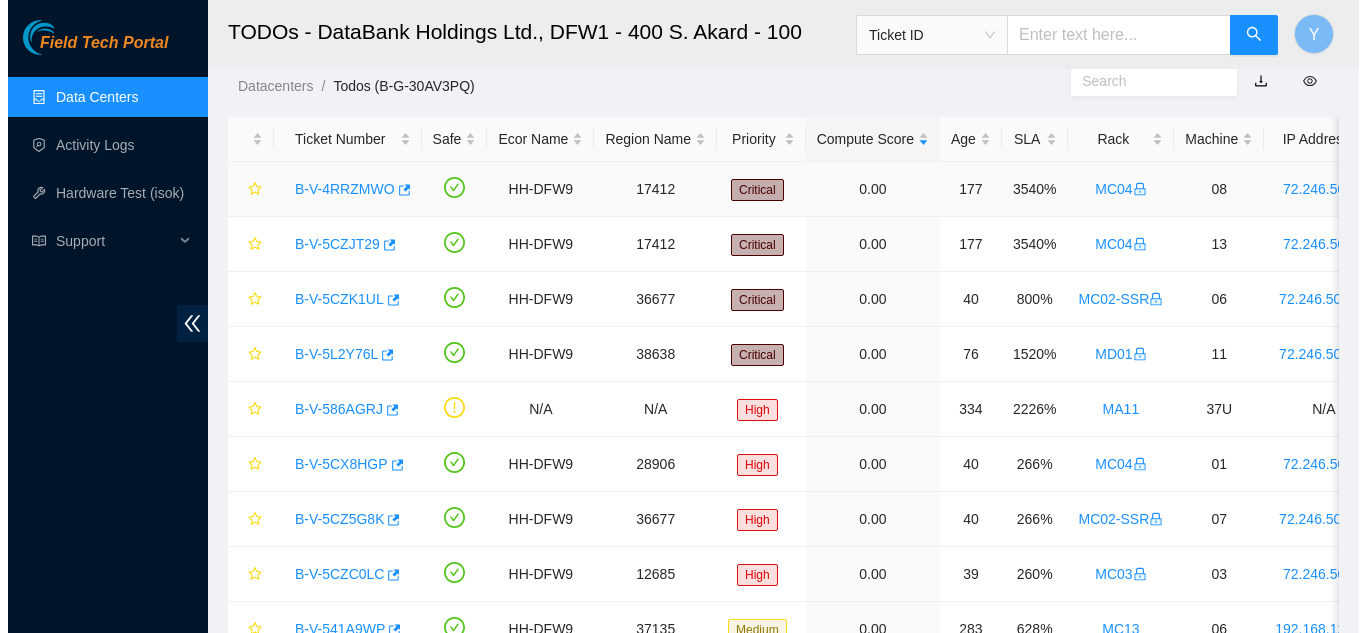 scroll, scrollTop: 100, scrollLeft: 0, axis: vertical 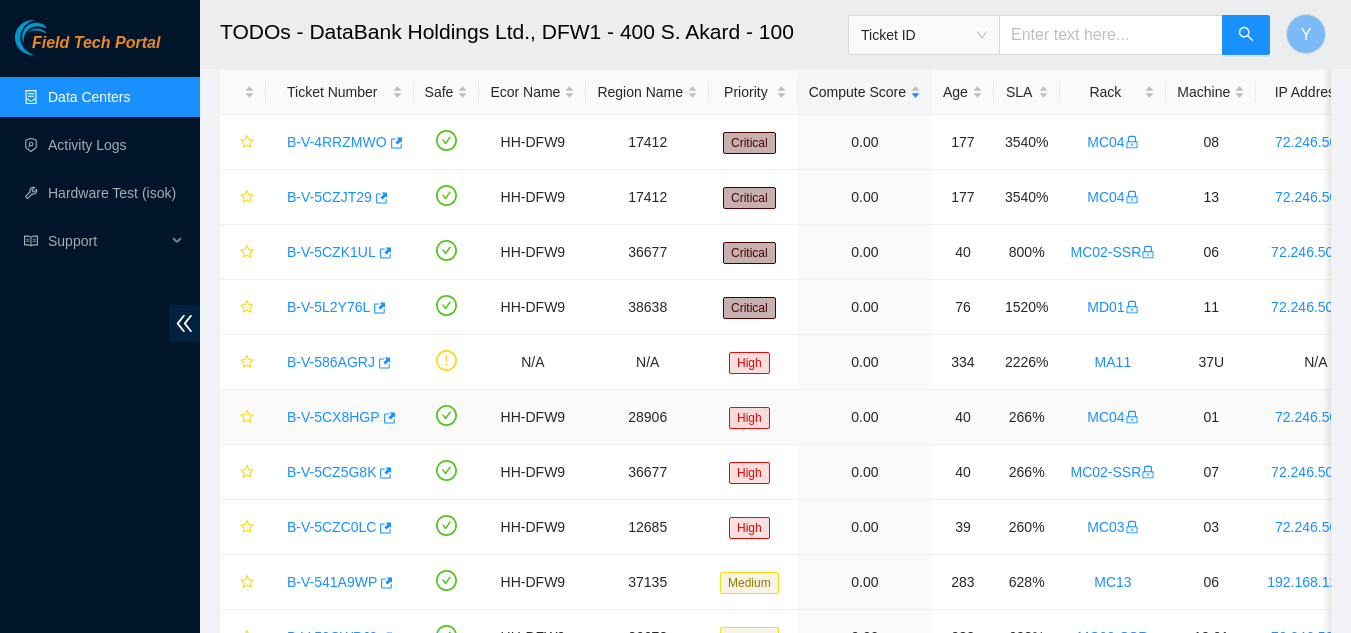 click on "B-V-5CX8HGP" at bounding box center (333, 417) 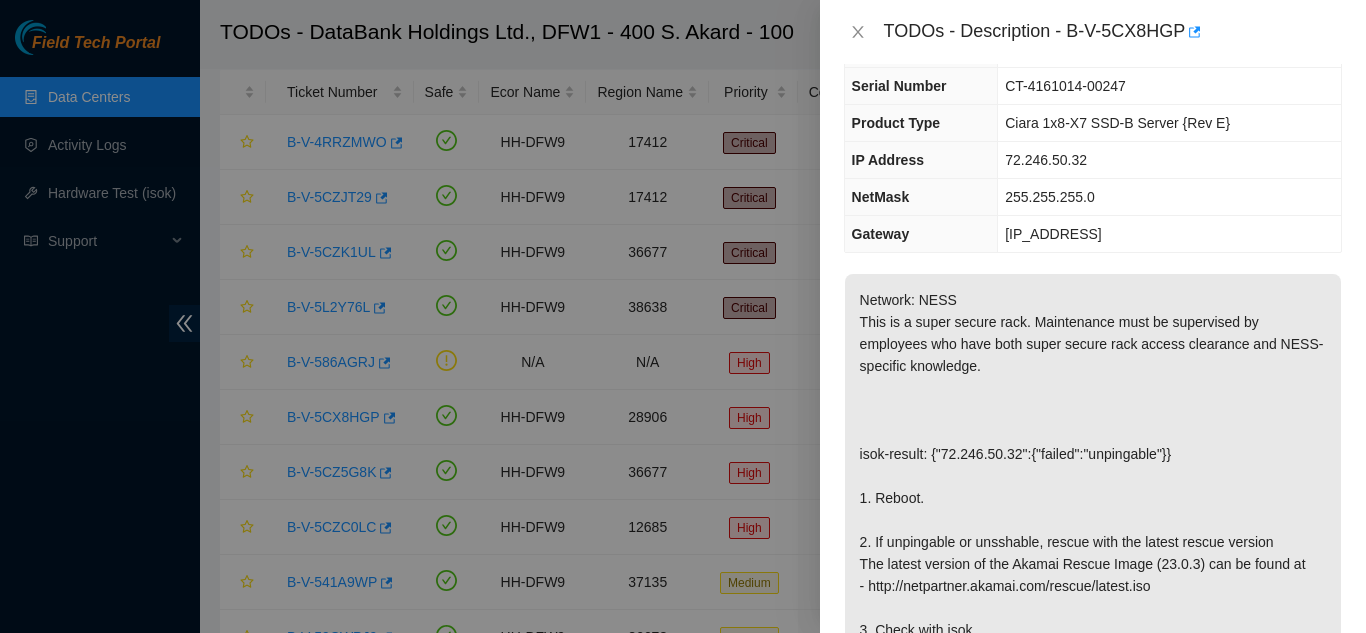 scroll, scrollTop: 0, scrollLeft: 0, axis: both 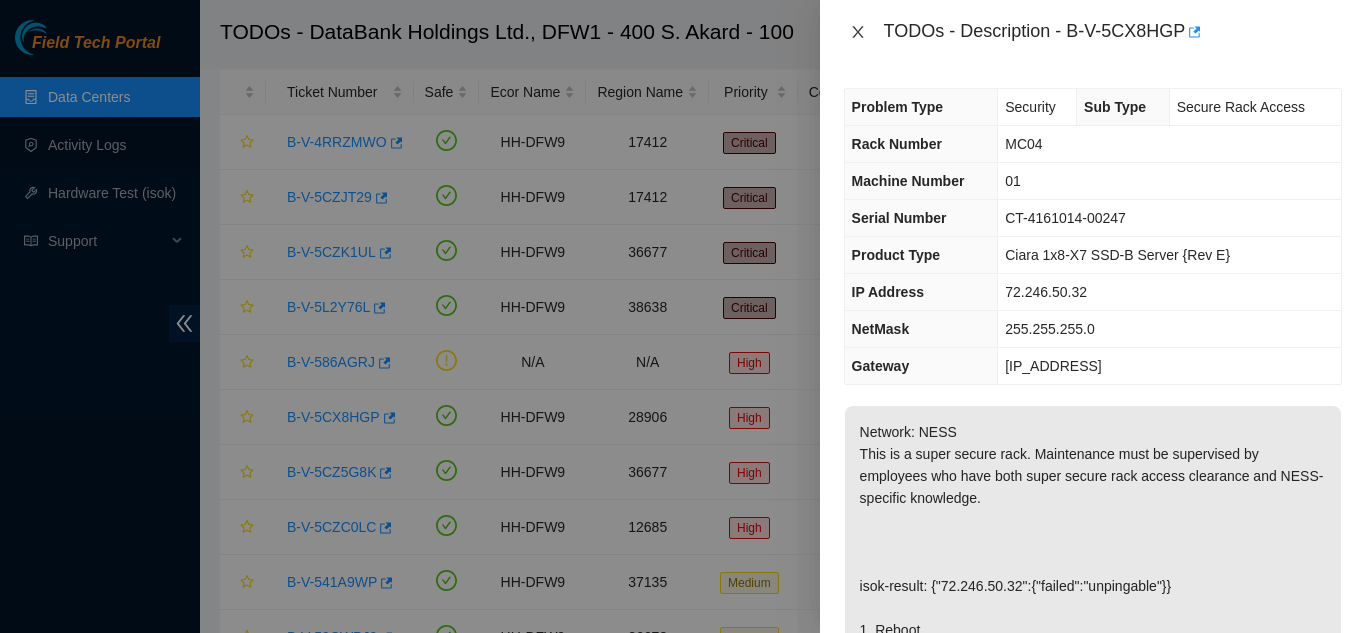 click 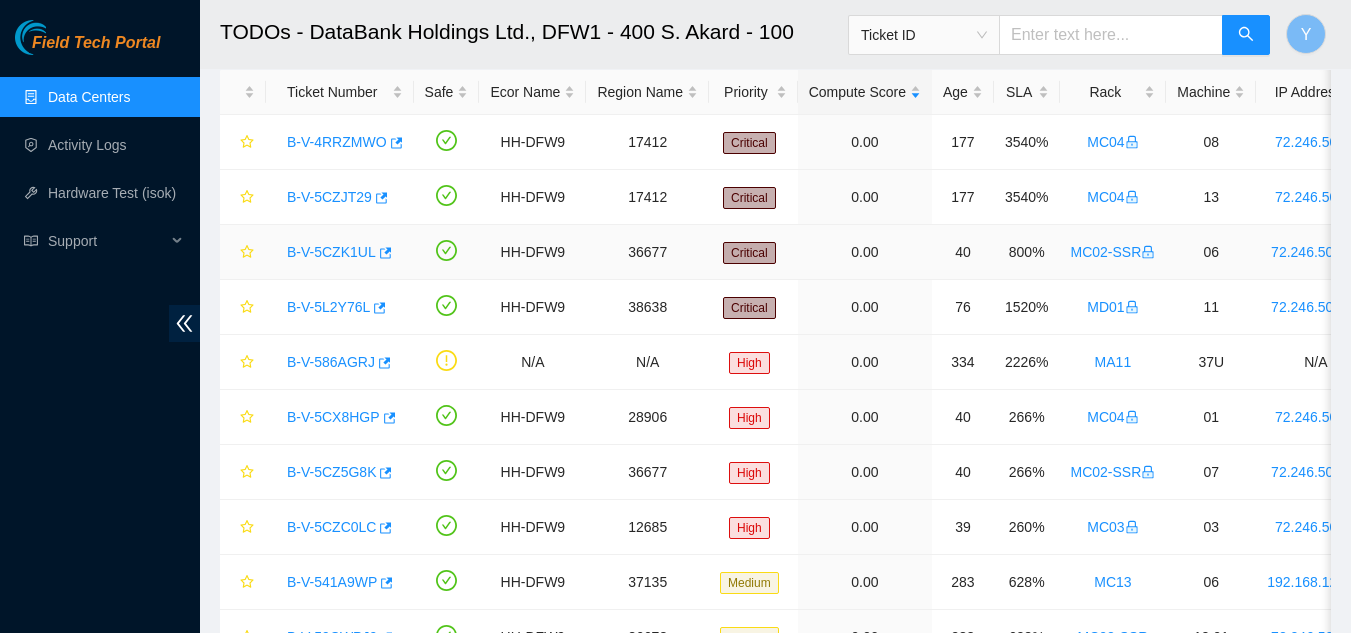 click on "B-V-5CZK1UL" at bounding box center (331, 252) 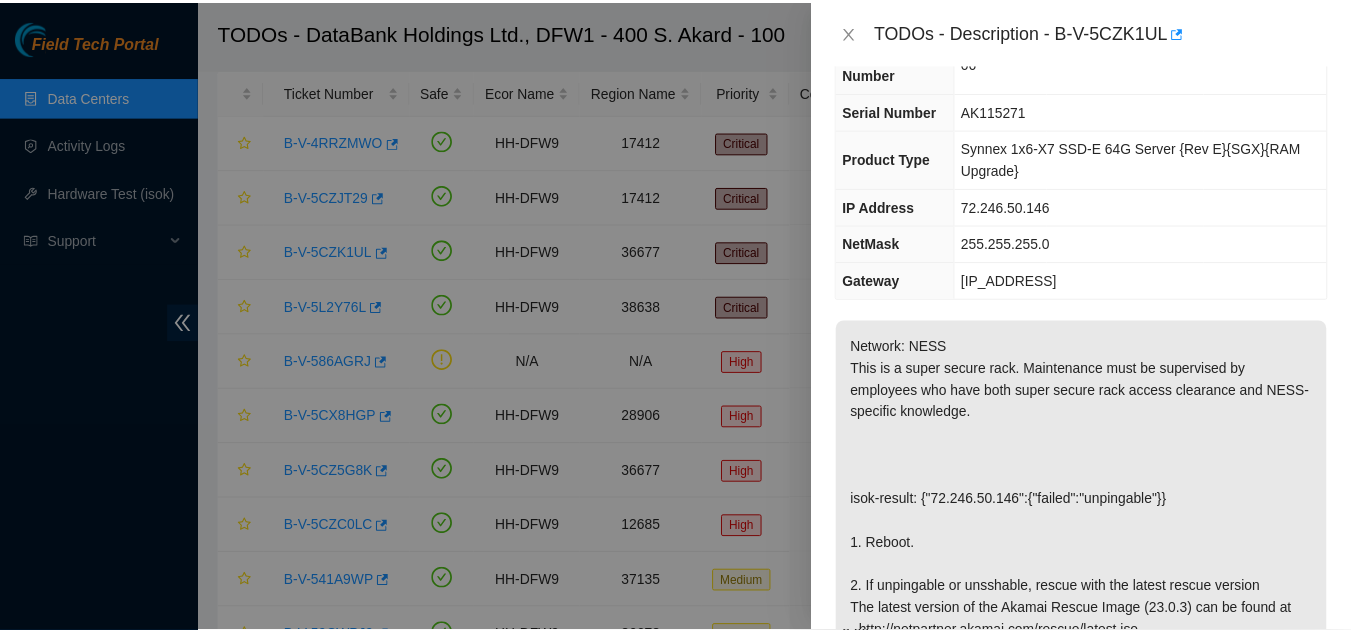 scroll, scrollTop: 0, scrollLeft: 0, axis: both 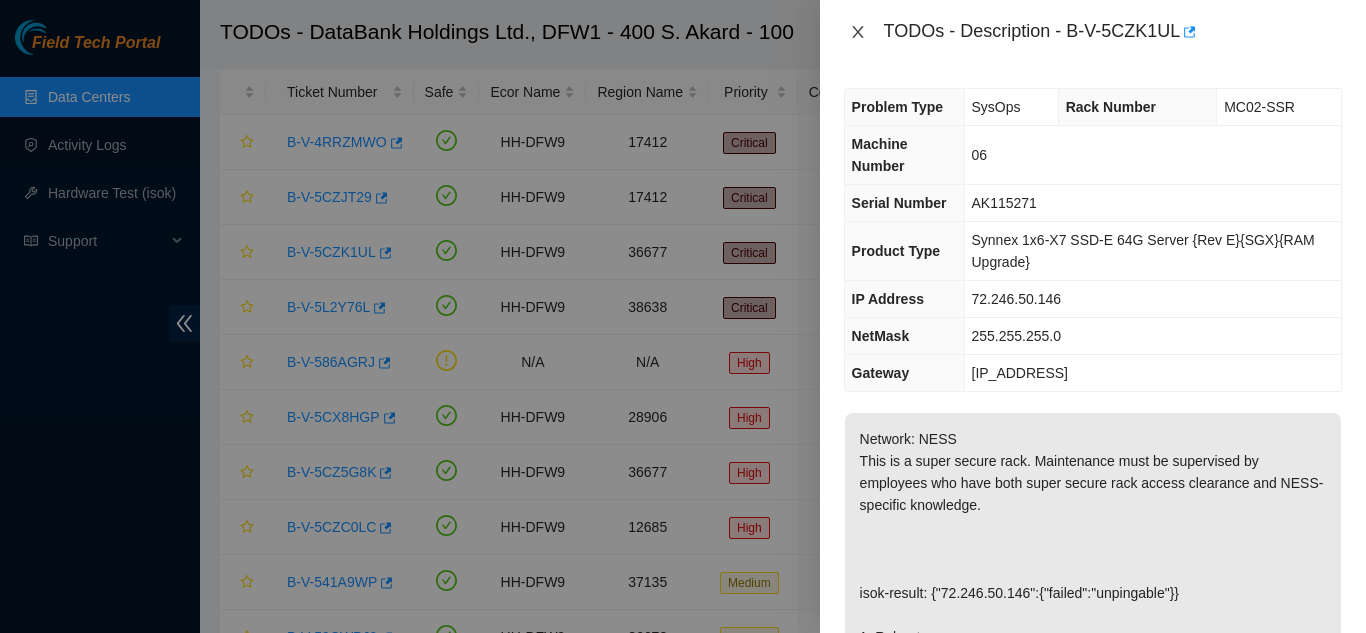 drag, startPoint x: 858, startPoint y: 33, endPoint x: 858, endPoint y: 44, distance: 11 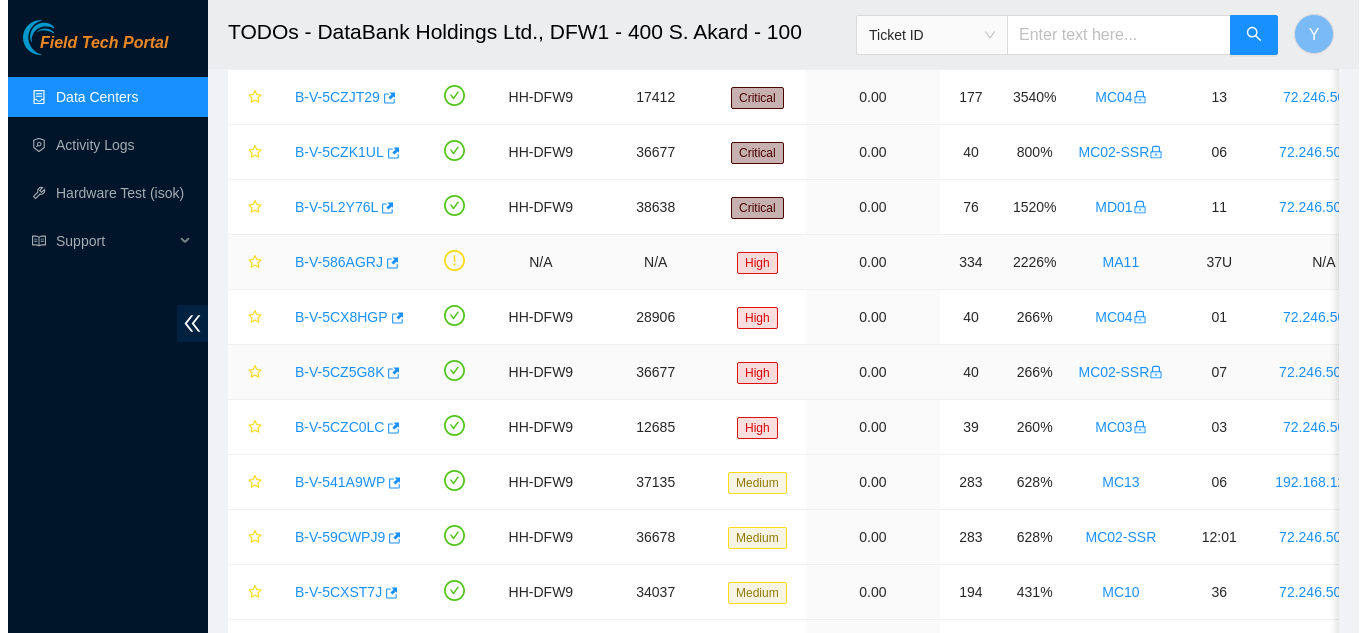 scroll, scrollTop: 300, scrollLeft: 0, axis: vertical 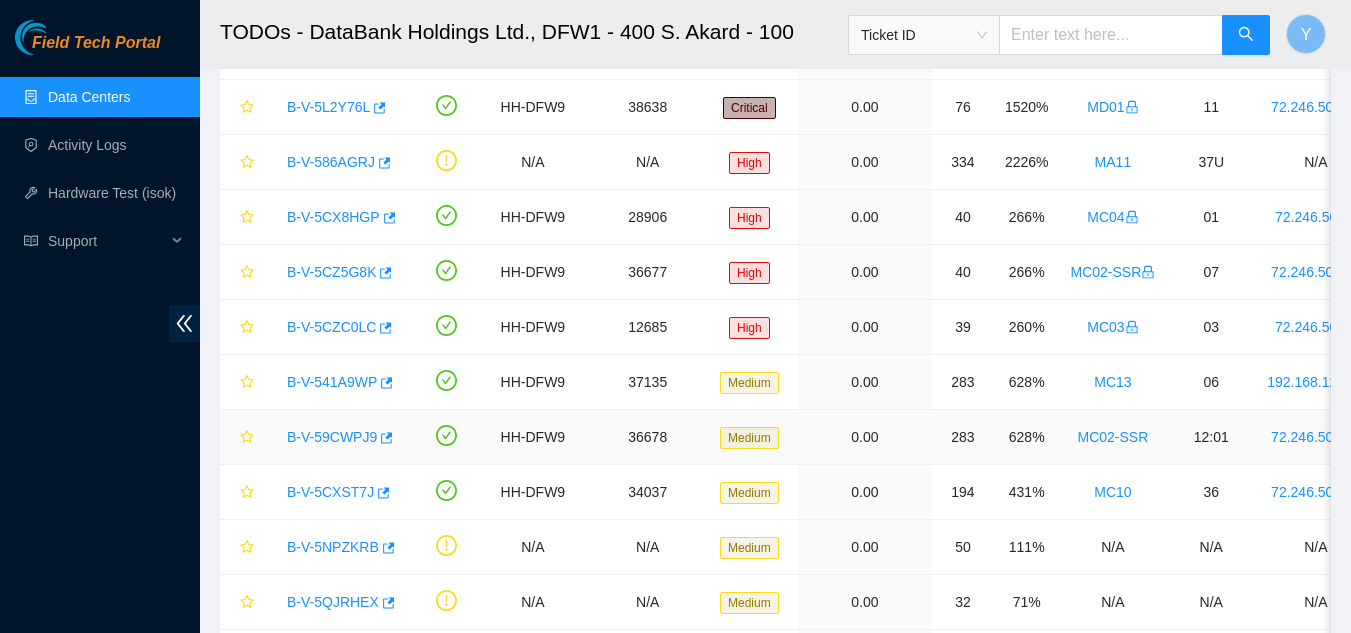click on "B-V-59CWPJ9" at bounding box center [332, 437] 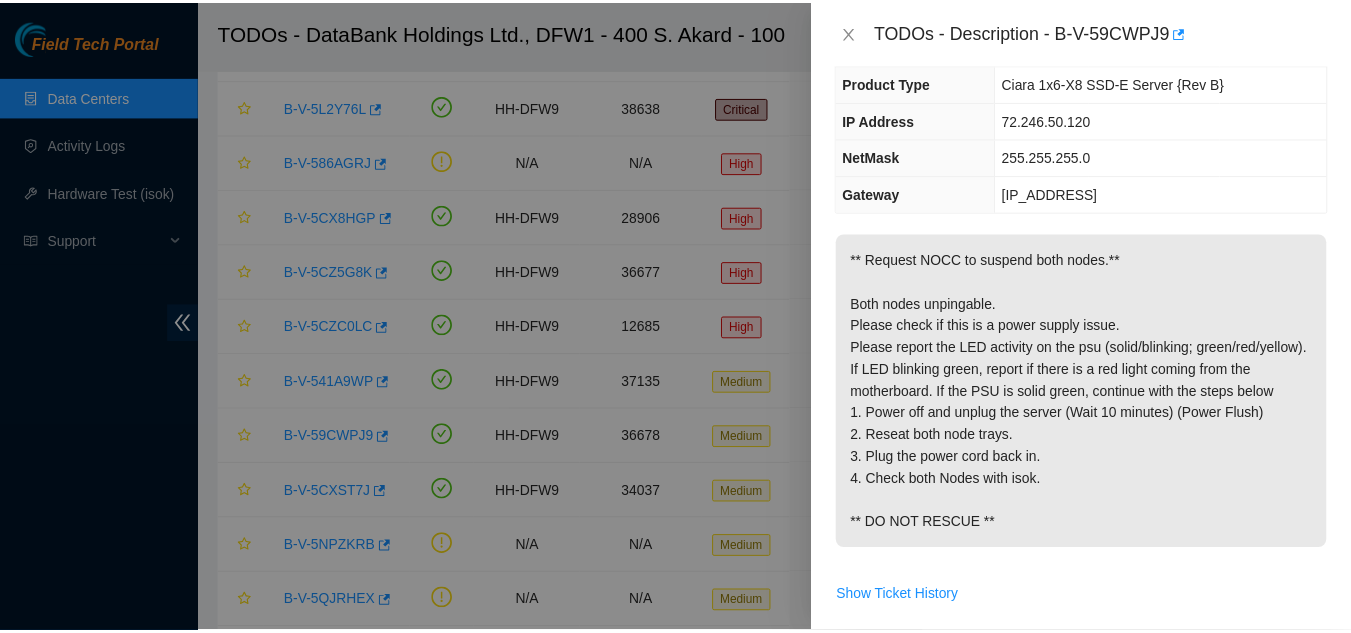 scroll, scrollTop: 0, scrollLeft: 0, axis: both 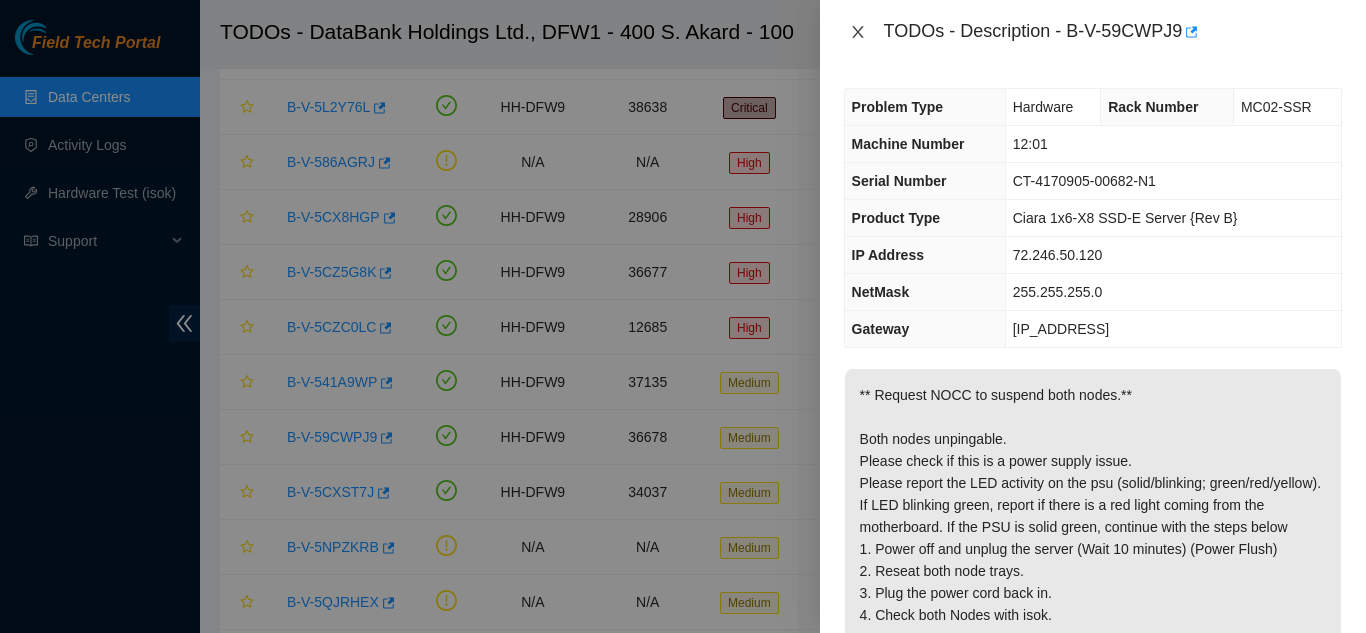 click 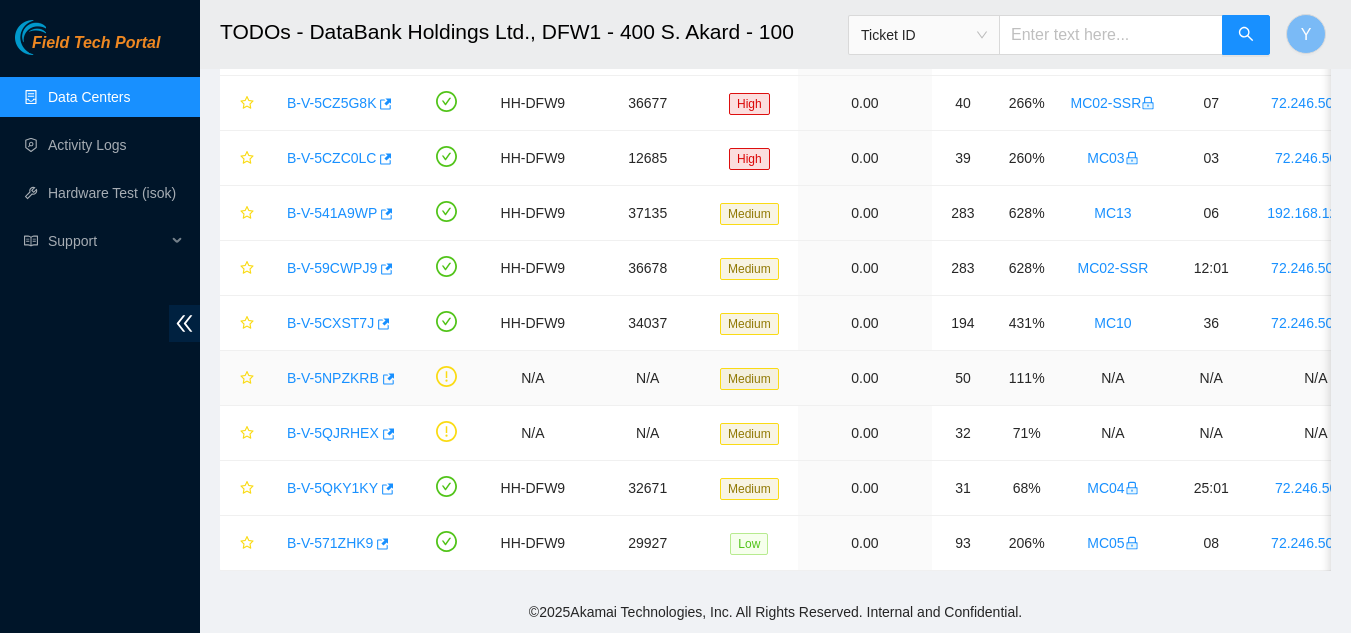 scroll, scrollTop: 484, scrollLeft: 0, axis: vertical 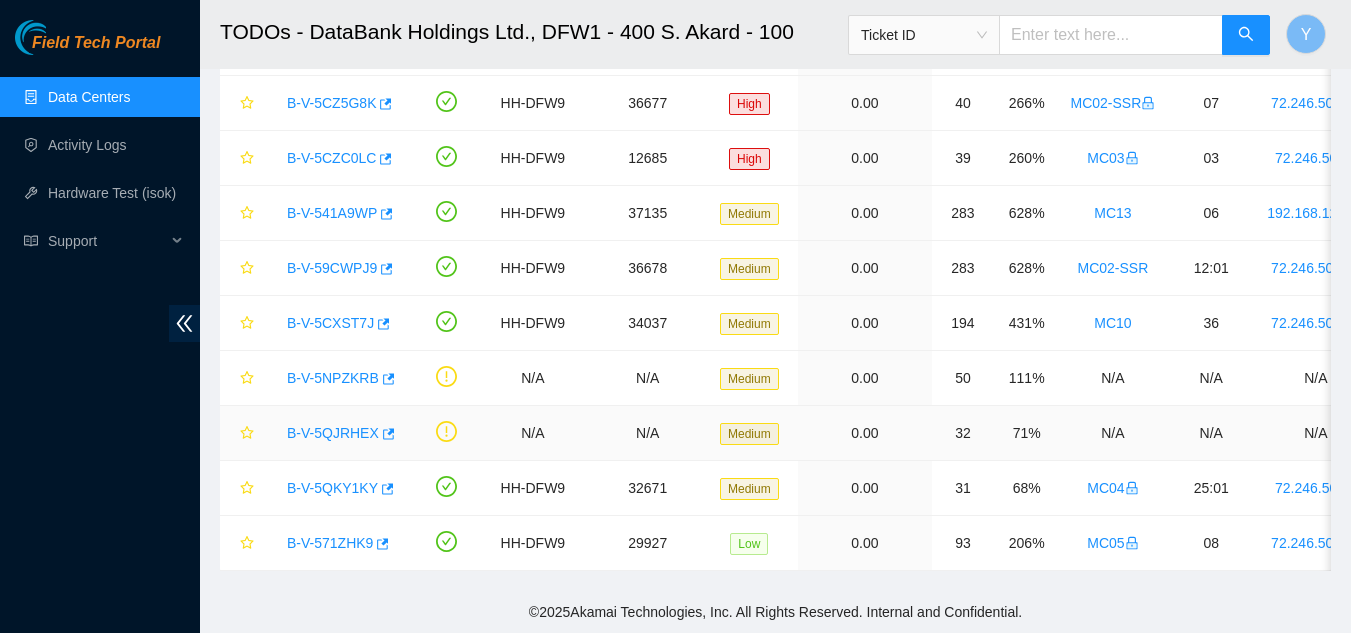 click on "B-V-5QJRHEX" at bounding box center [333, 433] 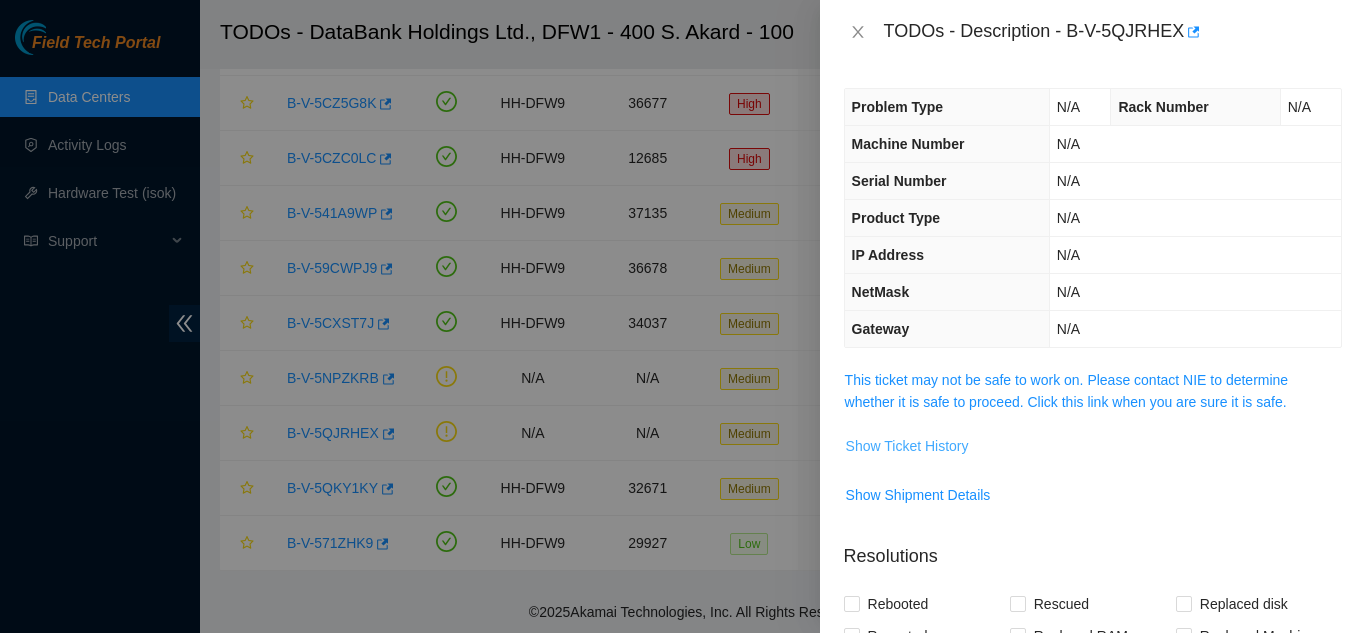 click on "Show Ticket History" at bounding box center (907, 446) 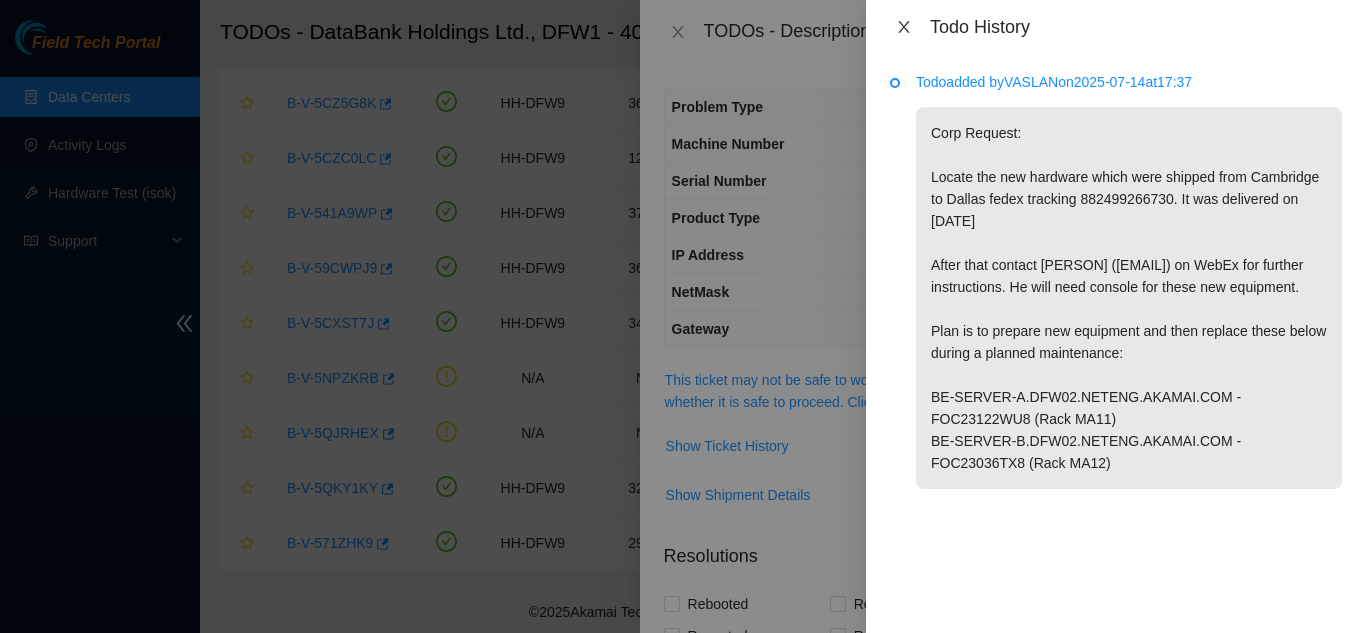 click 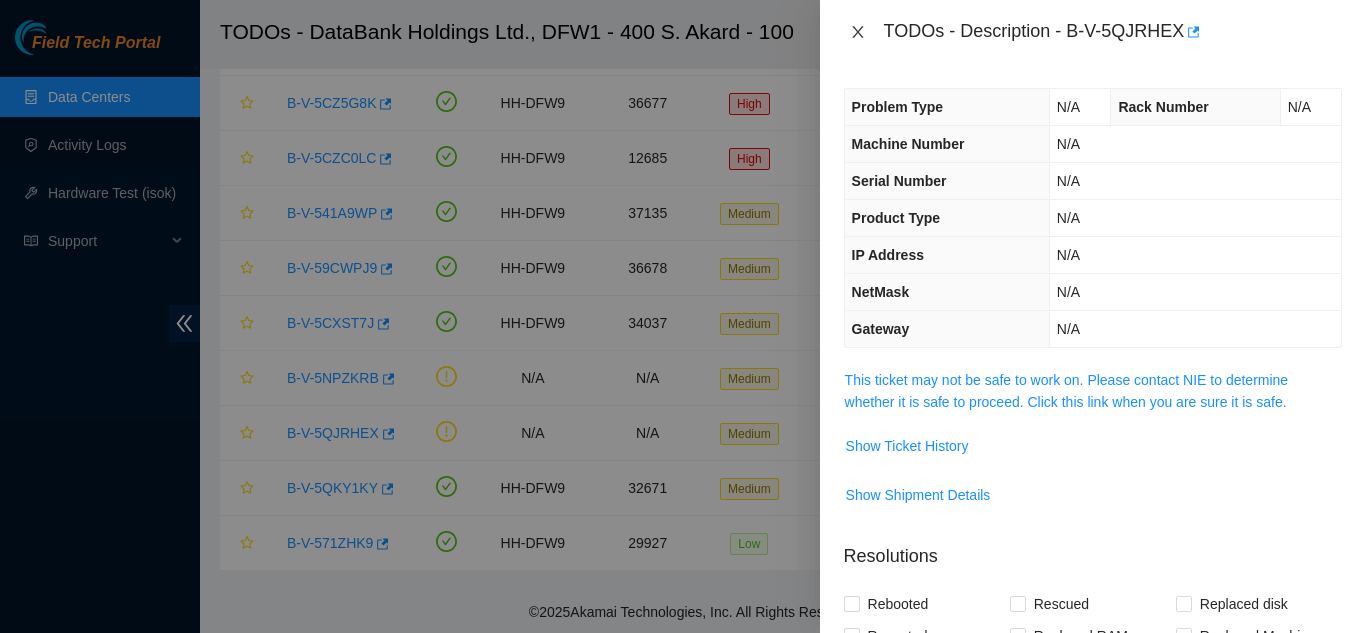 click 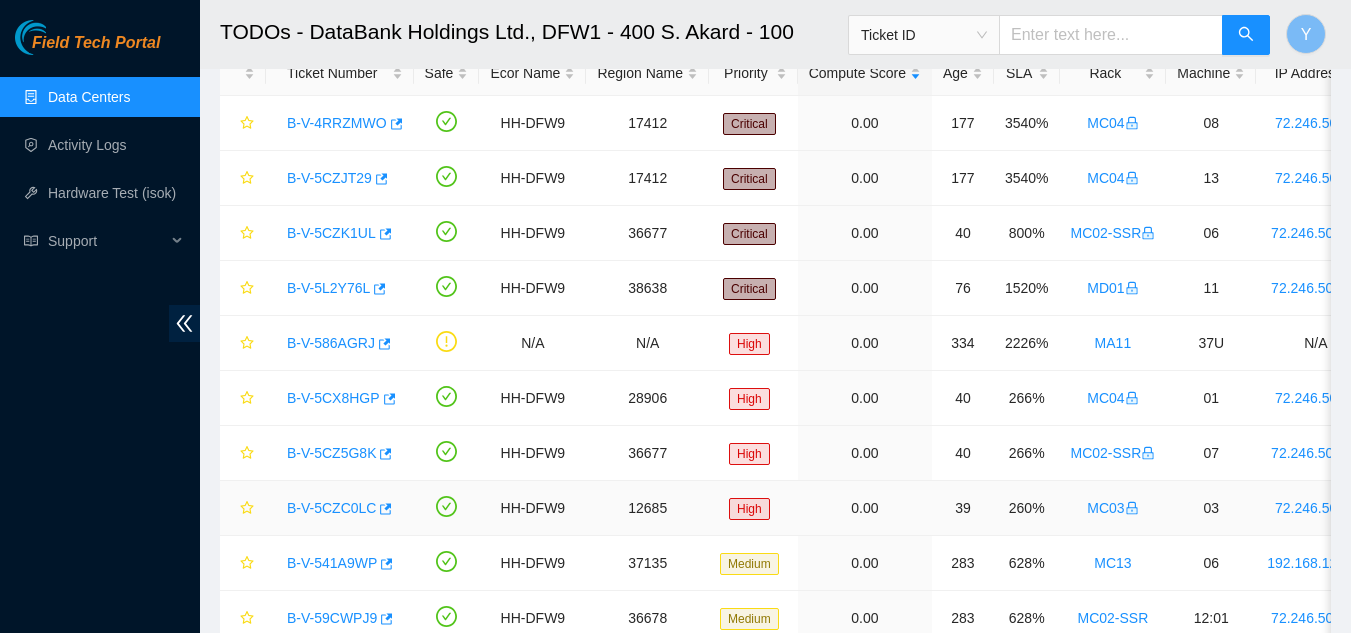 scroll, scrollTop: 84, scrollLeft: 0, axis: vertical 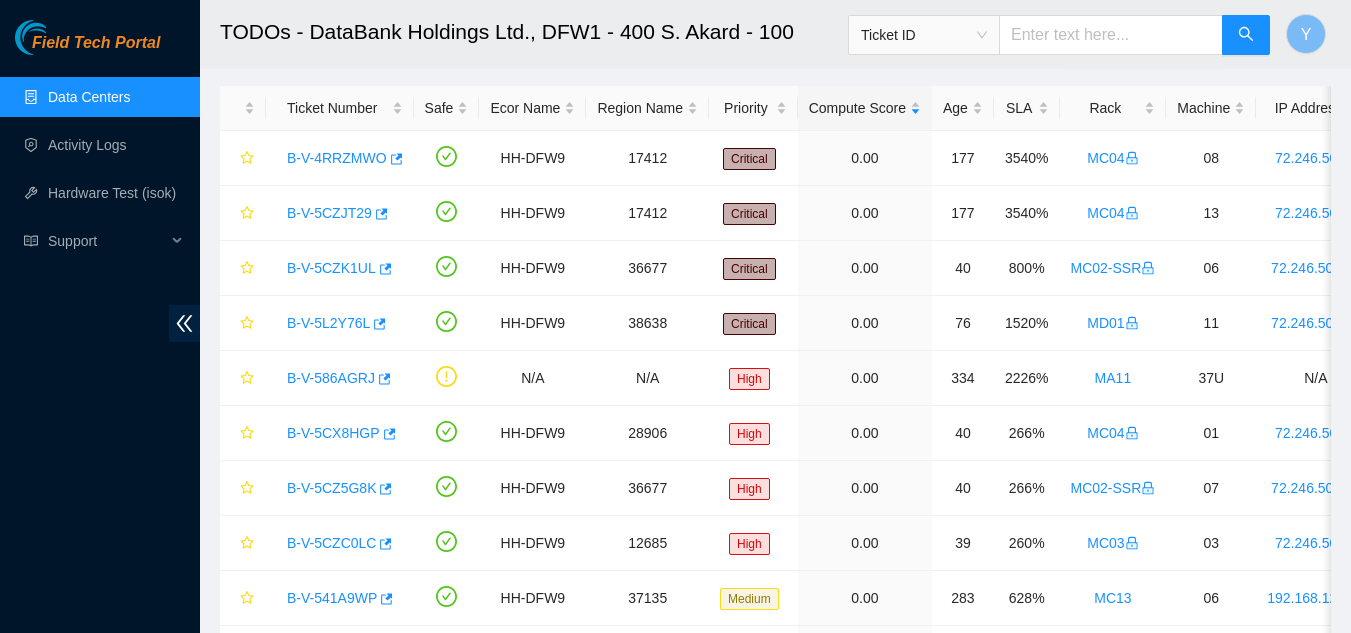 click on "Data Centers" at bounding box center (89, 97) 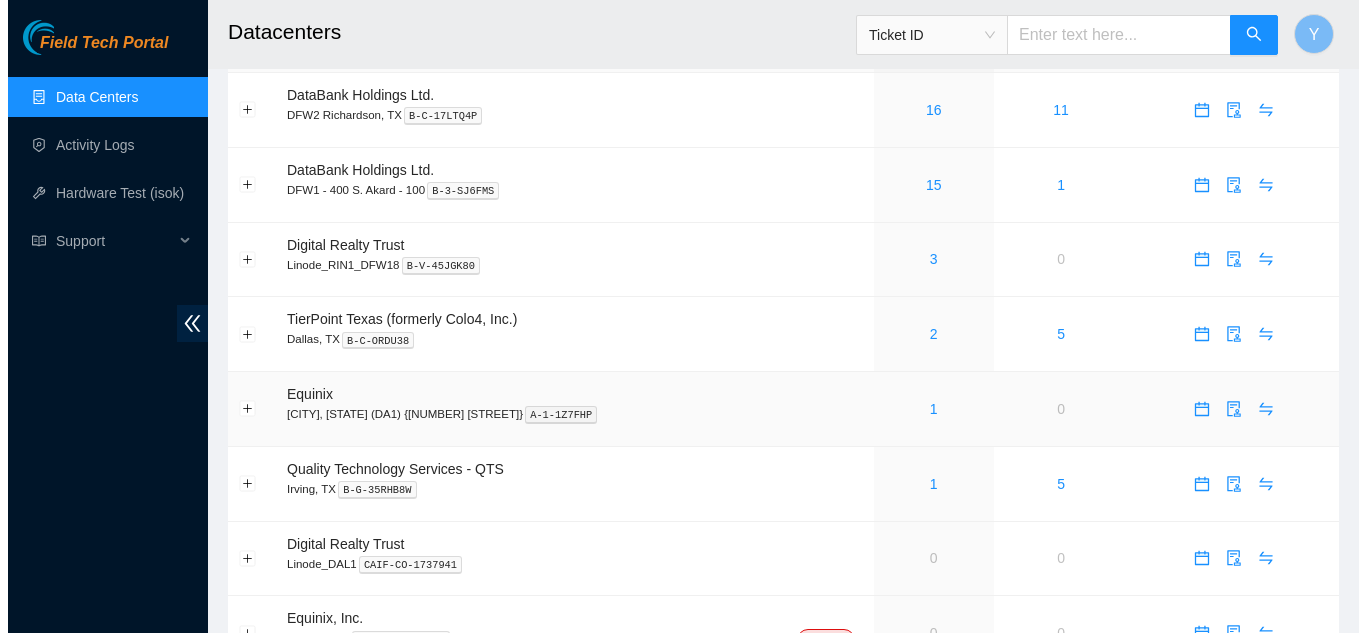 scroll, scrollTop: 0, scrollLeft: 0, axis: both 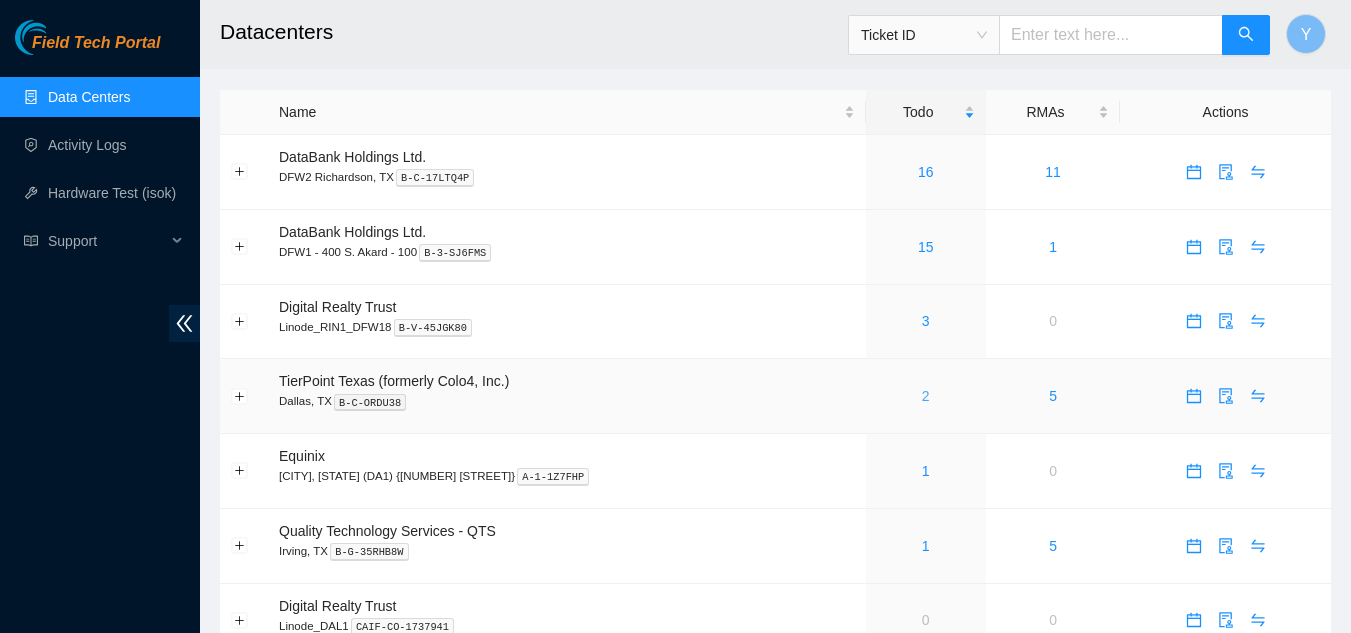 click on "2" at bounding box center [926, 396] 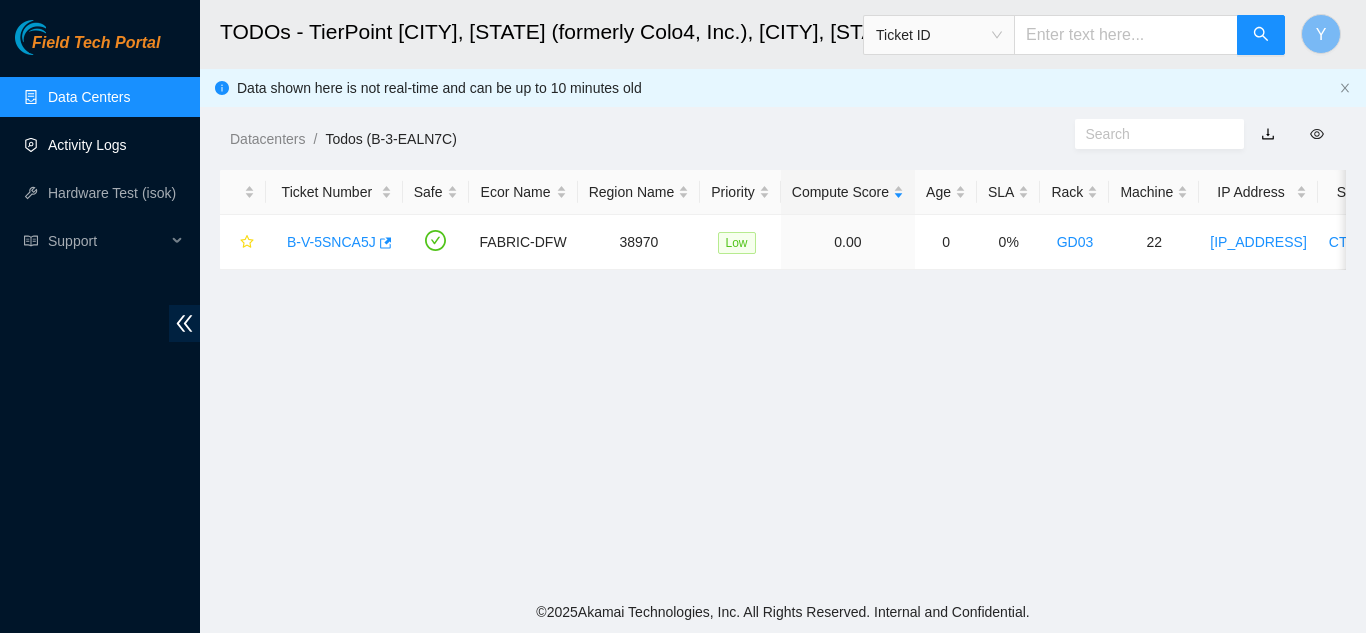 click on "Activity Logs" at bounding box center [87, 145] 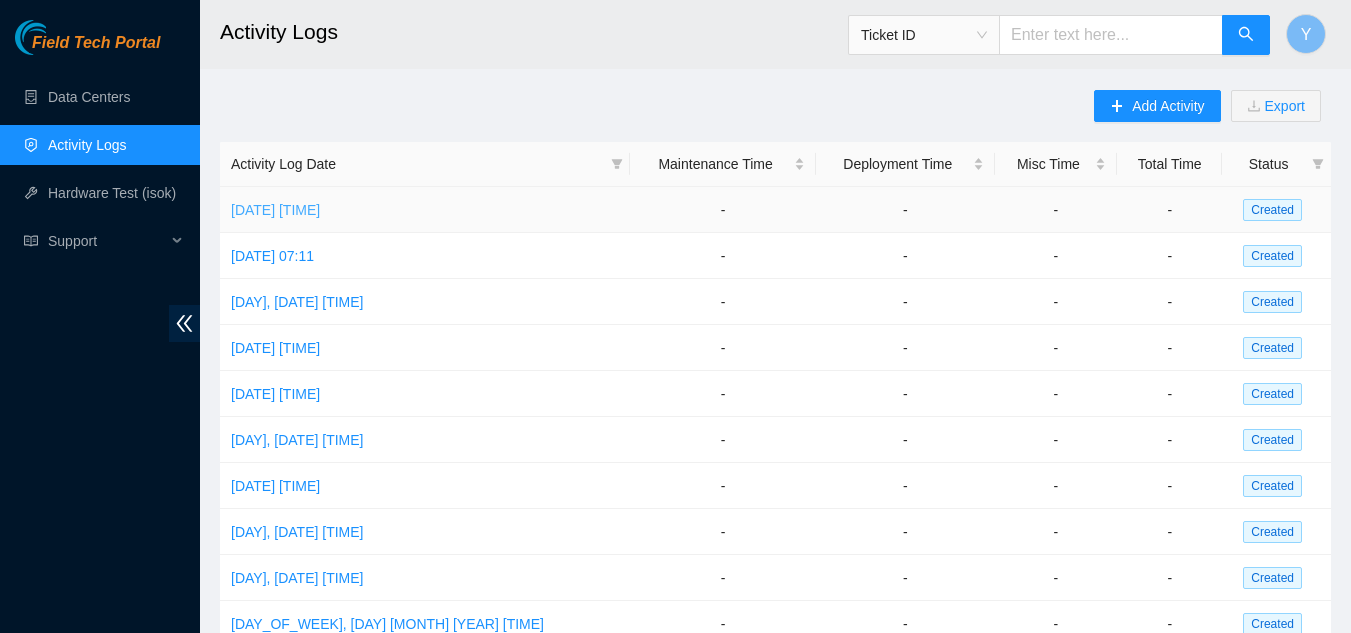 click on "[DAY], [DATE] [TIME]" at bounding box center (275, 210) 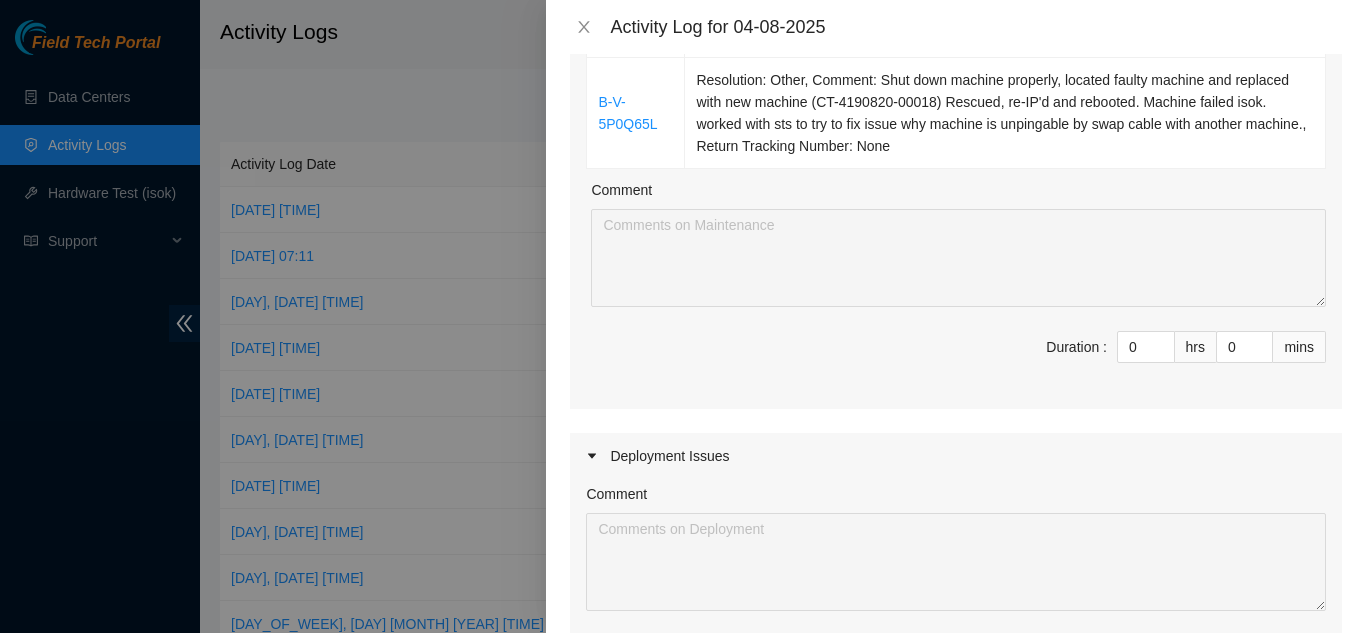 scroll, scrollTop: 600, scrollLeft: 0, axis: vertical 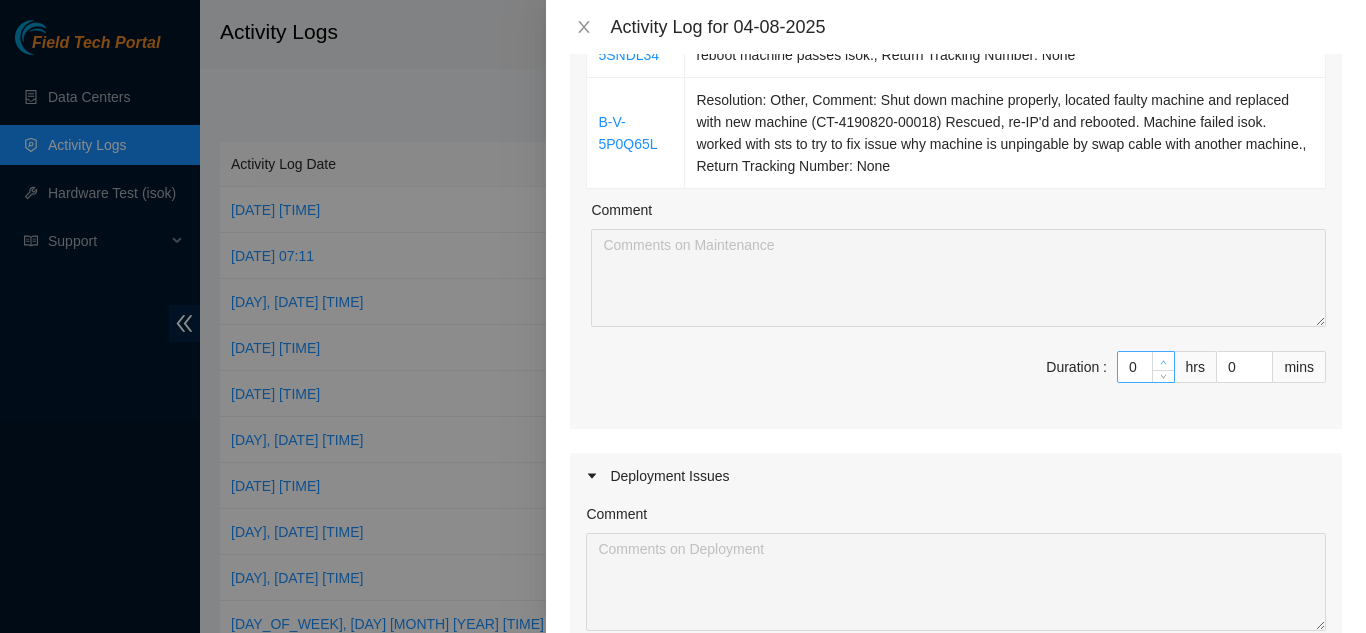 type on "1" 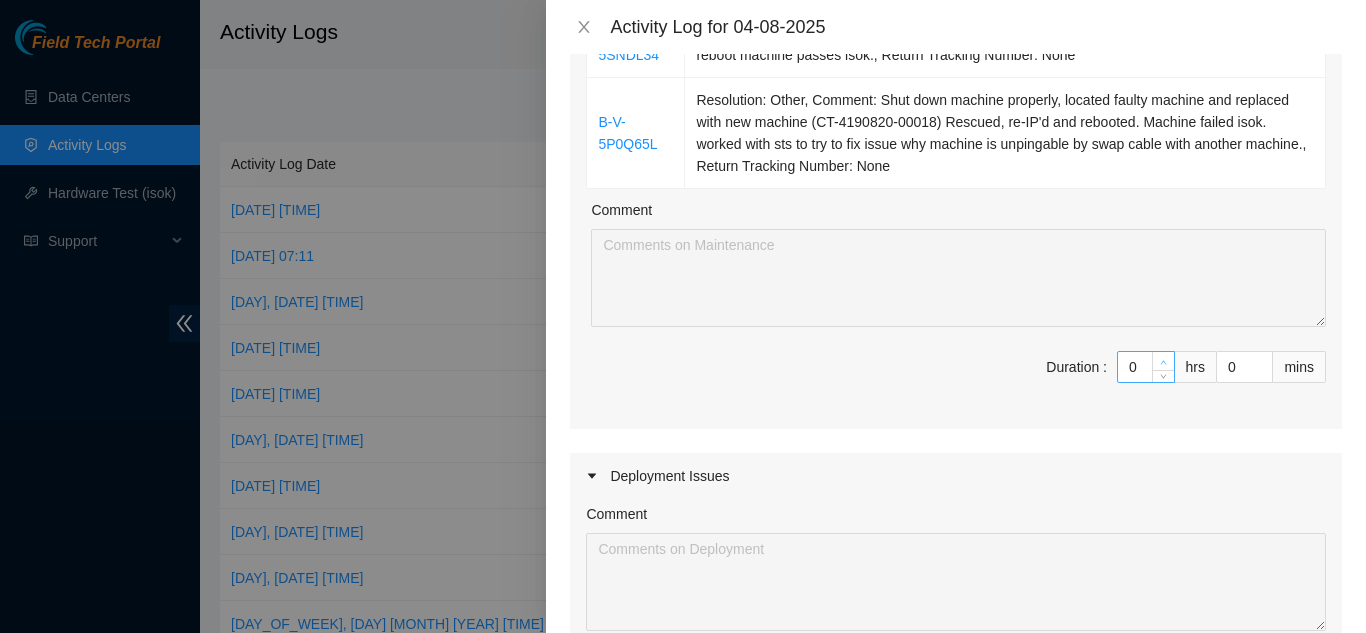 type on "1" 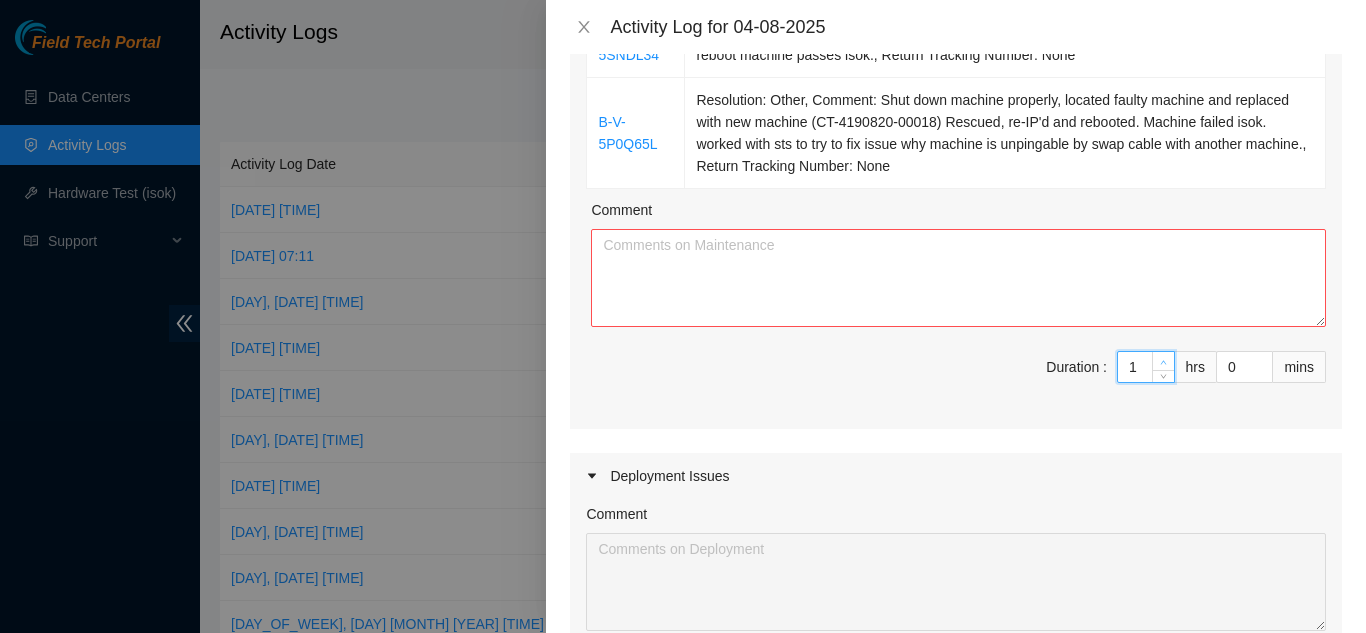 click 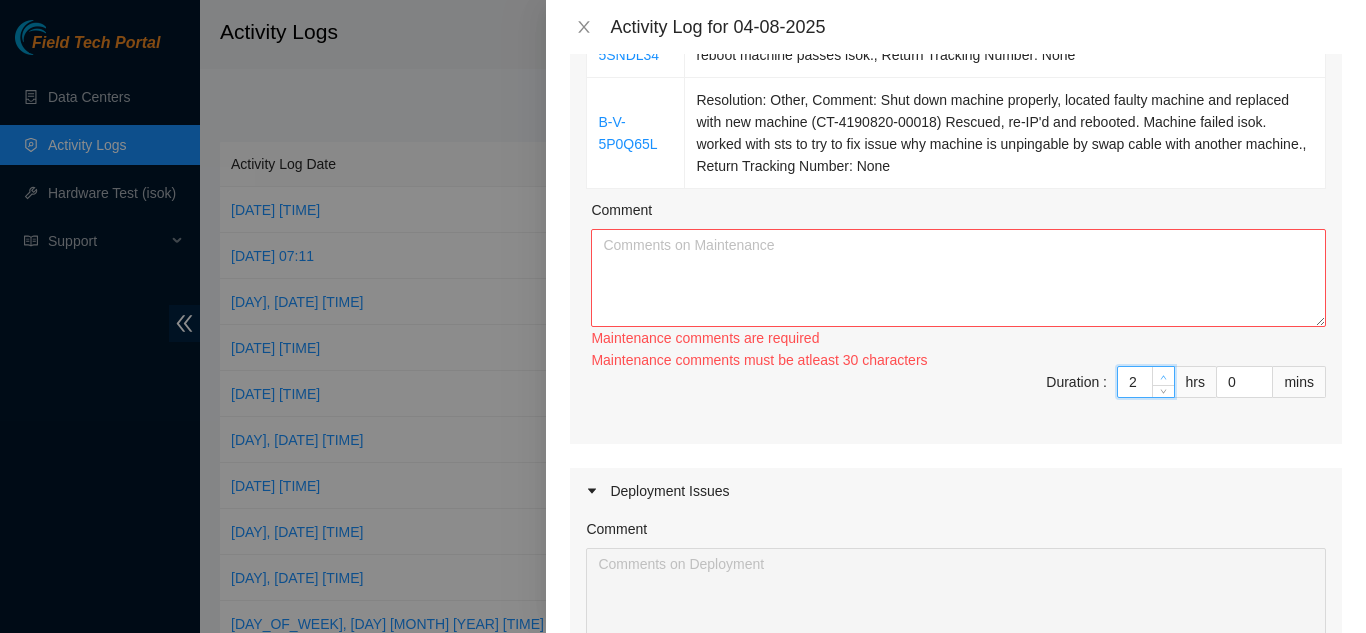 click on "Ticket Number Resolution [TICKET_ID] Resolution: Other, Comment: shut down machine properly and rescued and re-ip and reboot and work with sts on webex request Dmi to be recorded machine failed isok siebel_dmi_serial_mismatch., Return Tracking Number: None [TICKET_ID] Resolution: Rebooted, Rescued, Replaced Machine, Comment: Shut down machine properly, located faulty machine and replaced with new machine ([SERVER_ID]) Rescued, re-IP'd and rebooted. Machine passes isok., Return Tracking Number: [TRACKING_NUMBER] [TICKET_ID] Resolution: Rebooted, Rescued, Other, Comment: shut down machine properly and reseated all disks and power cycled and rescued and re-ip and reboot machine passes isok., Return Tracking Number: None [TICKET_ID] Resolution: Rebooted, Rescued, Comment: shut down machine properly and rescued and re-ip and reboot machine passes isok., Return Tracking Number: None [TICKET_ID] Comment Maintenance comments are required Maintenance comments must be atleast 30 characters Duration : 2 hrs 0" at bounding box center [956, 58] 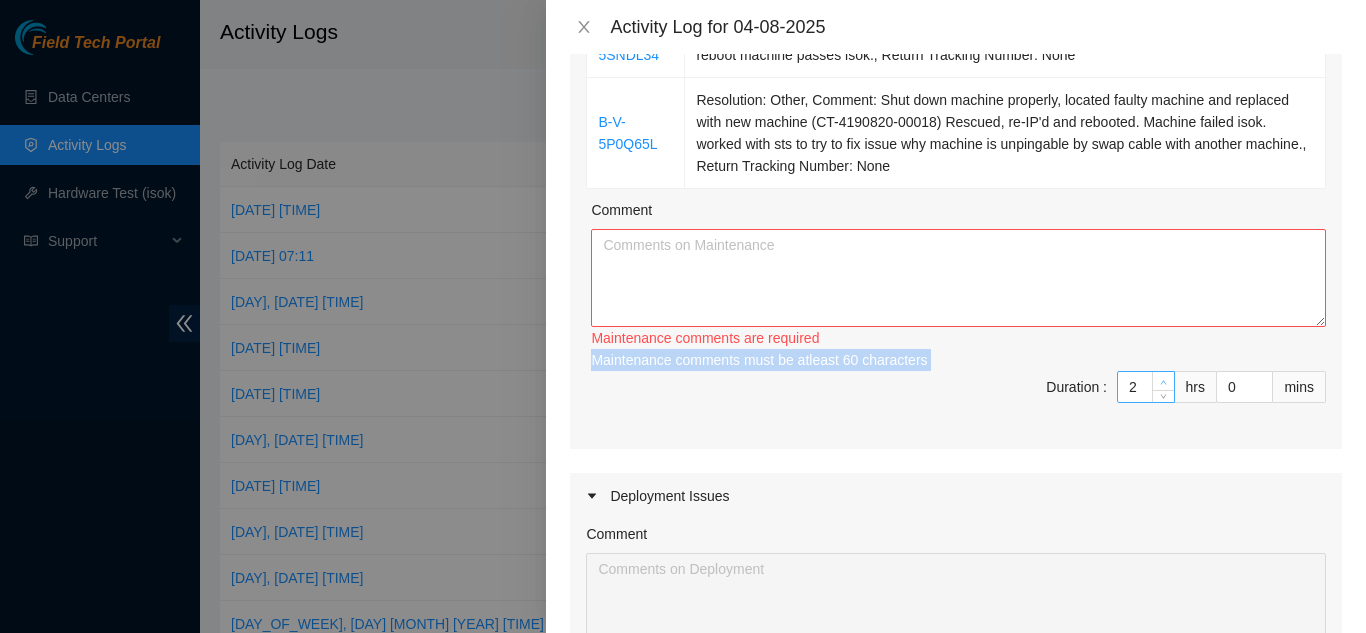 click on "Maintenance comments must be atleast 60 characters" at bounding box center [958, 360] 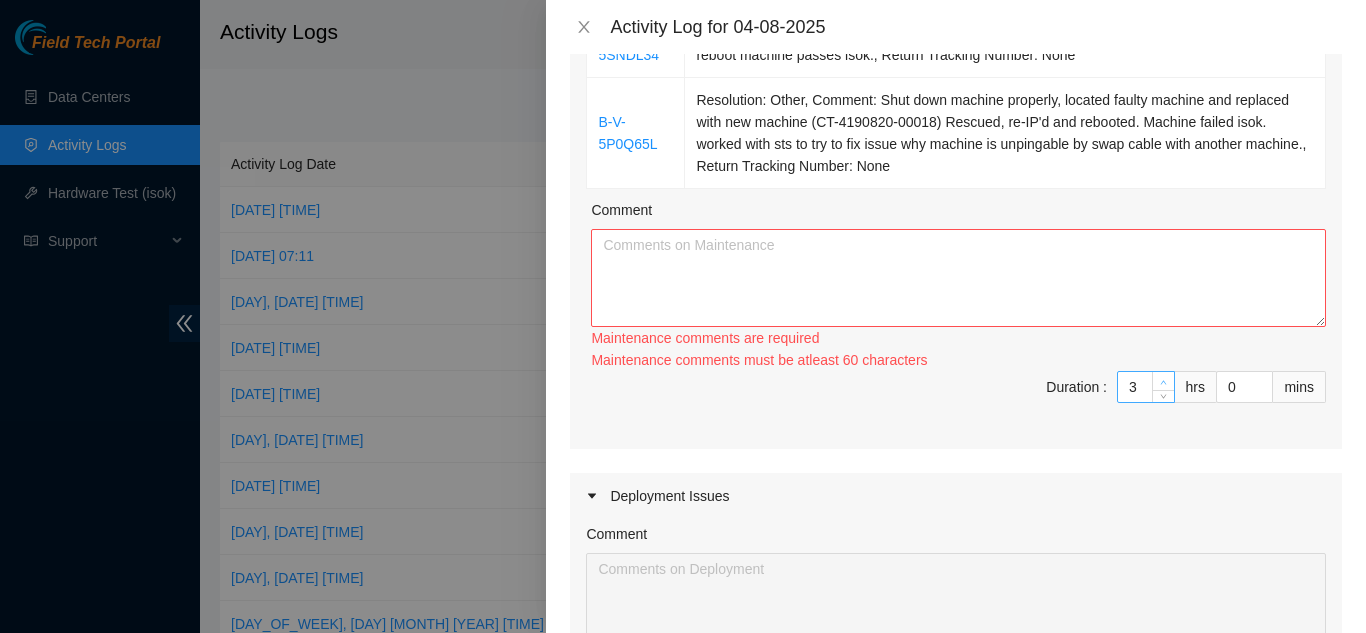 click 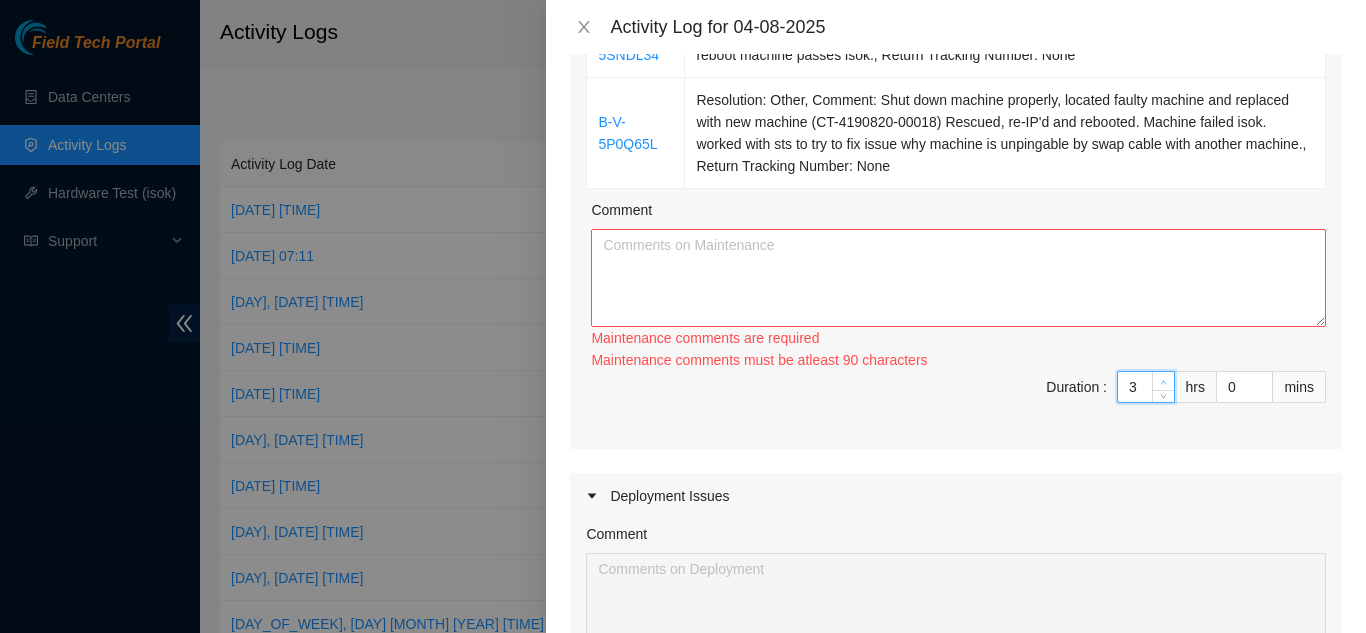 type on "4" 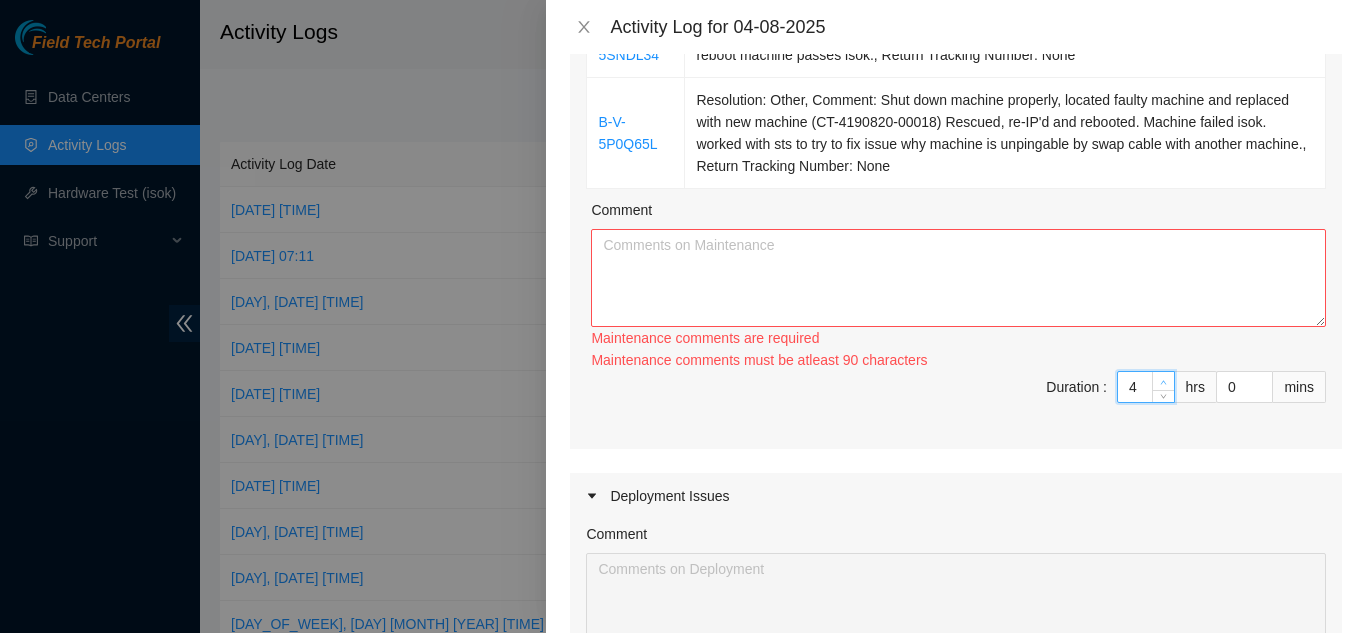 click 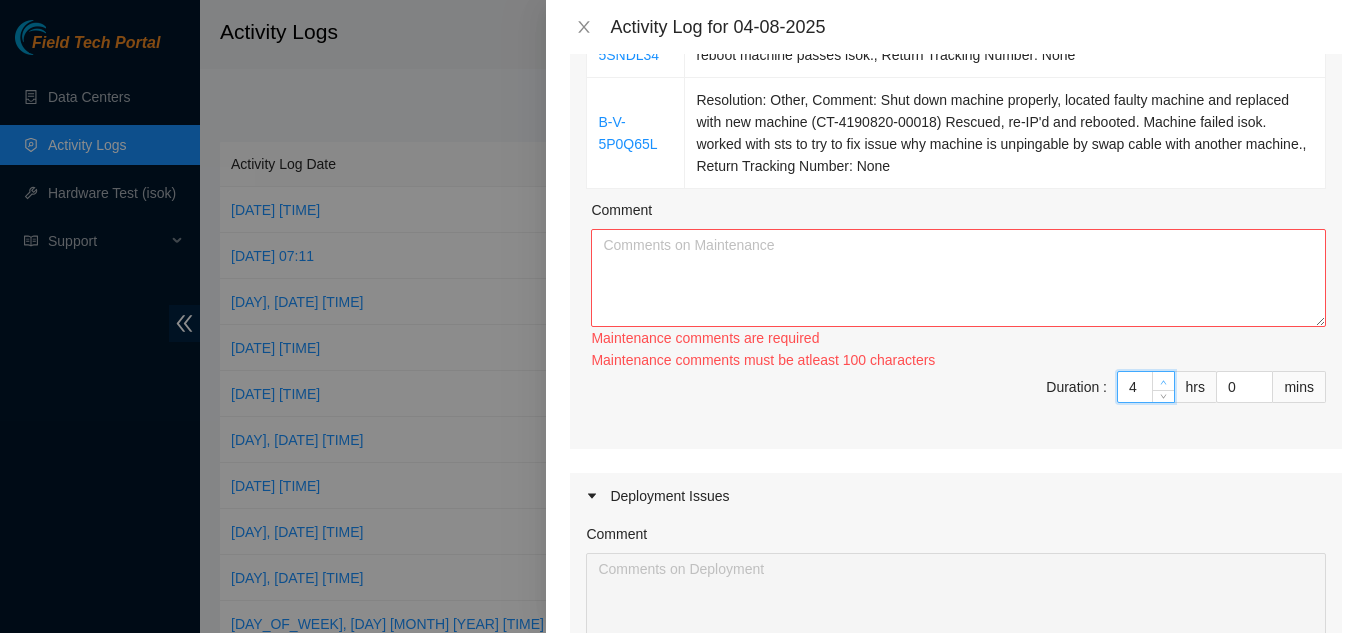 type on "5" 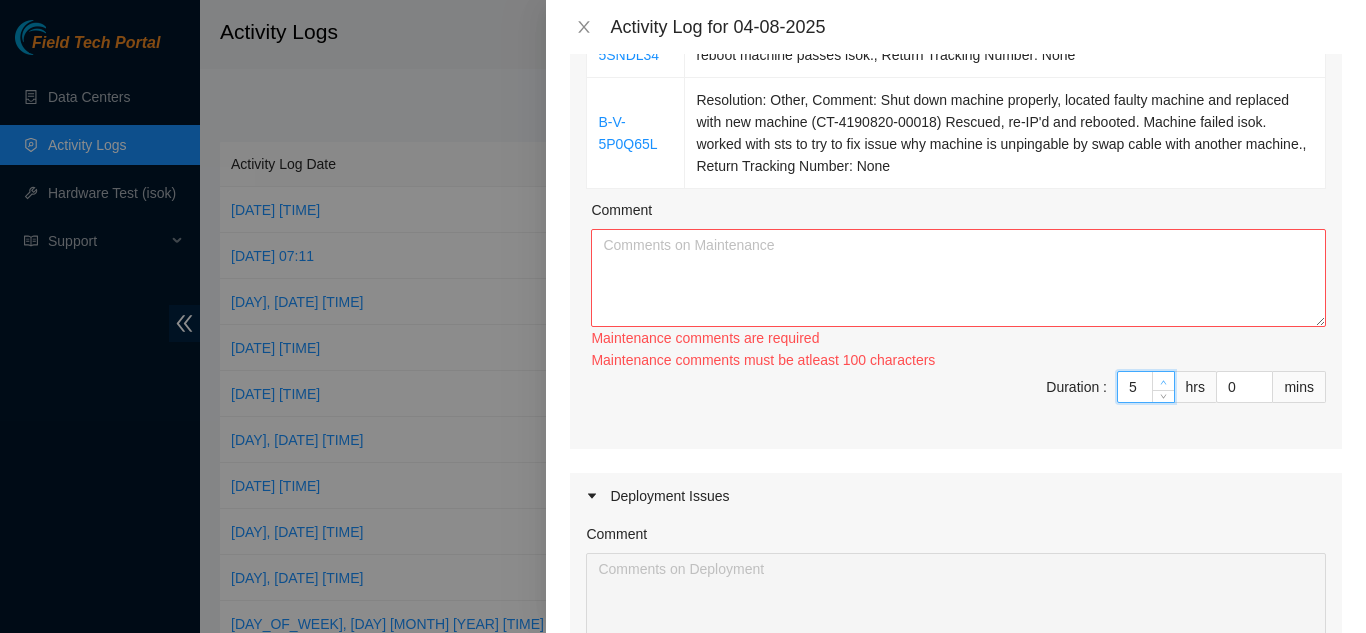 click 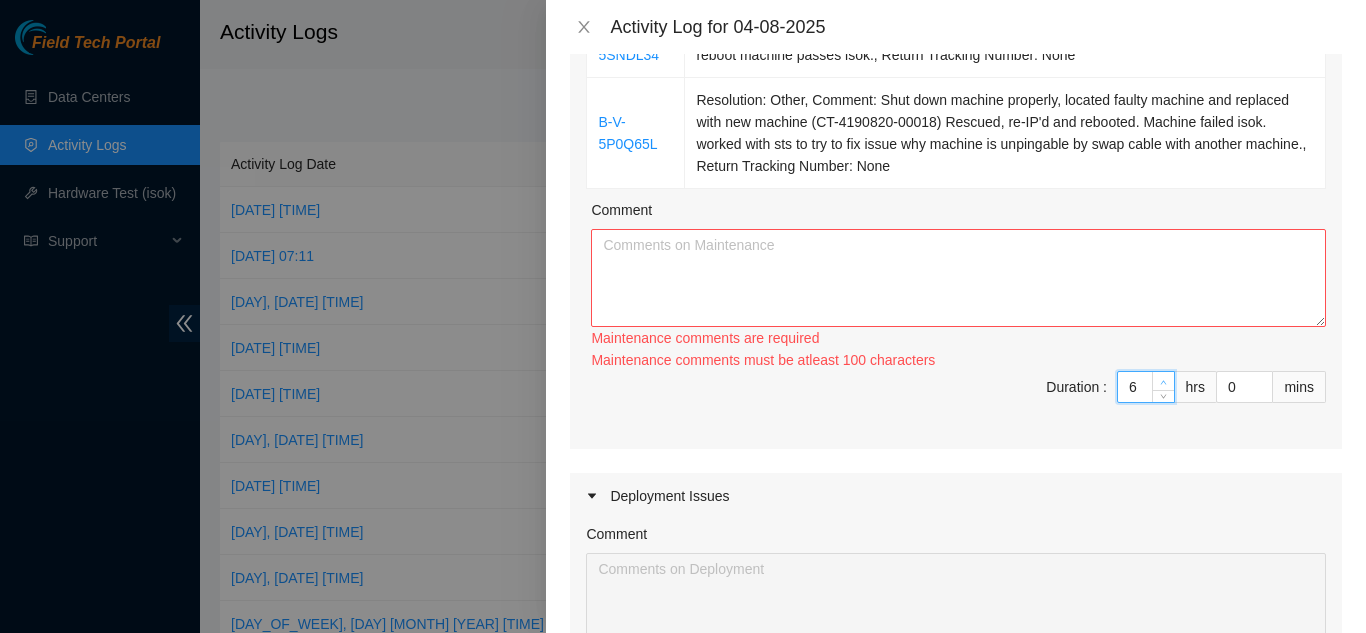 click 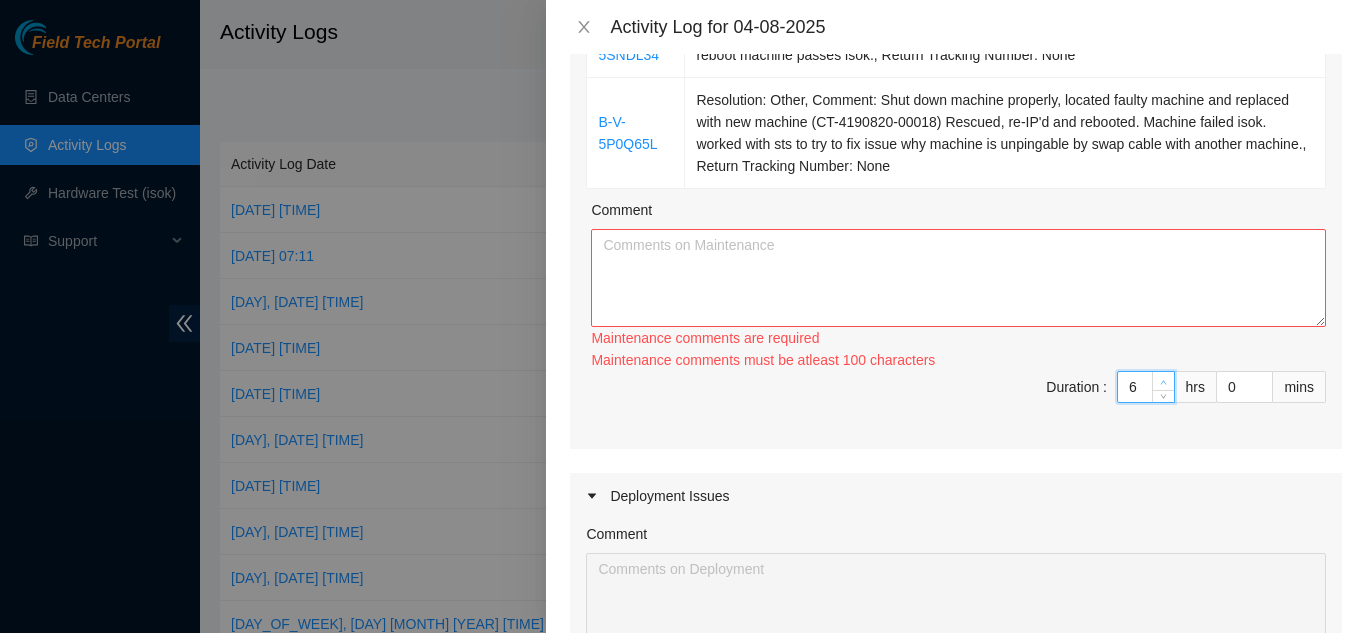 type on "7" 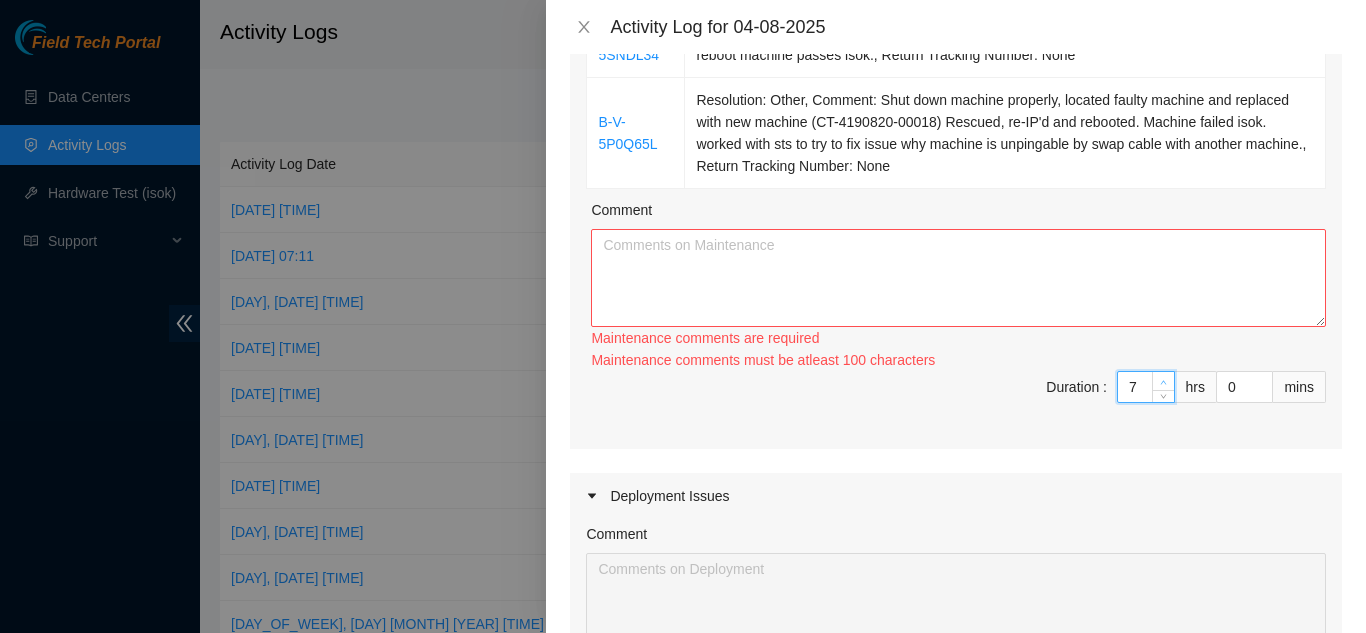 click 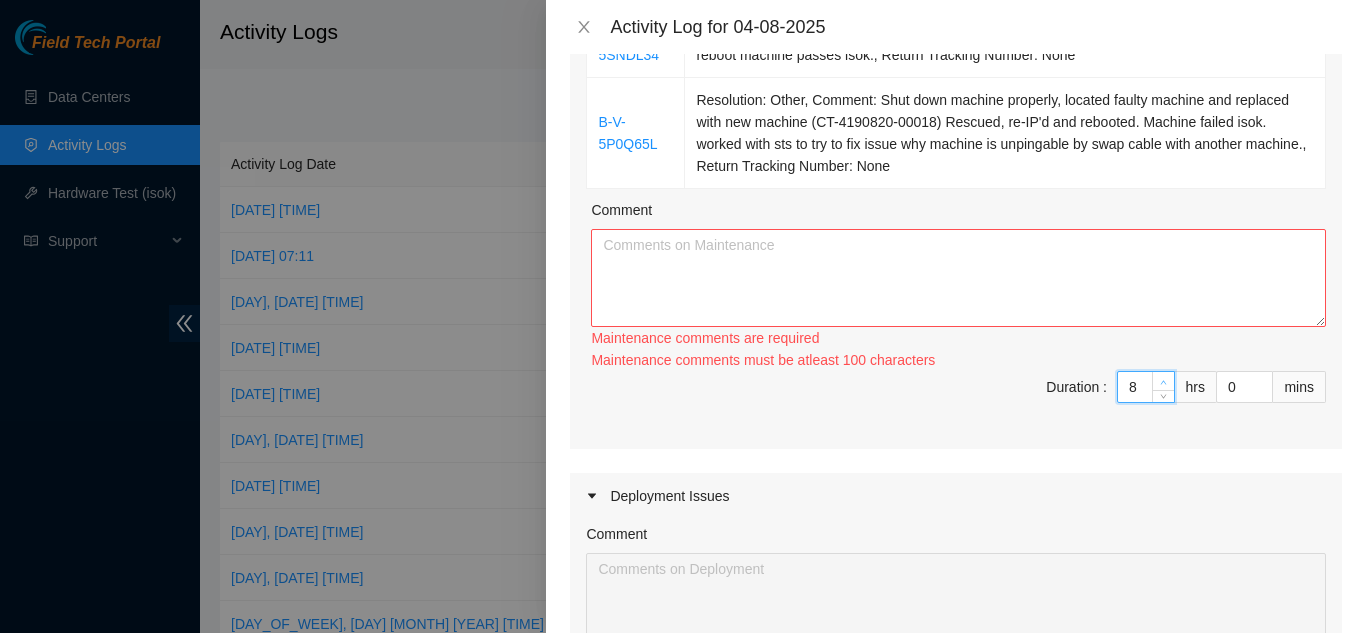 click 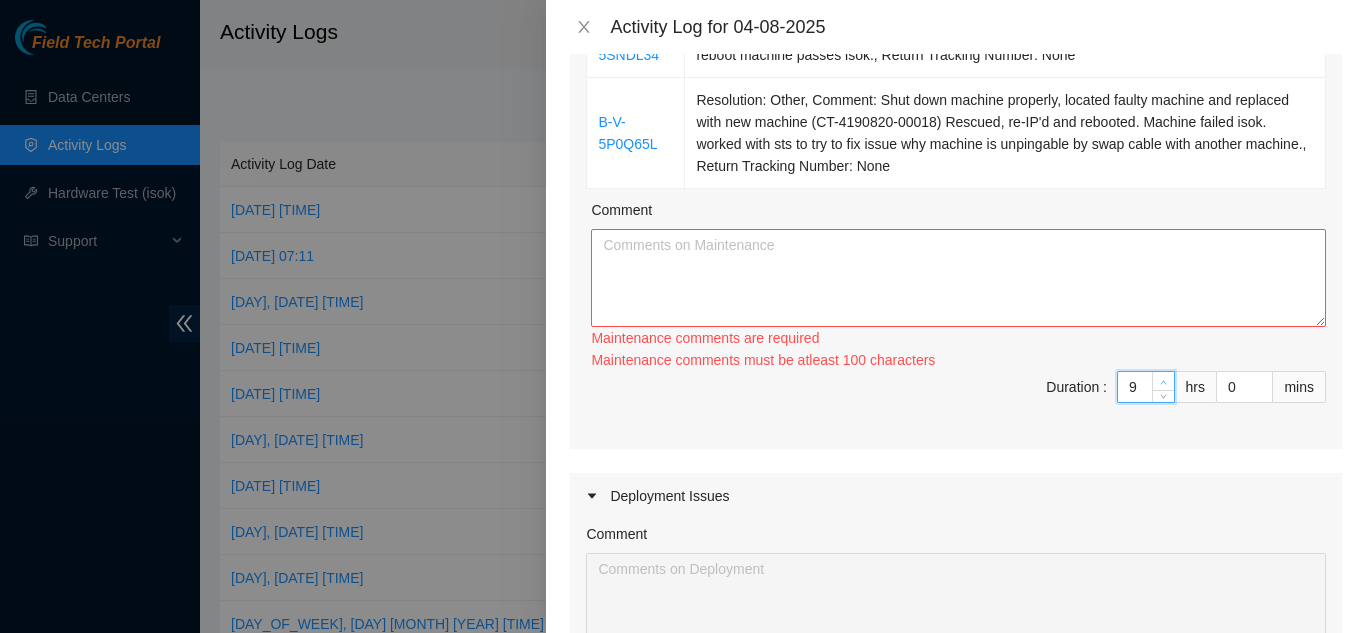 click 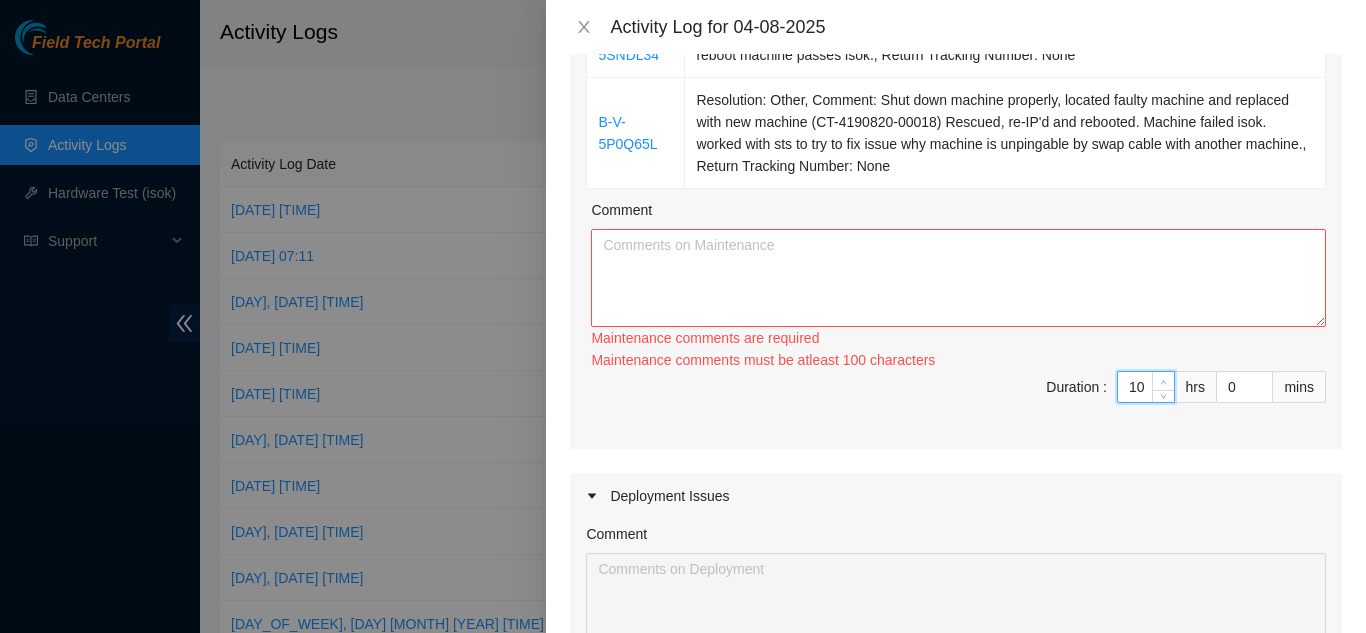 click 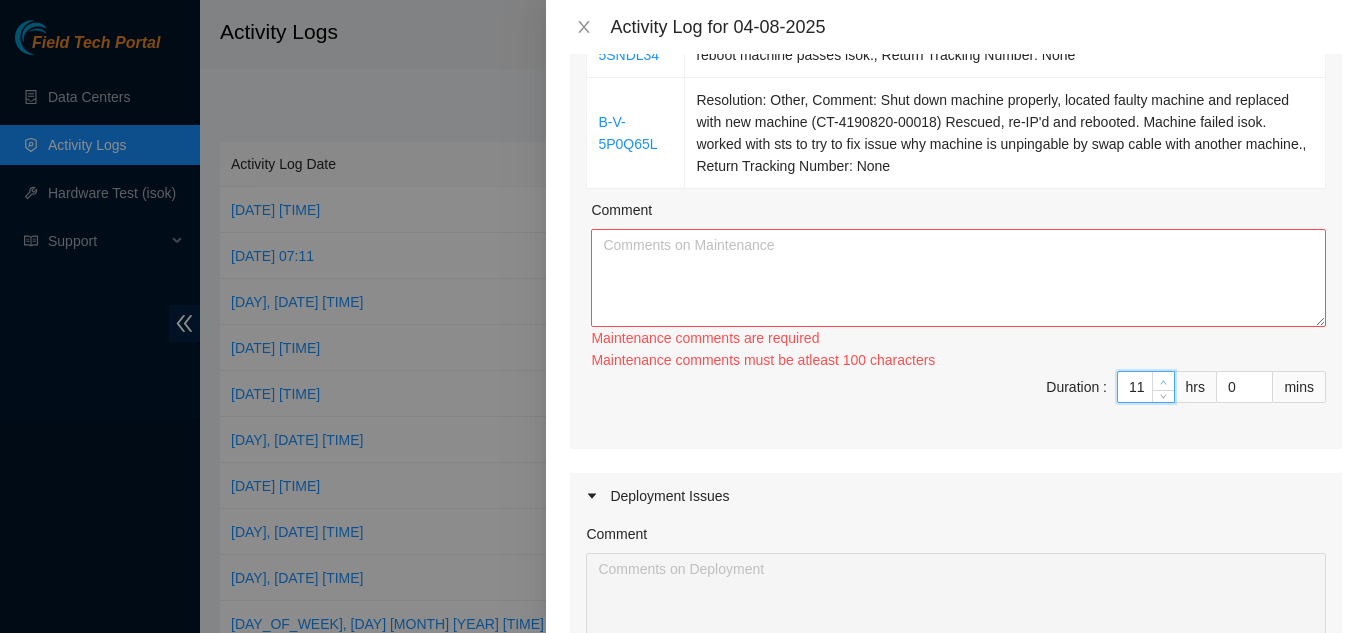 click 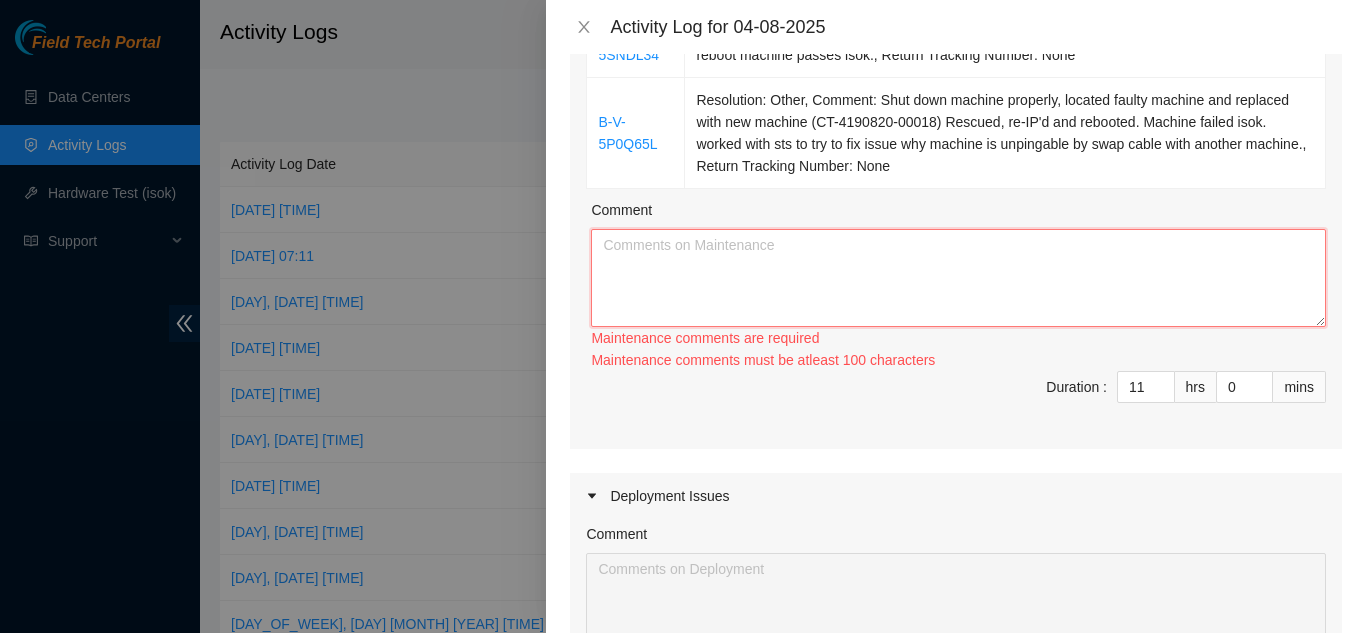 click on "Comment" at bounding box center [958, 278] 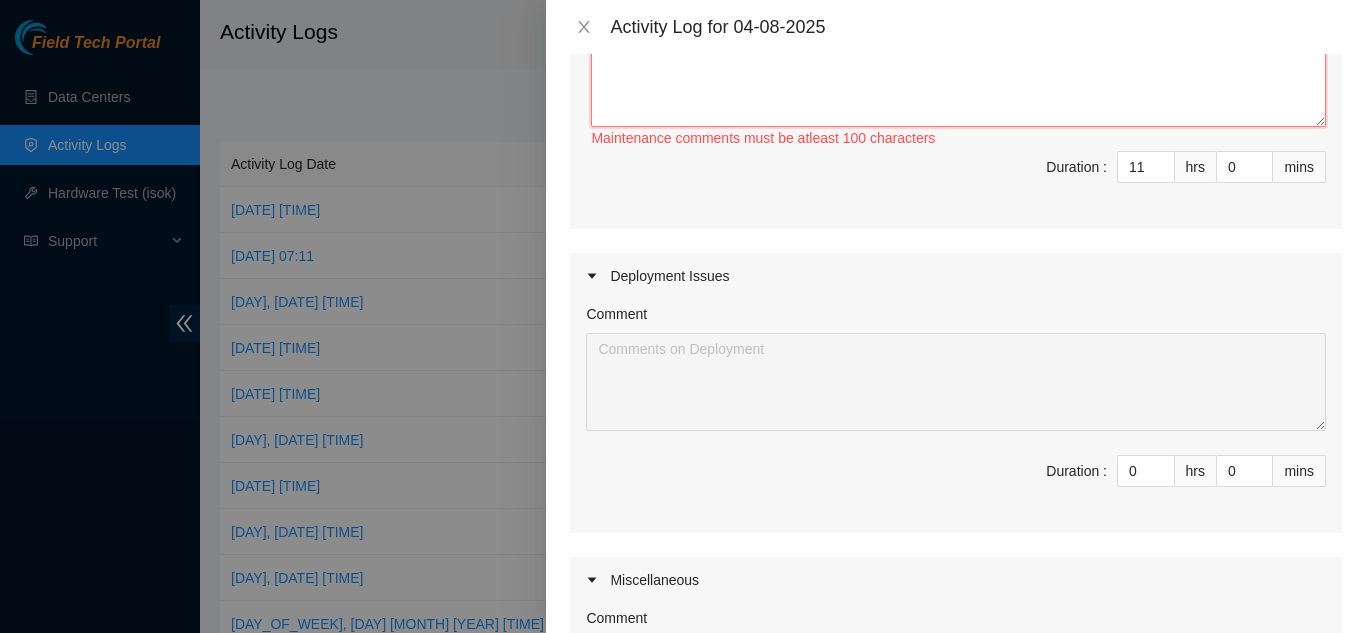 scroll, scrollTop: 700, scrollLeft: 0, axis: vertical 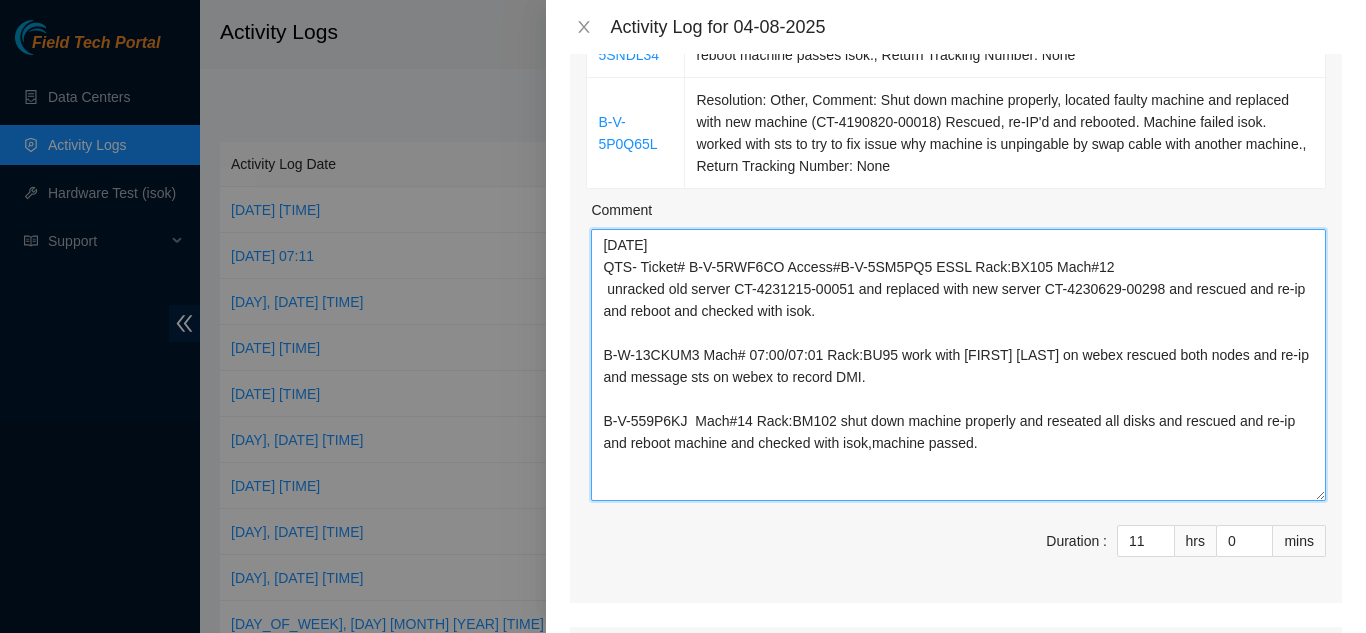 drag, startPoint x: 1307, startPoint y: 323, endPoint x: 1309, endPoint y: 497, distance: 174.01149 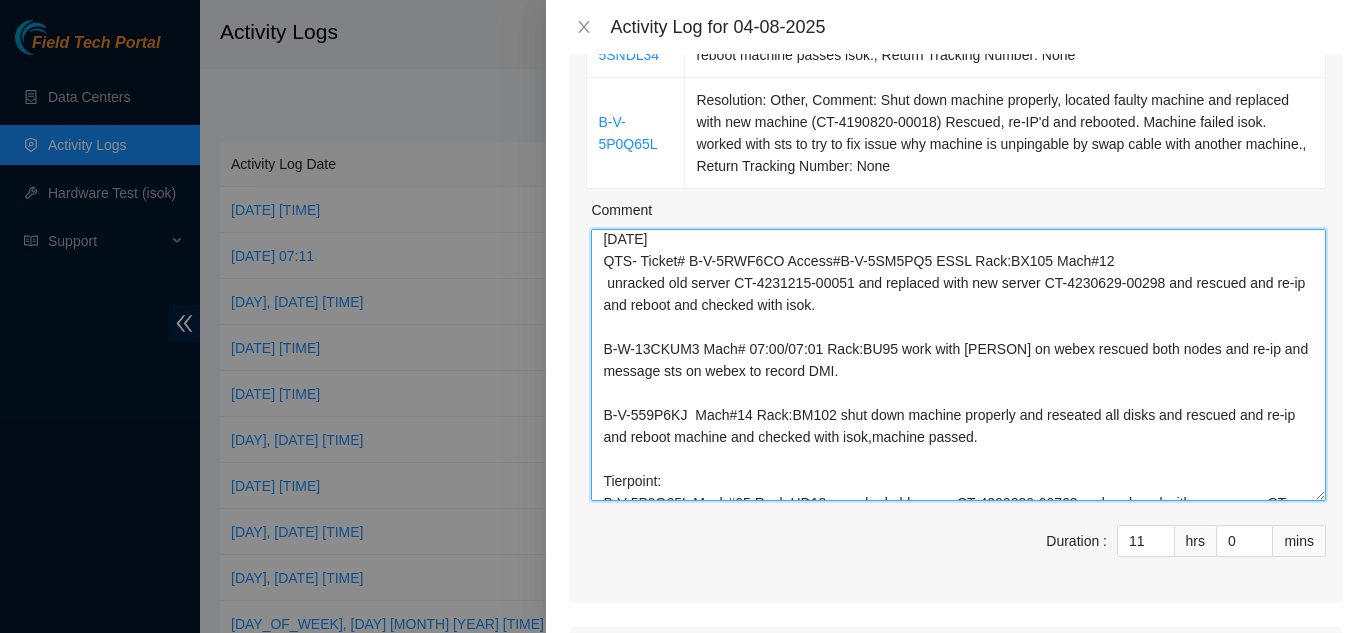 scroll, scrollTop: 0, scrollLeft: 0, axis: both 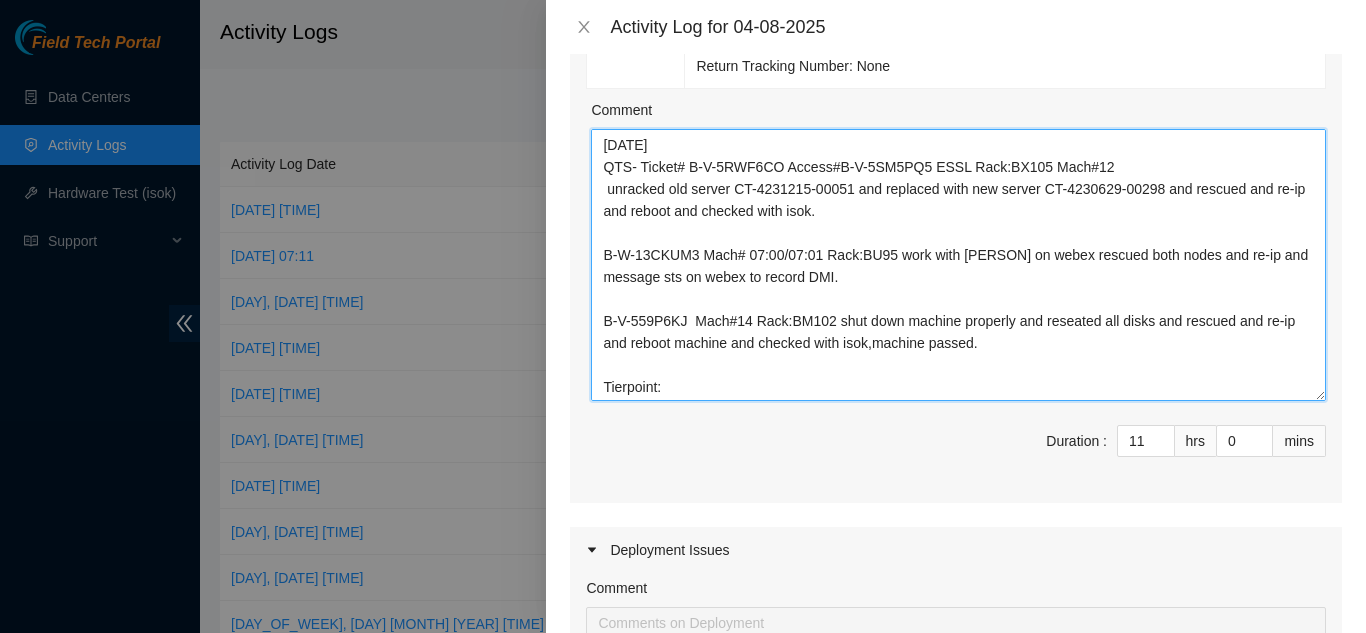 drag, startPoint x: 737, startPoint y: 391, endPoint x: 598, endPoint y: 150, distance: 278.21216 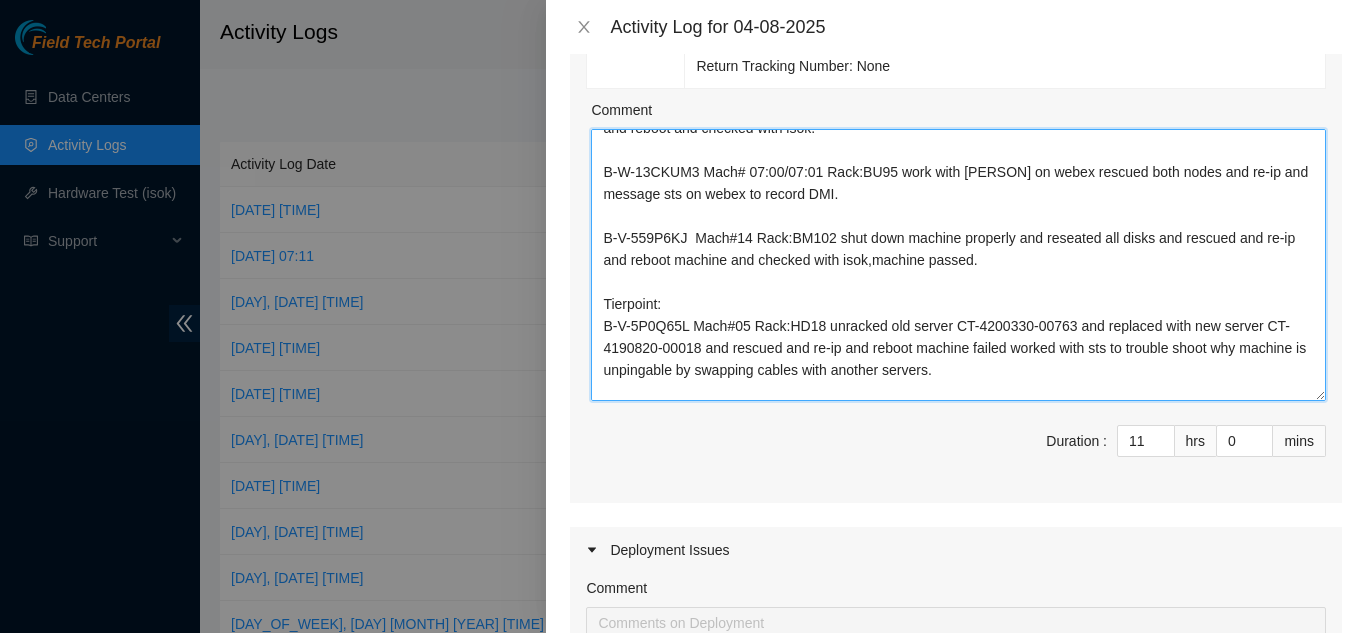 scroll, scrollTop: 0, scrollLeft: 0, axis: both 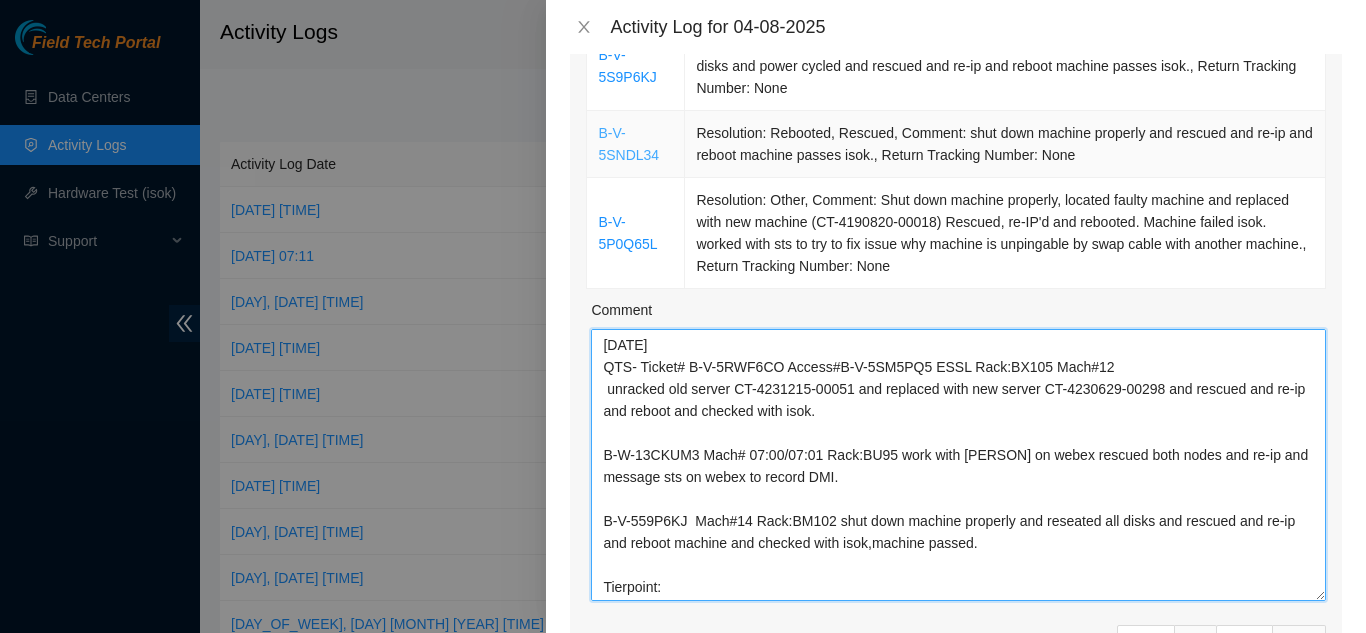 type on "8/4/2025
QTS- Ticket# B-V-5RWF6CO Access#B-V-5SM5PQ5 ESSL Rack:BX105 Mach#12
unracked old server CT-4231215-00051 and replaced with new server CT-4230629-00298 and rescued and re-ip and reboot and checked with isok.
B-W-13CKUM3 Mach# 07:00/07:01 Rack:BU95 work with Jorge Villalobos on webex rescued both nodes and re-ip and message sts on webex to record DMI.
B-V-559P6KJ  Mach#14 Rack:BM102 shut down machine properly and reseated all disks and rescued and re-ip and reboot machine and checked with isok,machine passed.
Tierpoint:
B-V-5P0Q65L Mach#05 Rack:HD18 unracked old server CT-4200330-00763 and replaced with new server CT-4190820-00018 and rescued and re-ip and reboot machine failed worked with sts to trouble shoot why machine is unpingable by swapping cables with another servers.
B-V-5SNDL34 Mach" 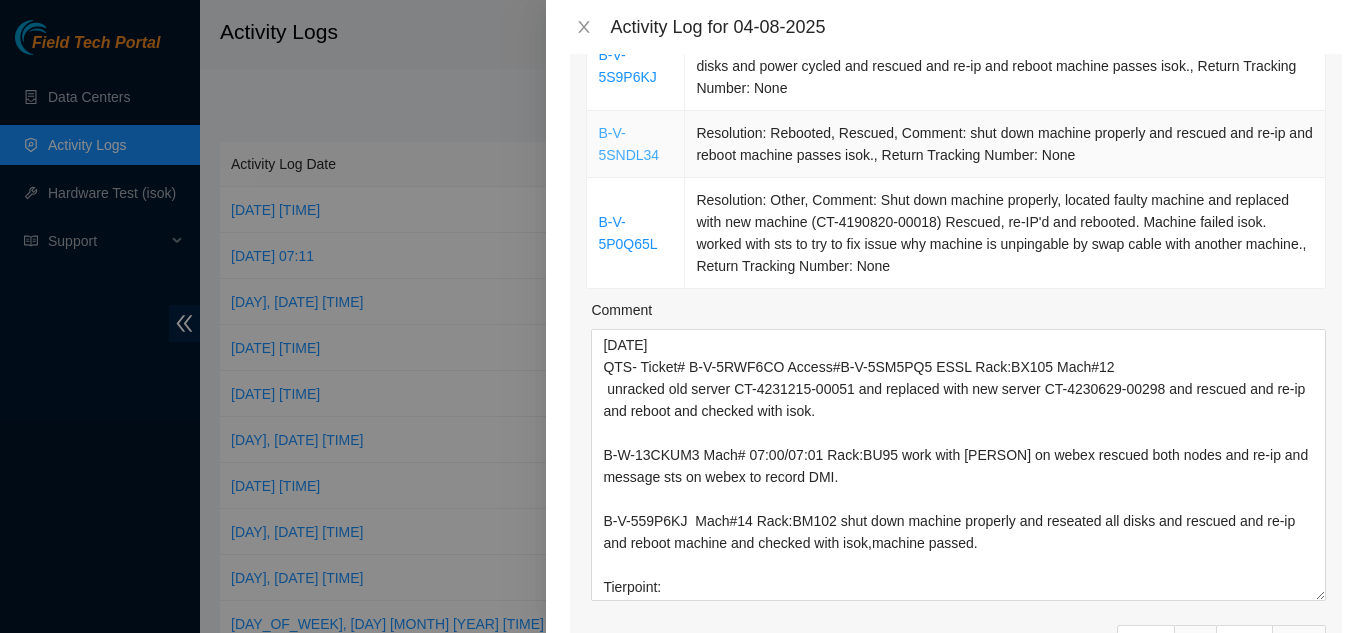 click on "B-V-5SNDL34" at bounding box center [628, 144] 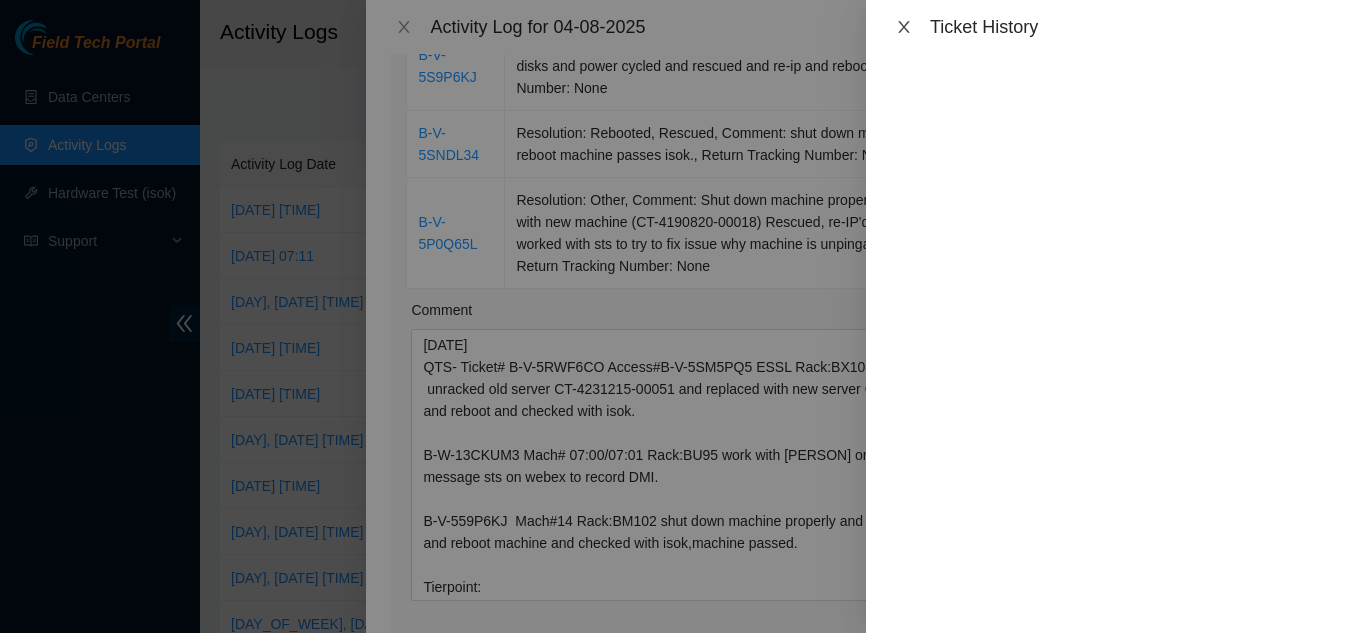 click 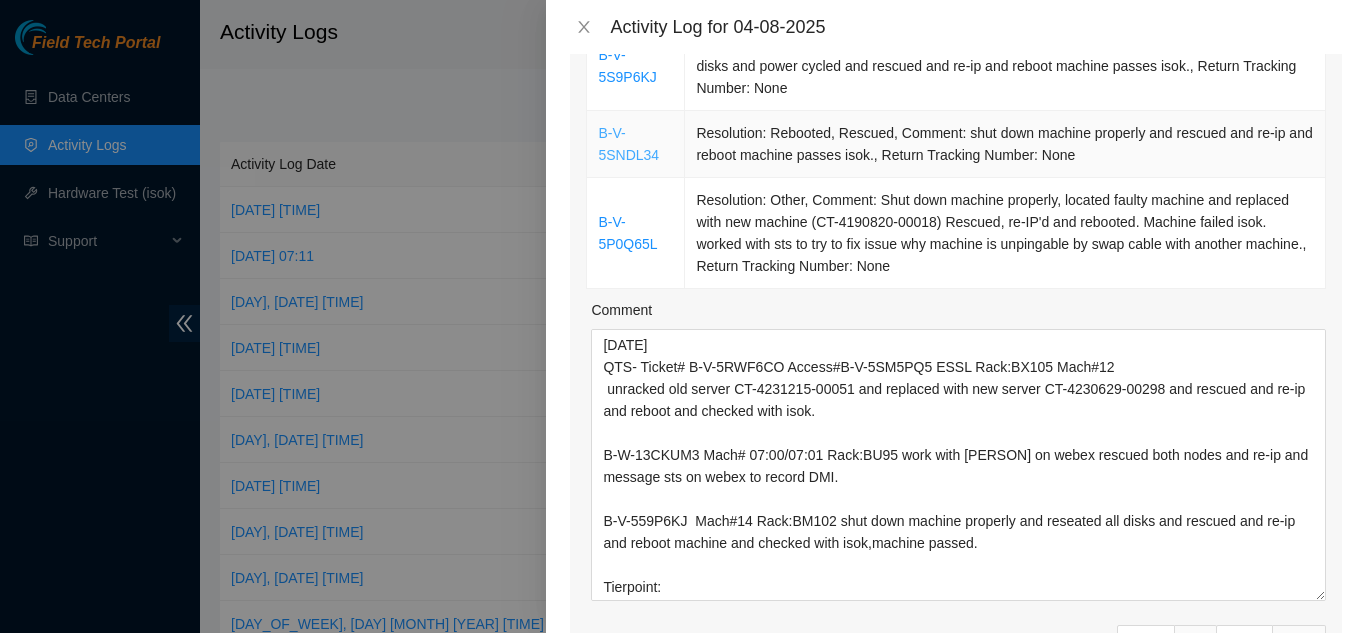 click on "B-V-5SNDL34" at bounding box center [628, 144] 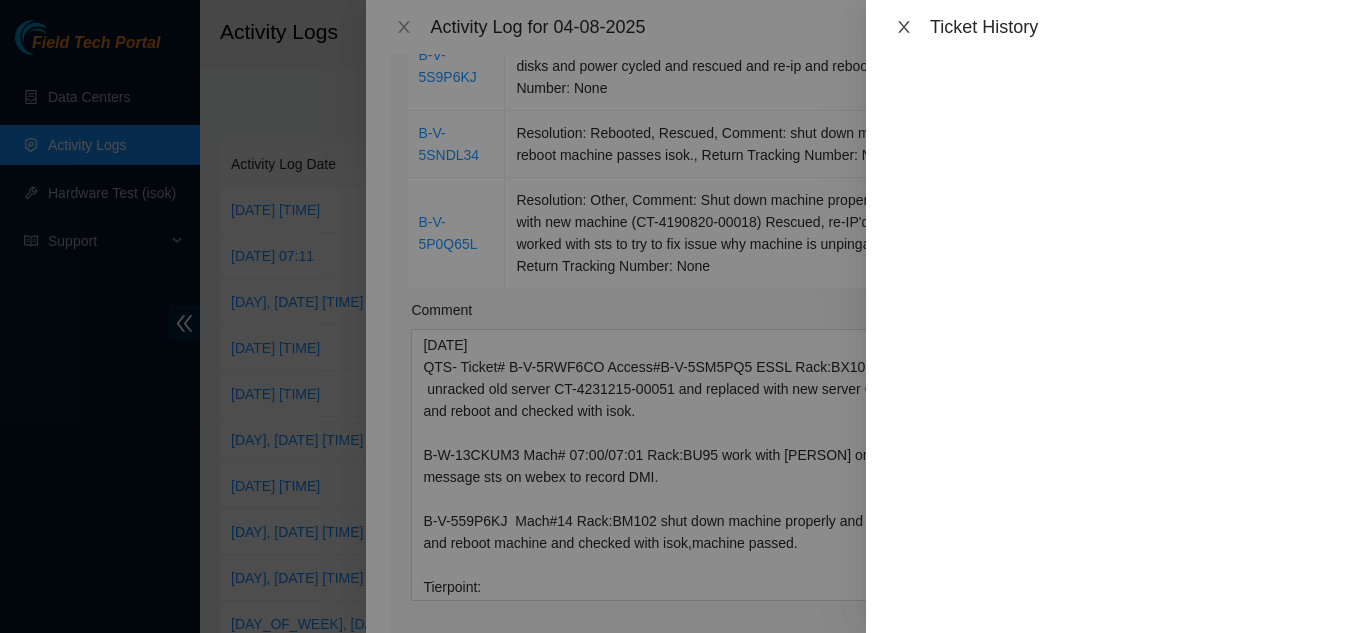 click 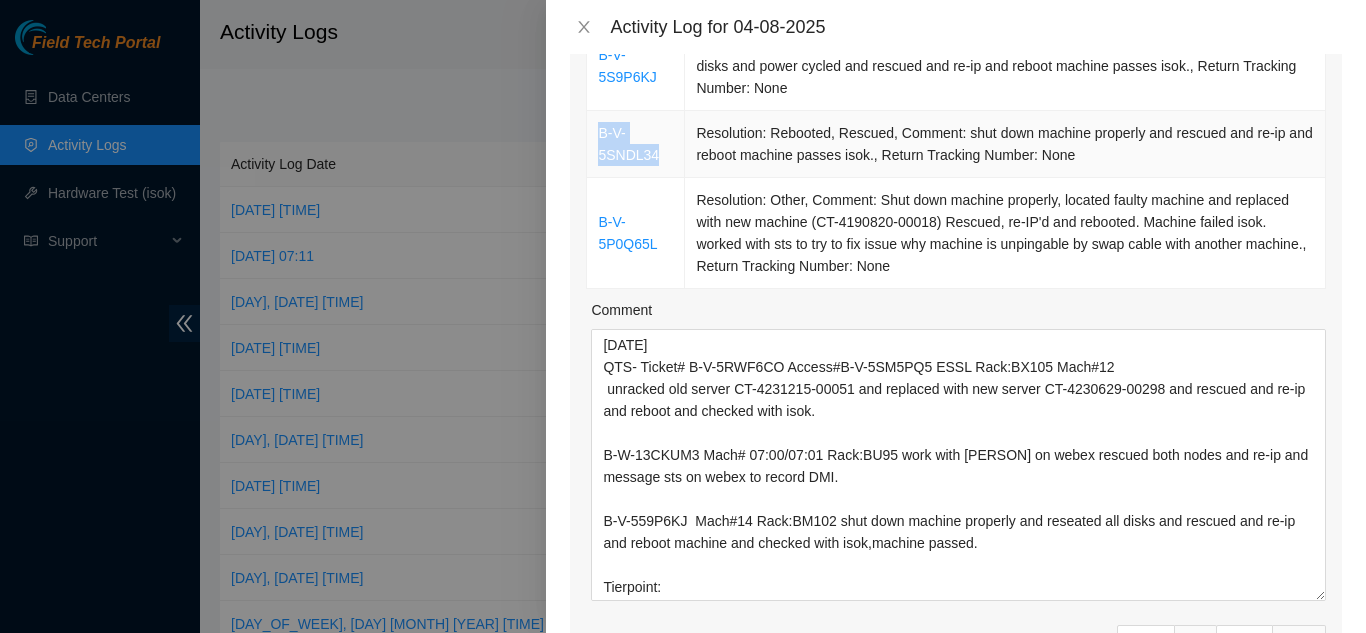 drag, startPoint x: 660, startPoint y: 156, endPoint x: 601, endPoint y: 137, distance: 61.983868 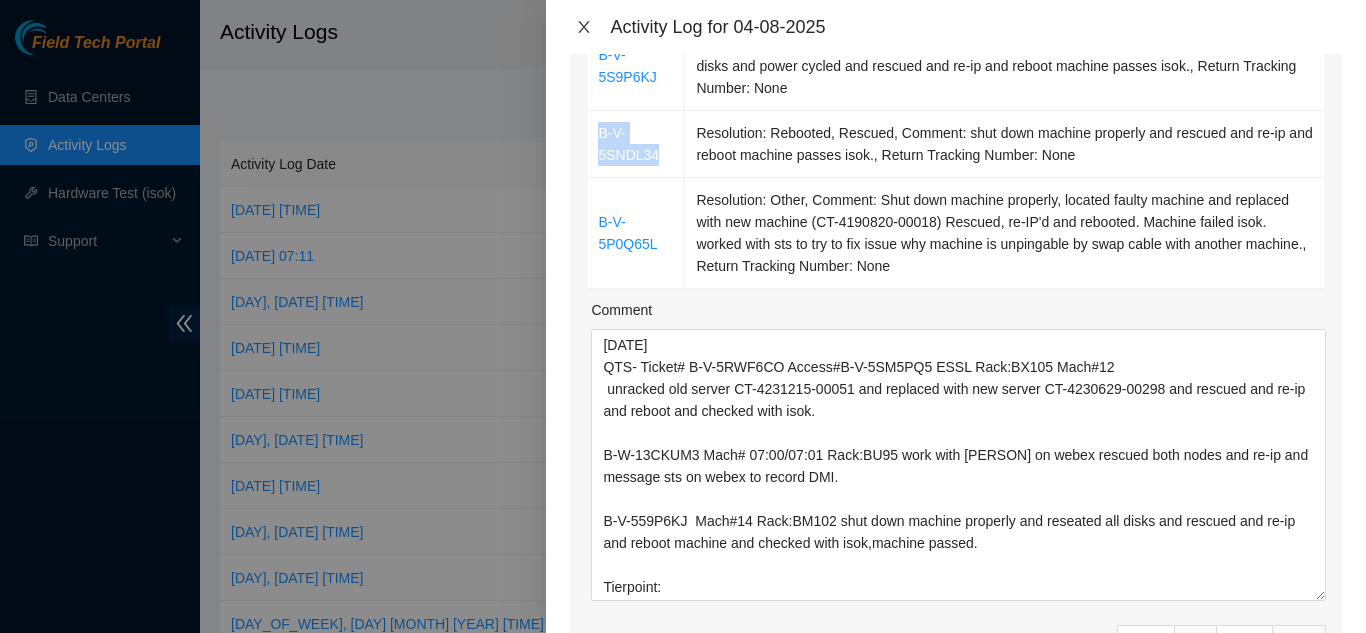 click at bounding box center [584, 27] 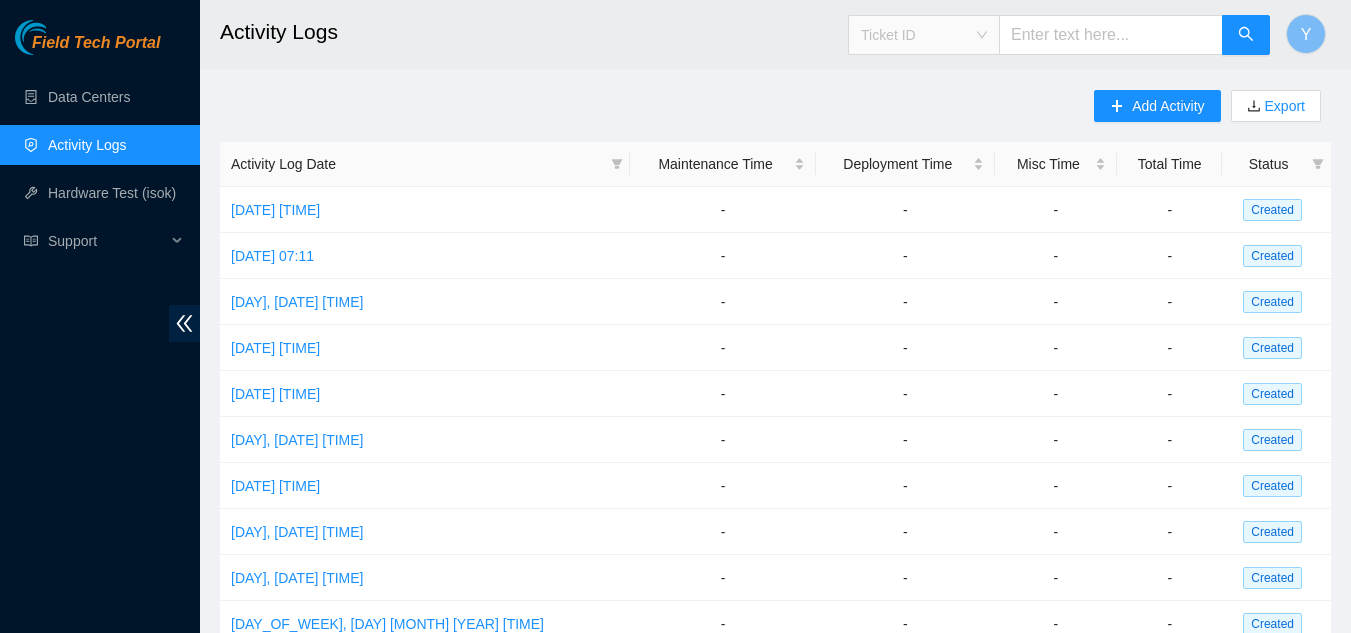 click on "Ticket ID" at bounding box center (924, 35) 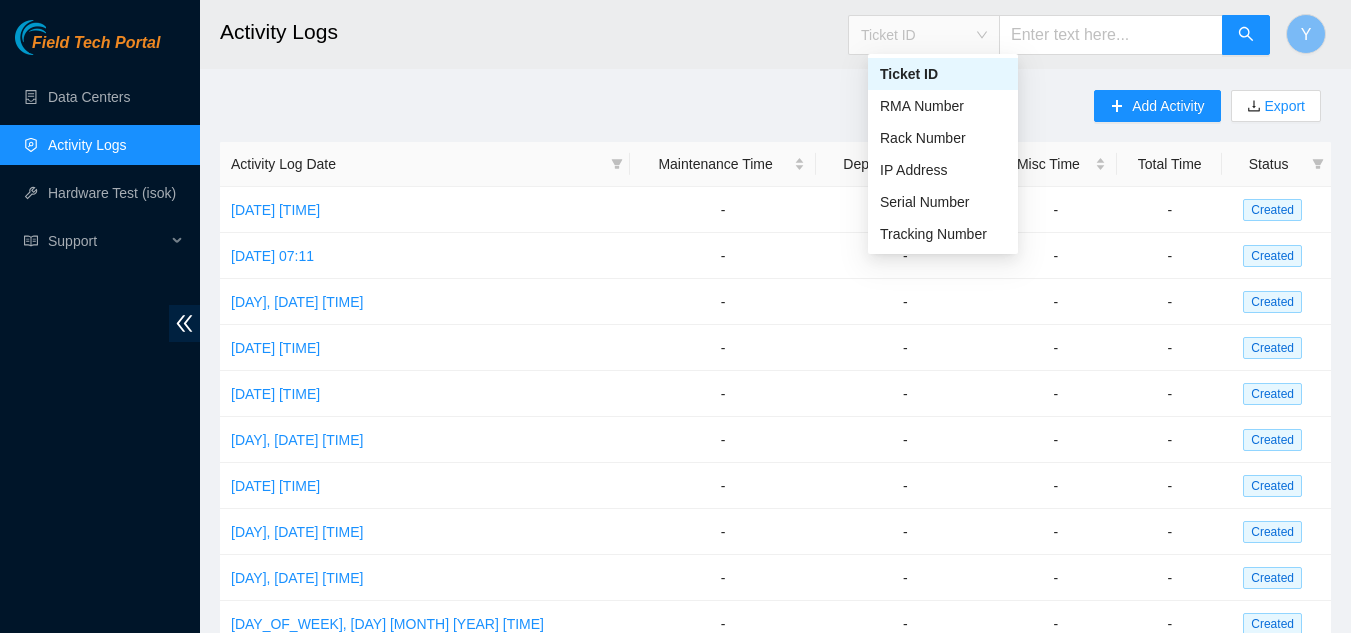 click on "Ticket ID" at bounding box center (943, 74) 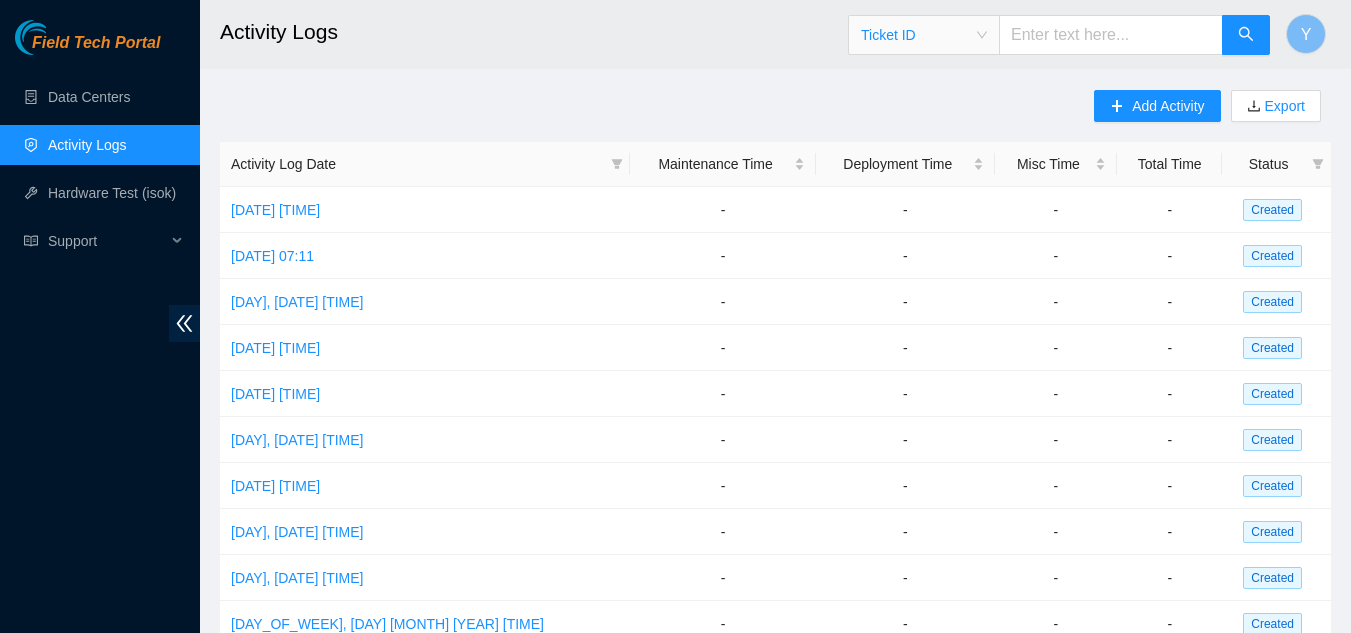 click at bounding box center [1111, 35] 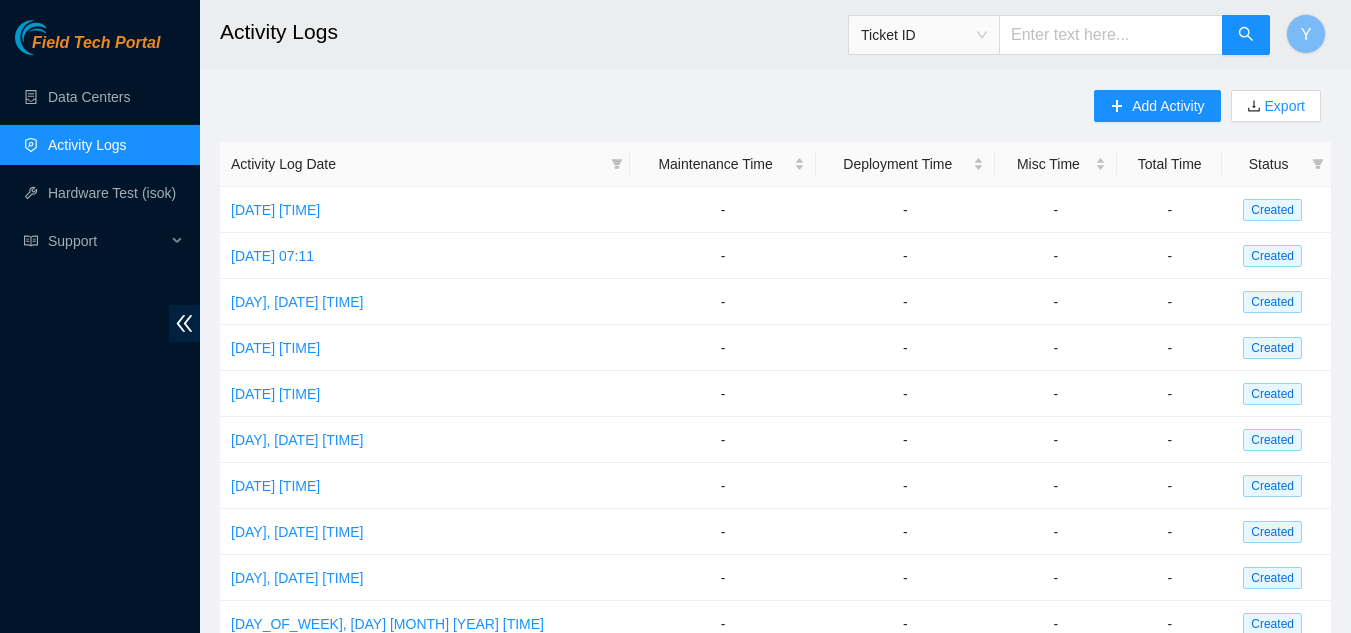 paste on "B-V-5SNDL34" 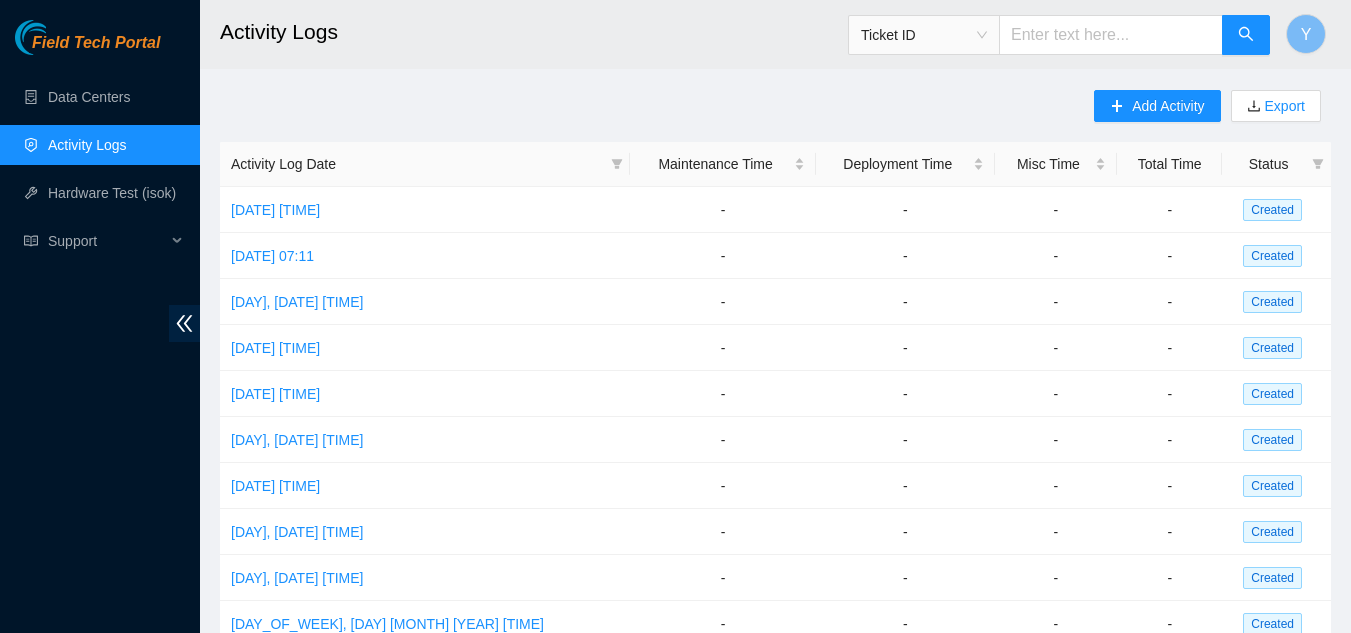 type on "B-V-5SNDL34" 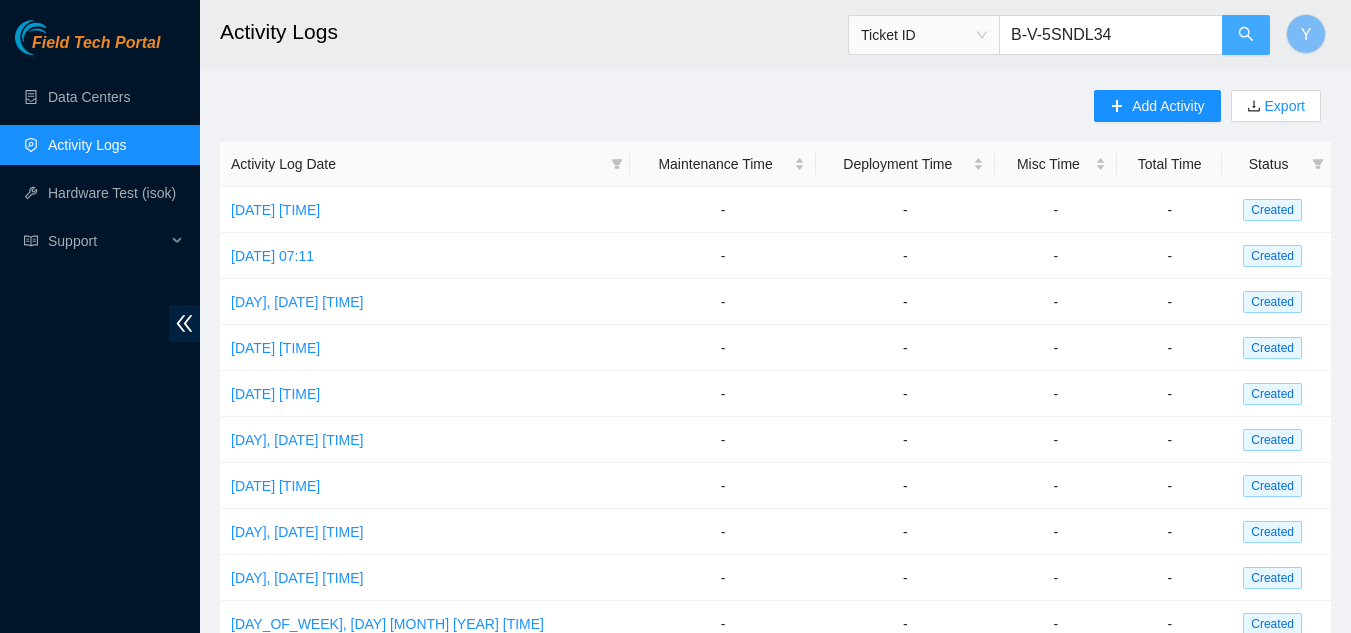 click 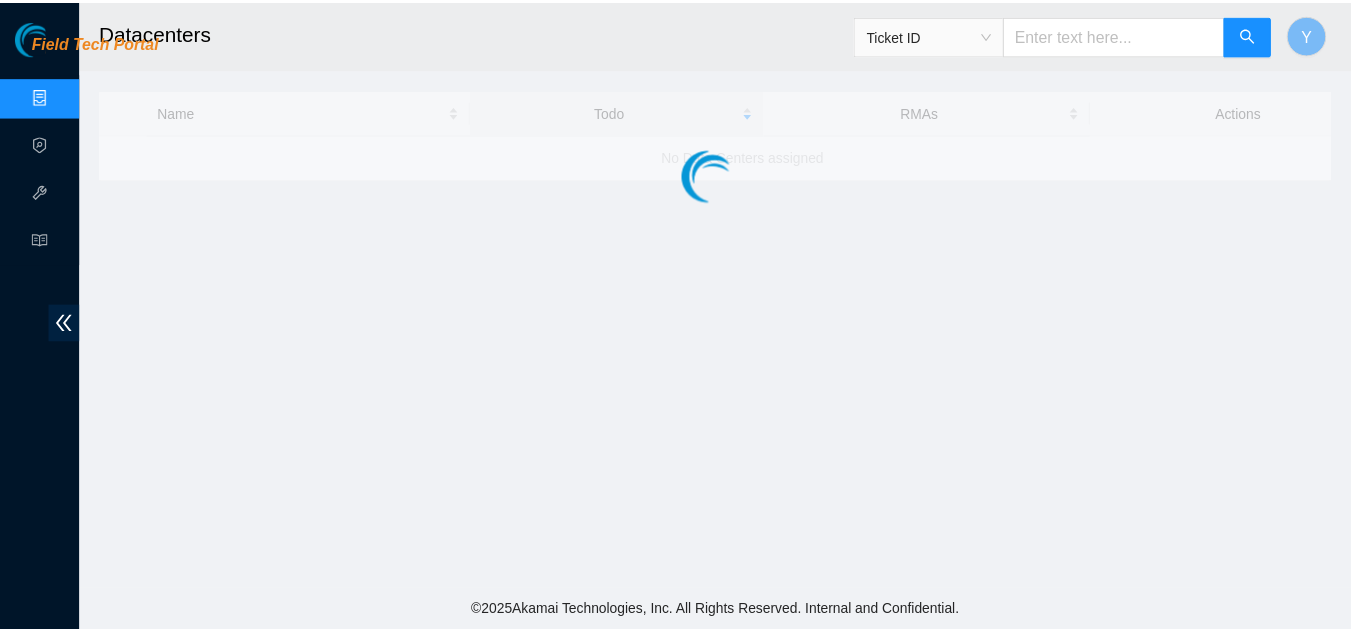 scroll, scrollTop: 0, scrollLeft: 0, axis: both 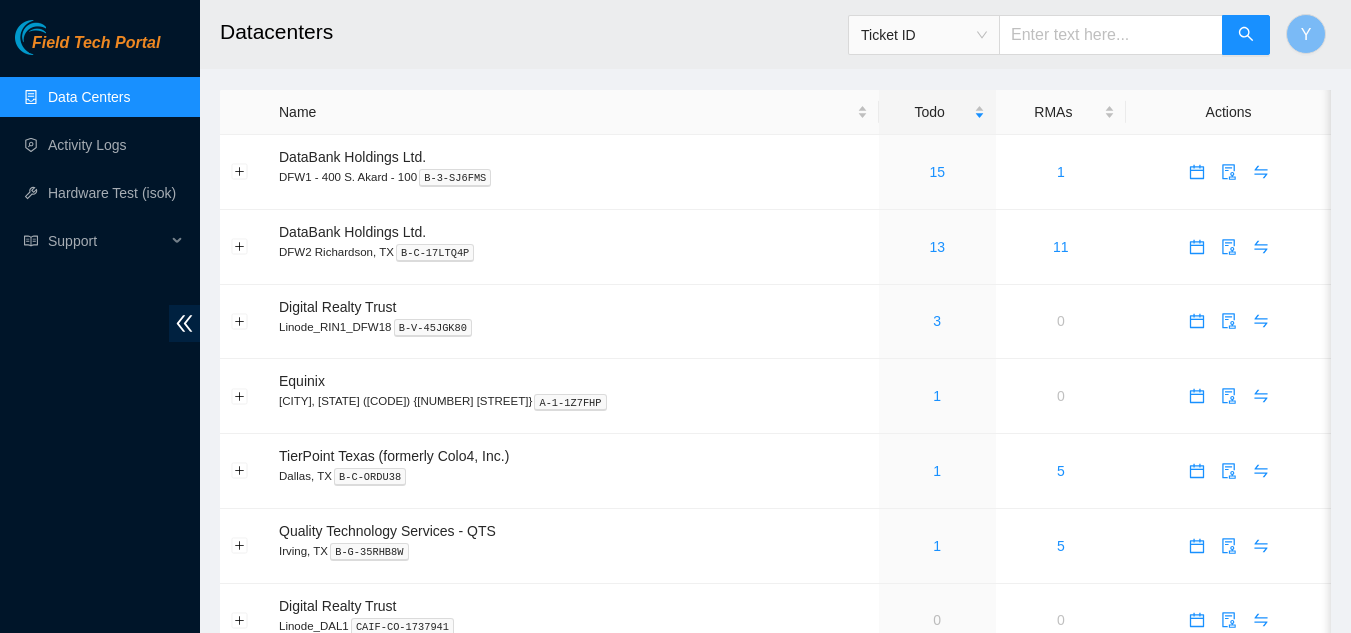 click at bounding box center (1111, 35) 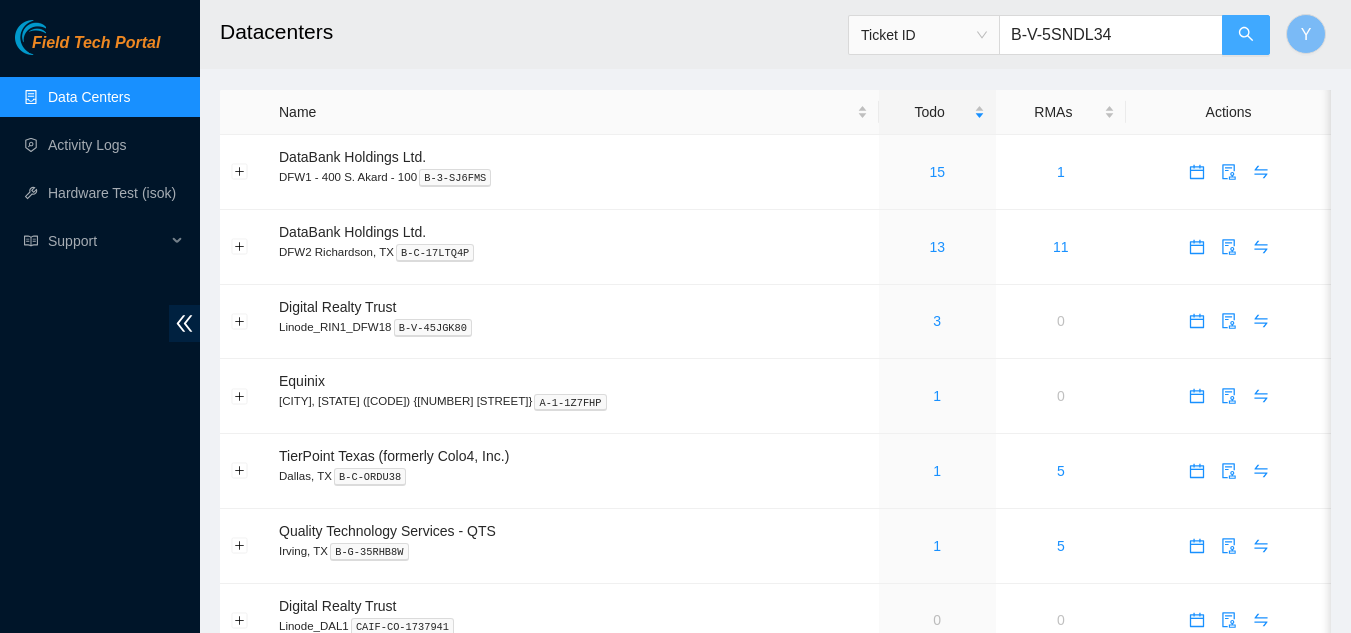 click 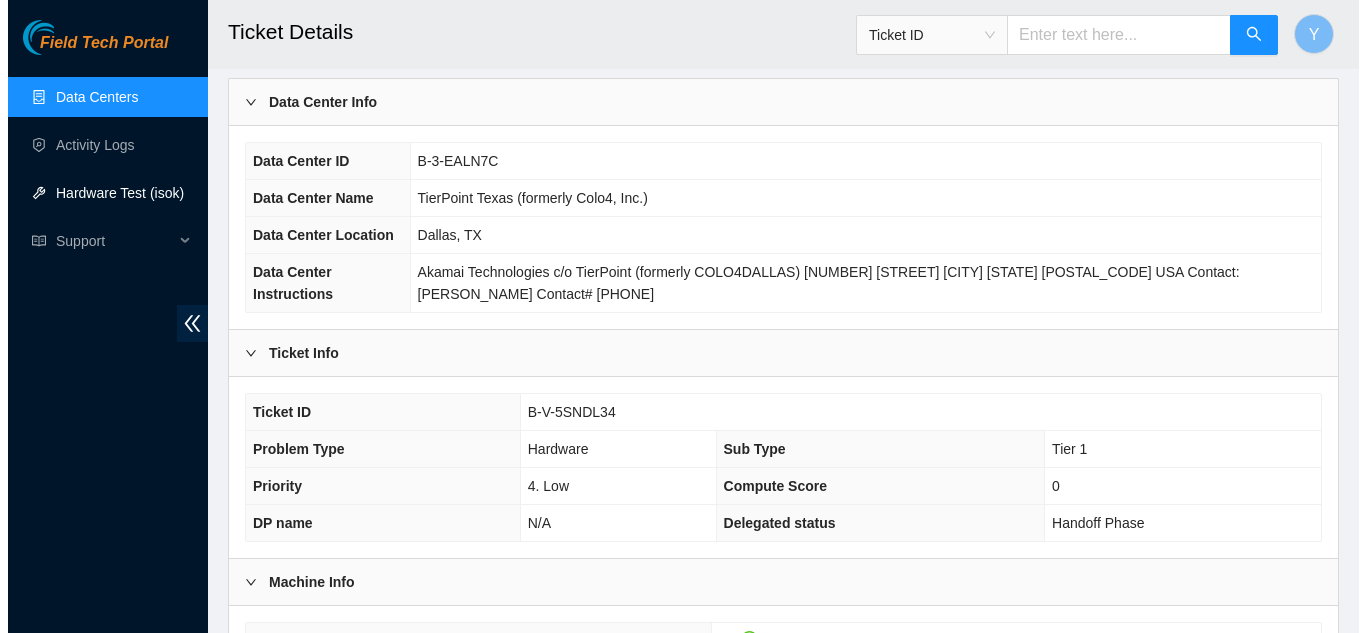scroll, scrollTop: 0, scrollLeft: 0, axis: both 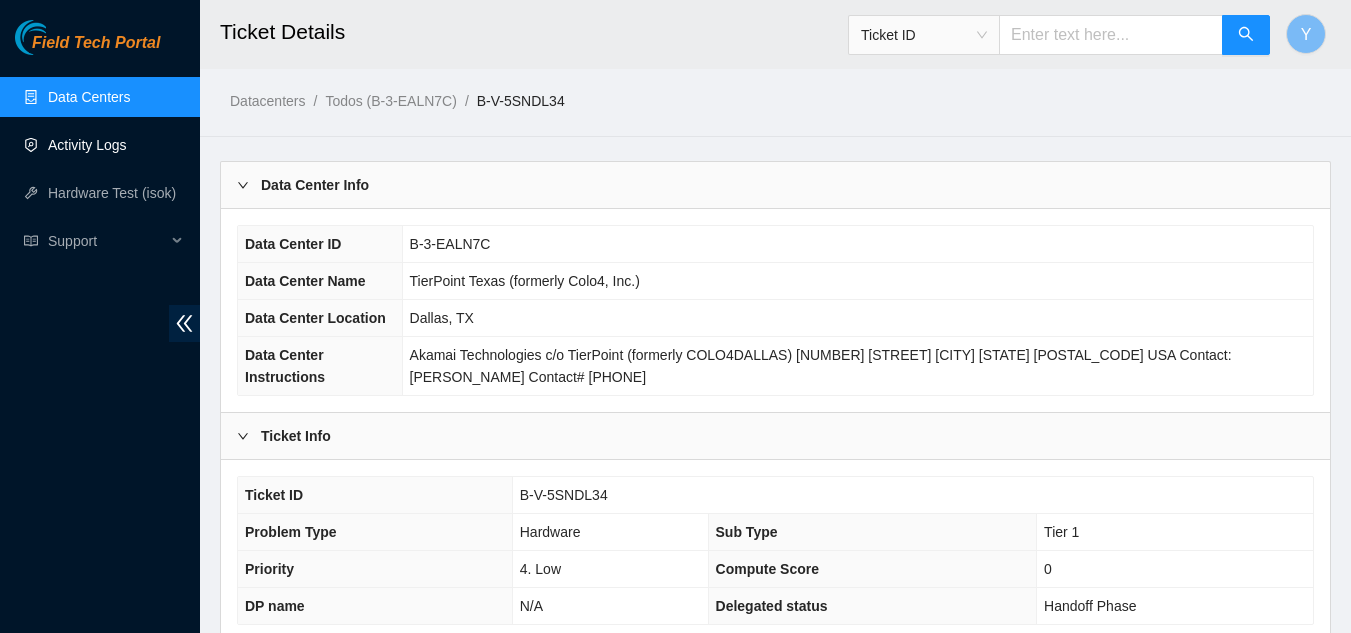 click on "Activity Logs" at bounding box center [87, 145] 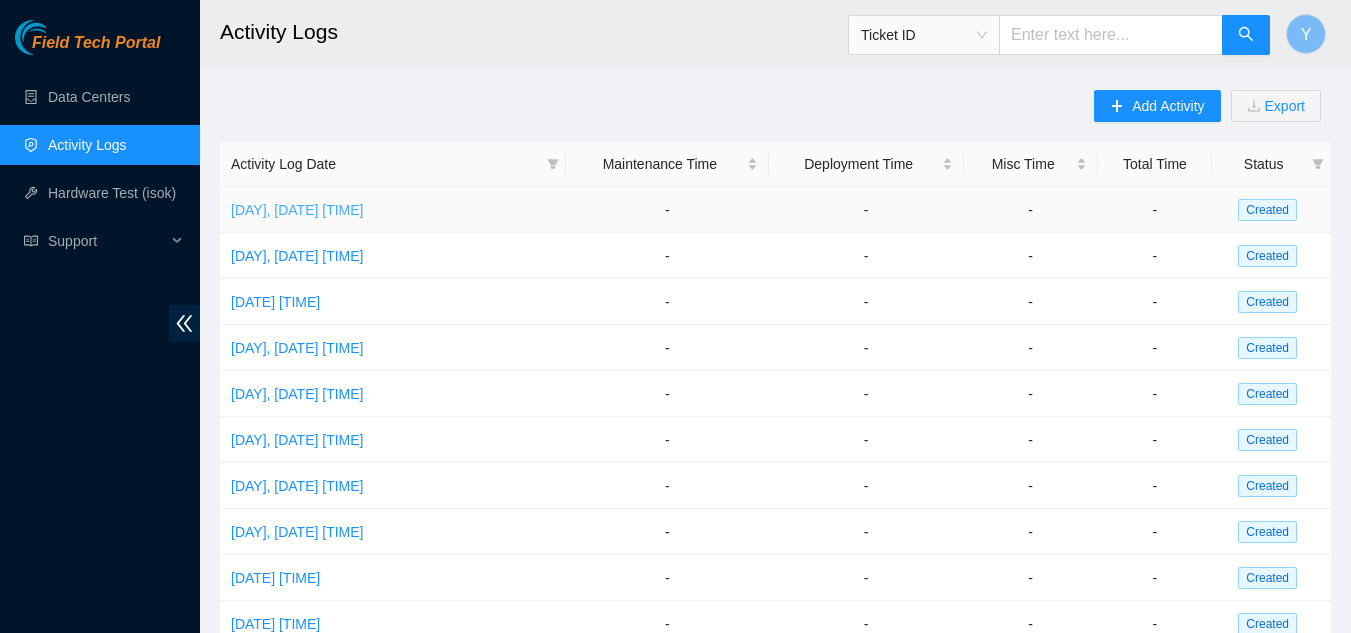 click on "[DAY], [DATE] [TIME]" at bounding box center [297, 210] 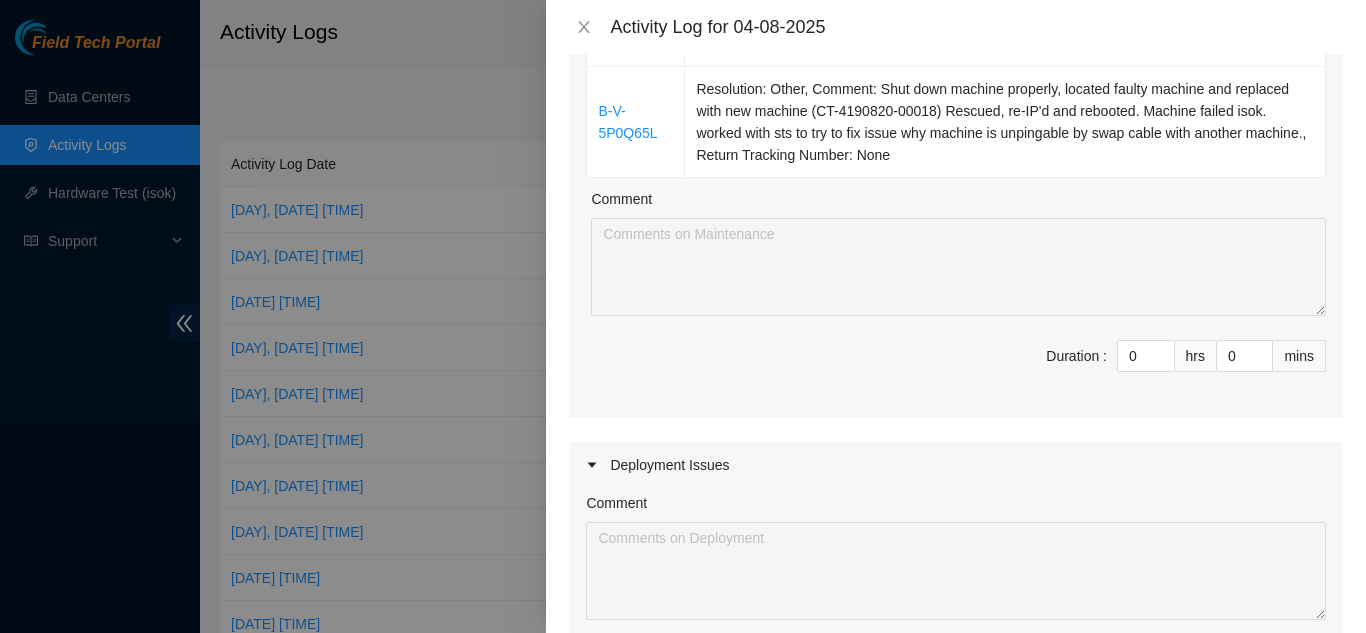 scroll, scrollTop: 600, scrollLeft: 0, axis: vertical 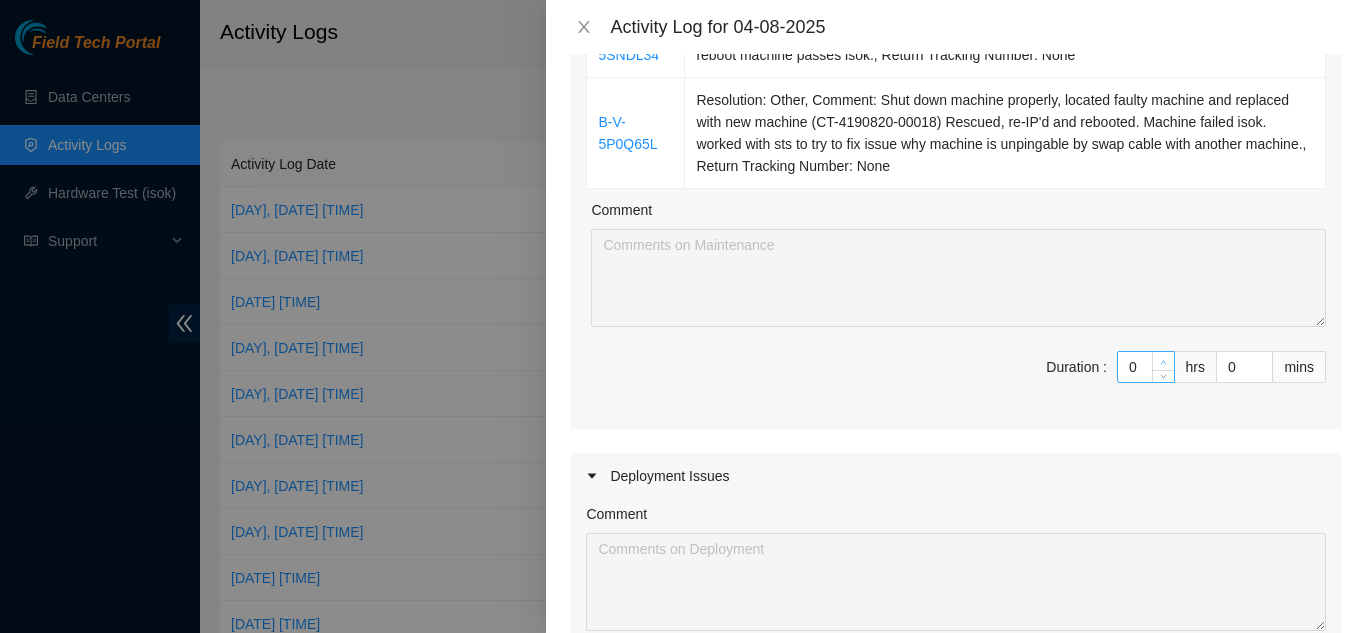 type on "1" 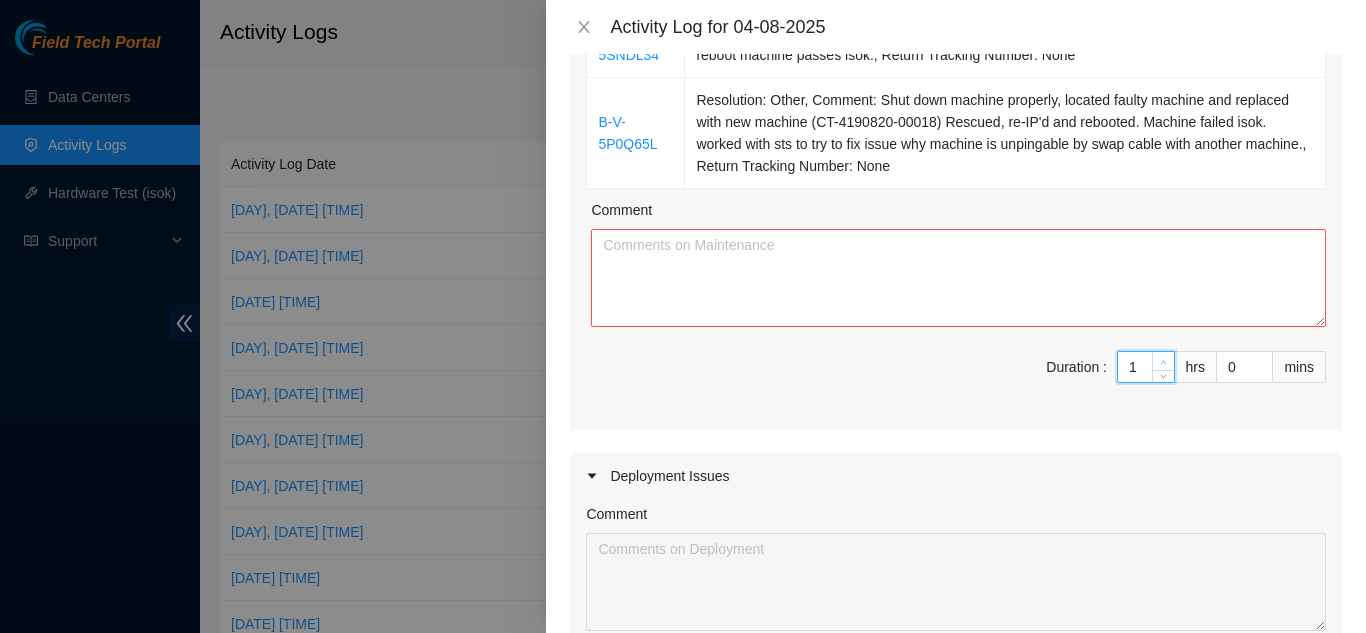 click 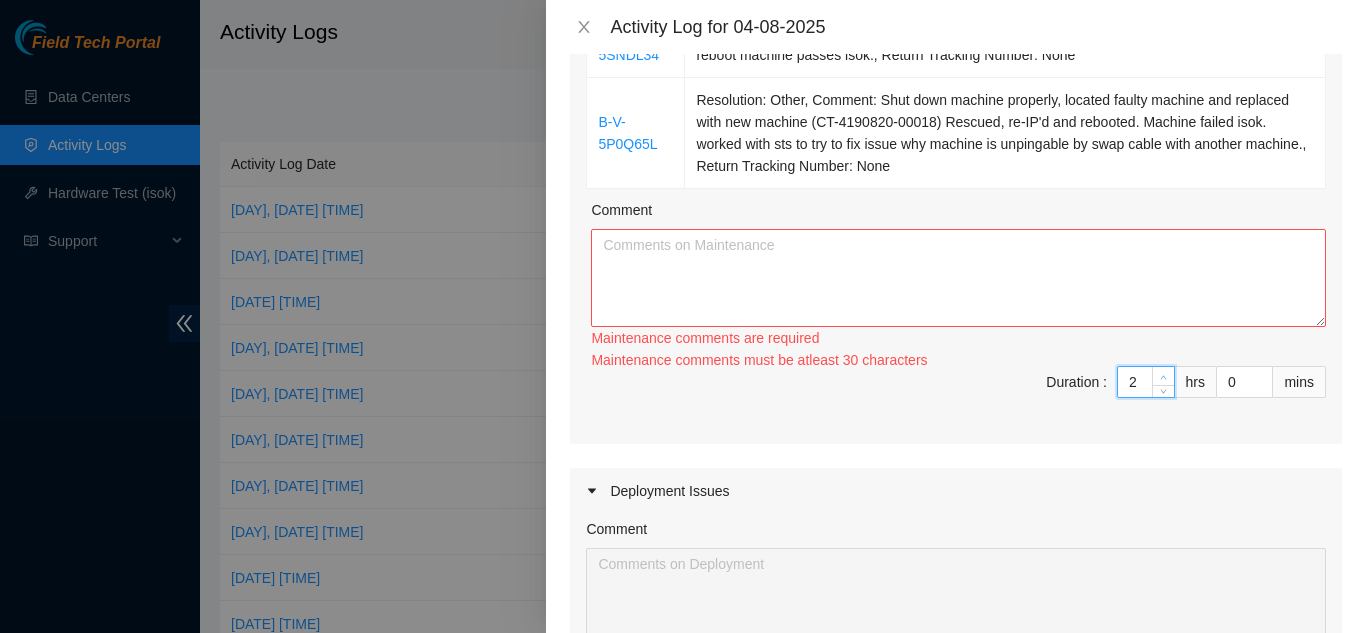 click on "Ticket Number Resolution [TICKET_ID] Resolution: Other, Comment: shut down machine properly and rescued and re-ip and reboot and work with sts on webex request Dmi to be recorded machine failed isok siebel_dmi_serial_mismatch., Return Tracking Number: None [TICKET_ID] Resolution: Rebooted, Rescued, Replaced Machine, Comment: Shut down machine properly, located faulty machine and replaced with new machine ([SERVER_ID]) Rescued, re-IP'd and rebooted. Machine passes isok., Return Tracking Number: [TRACKING_NUMBER] [TICKET_ID] Resolution: Rebooted, Rescued, Other, Comment: shut down machine properly and reseated all disks and power cycled and rescued and re-ip and reboot machine passes isok., Return Tracking Number: None [TICKET_ID] Resolution: Rebooted, Rescued, Comment: shut down machine properly and rescued and re-ip and reboot machine passes isok., Return Tracking Number: None [TICKET_ID] Comment Maintenance comments are required Maintenance comments must be atleast 30 characters Duration : 2 hrs 0" at bounding box center [956, 58] 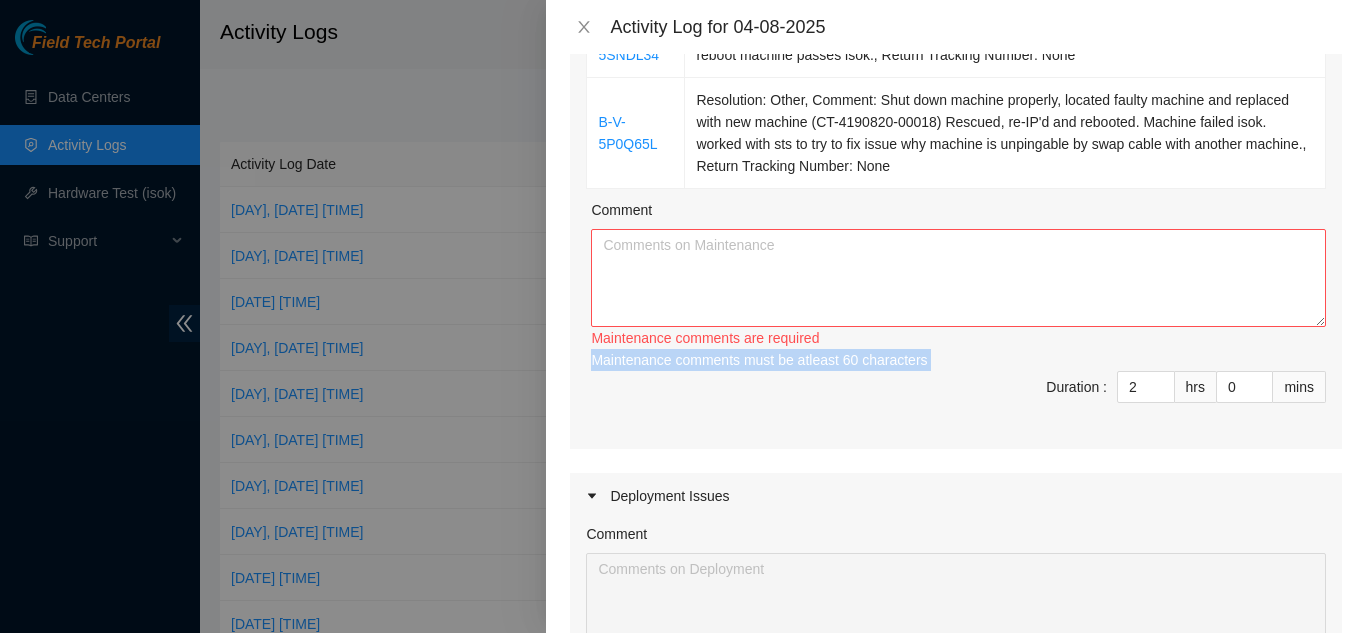 click on "Maintenance comments must be atleast 60 characters" at bounding box center (958, 360) 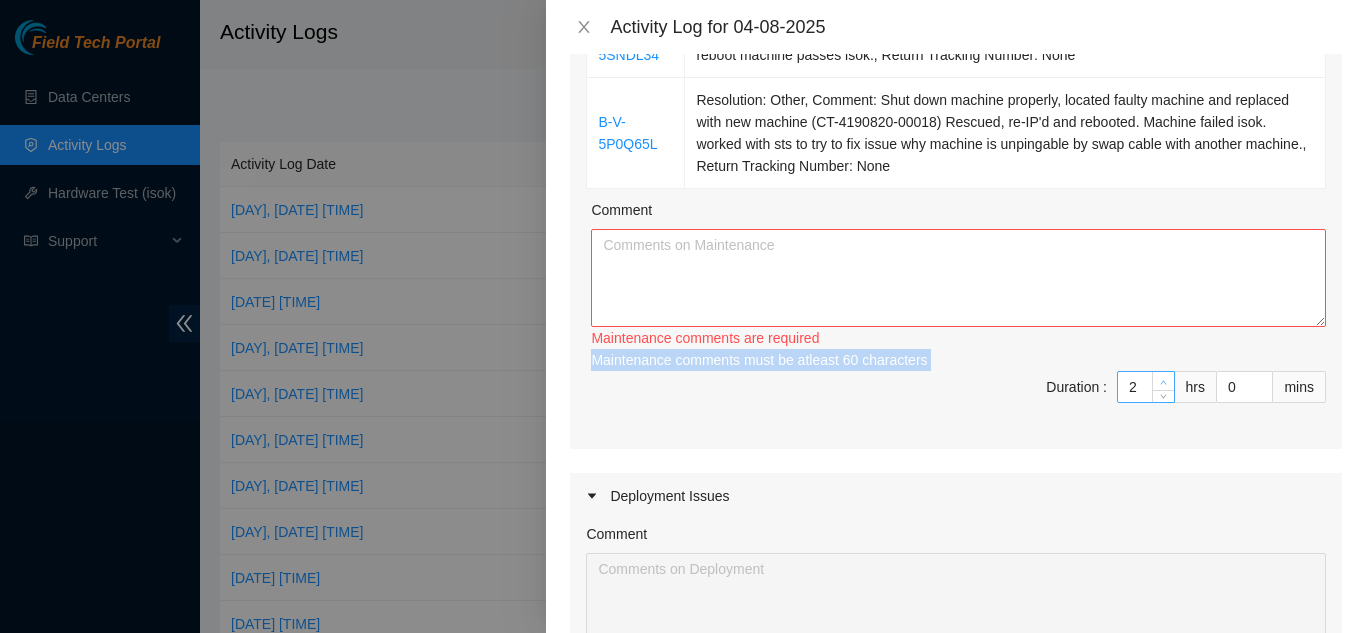 type on "3" 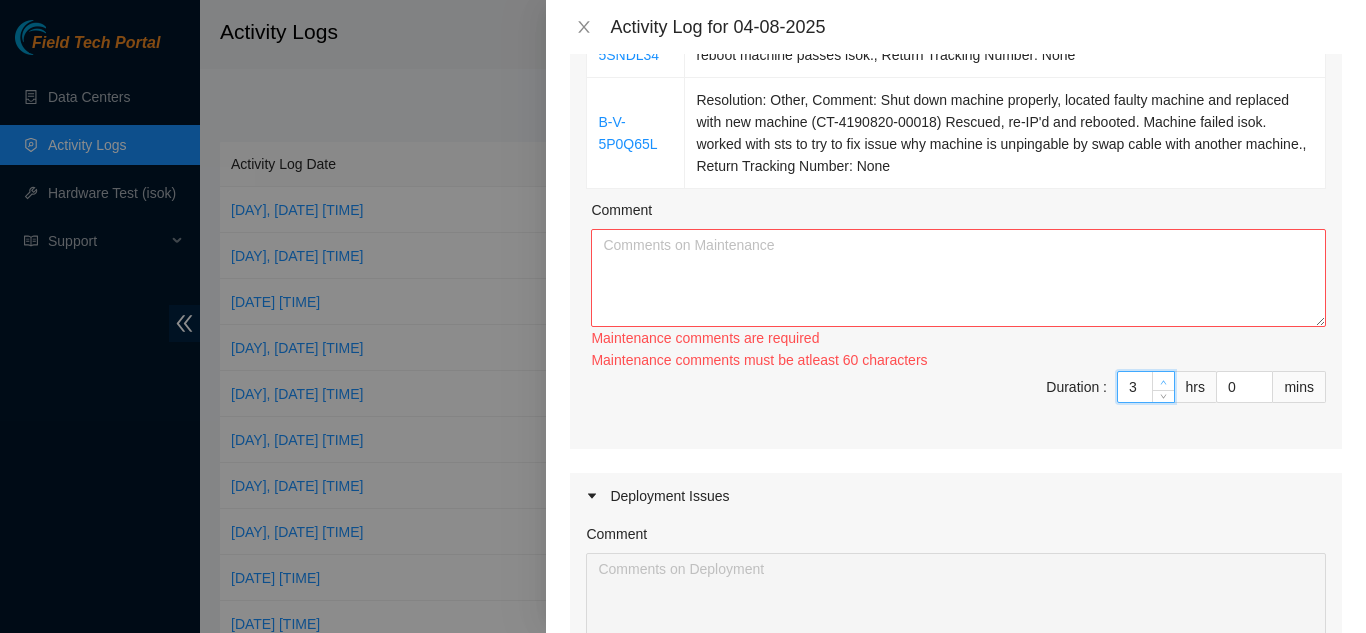 click 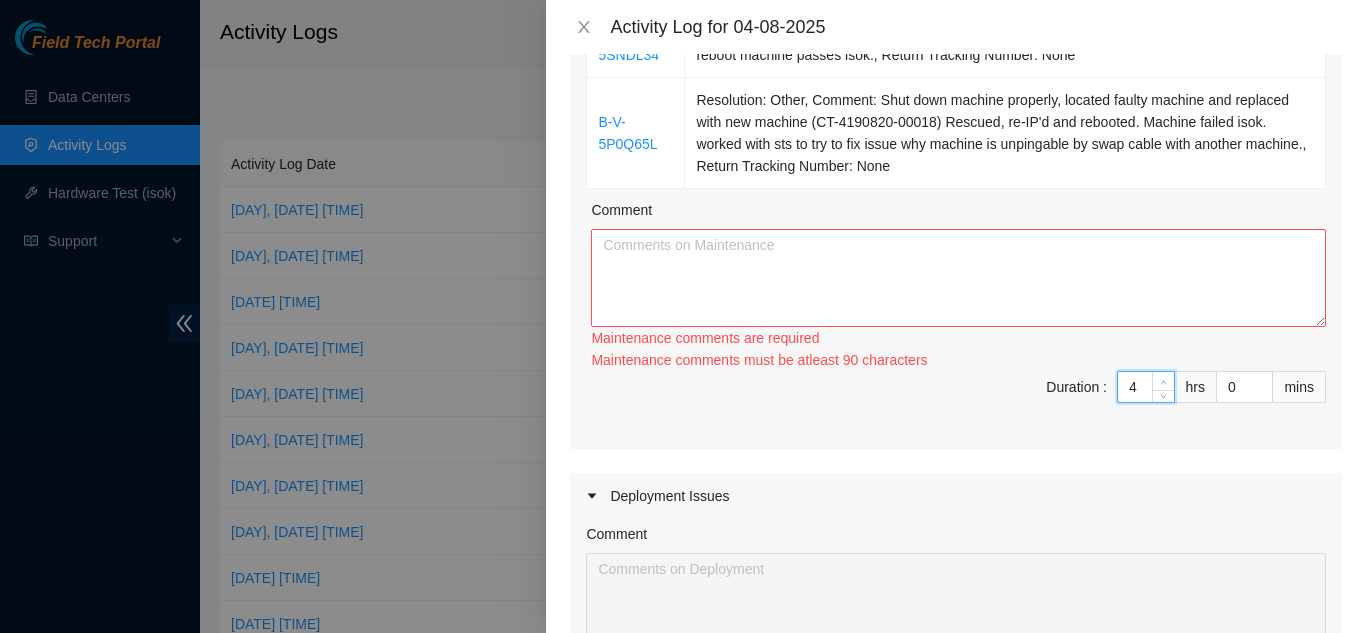 click 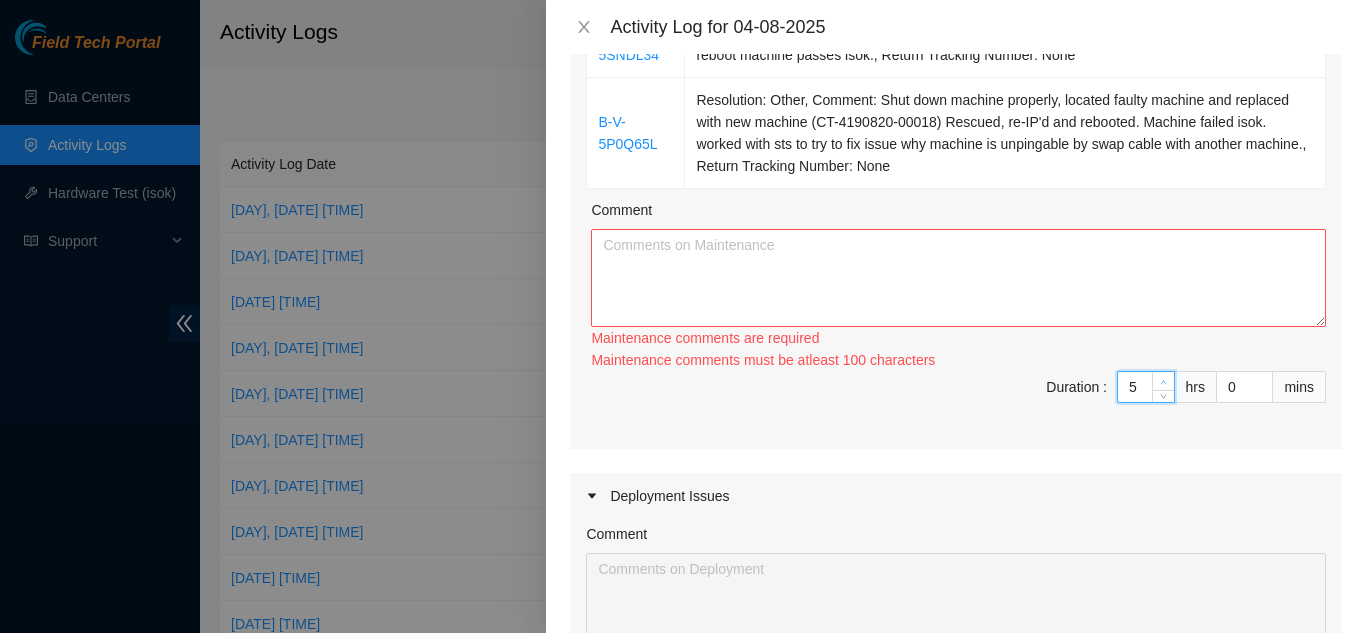 click 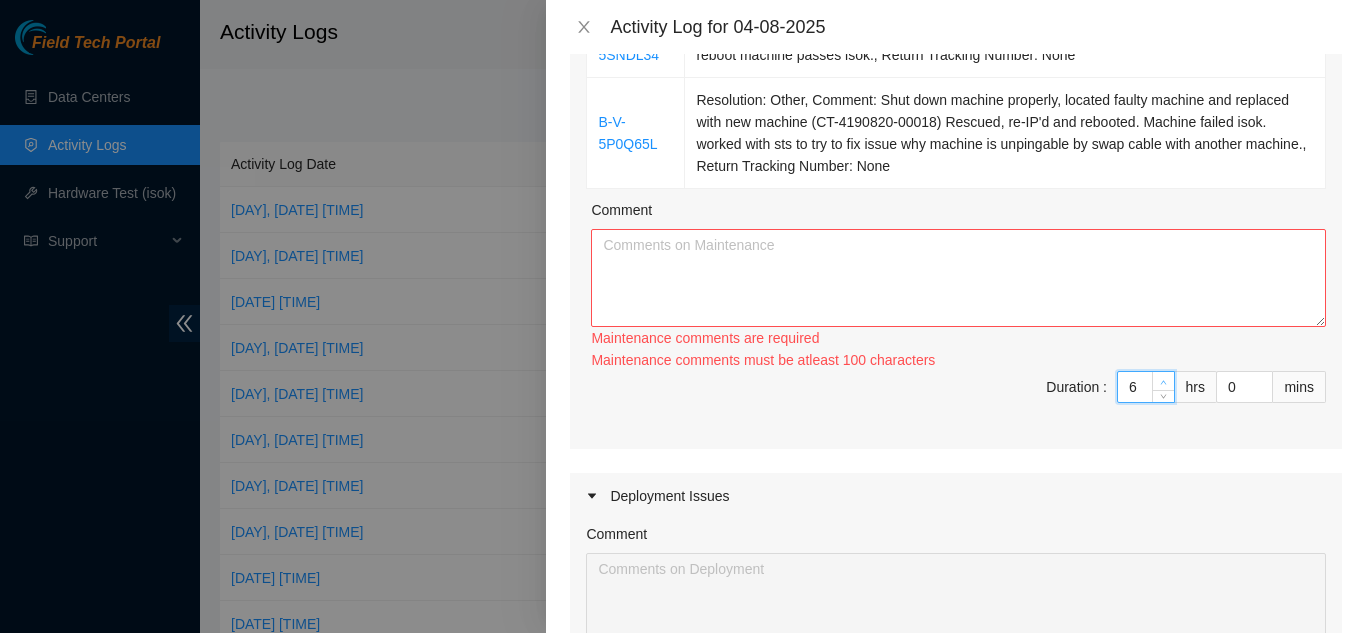 click 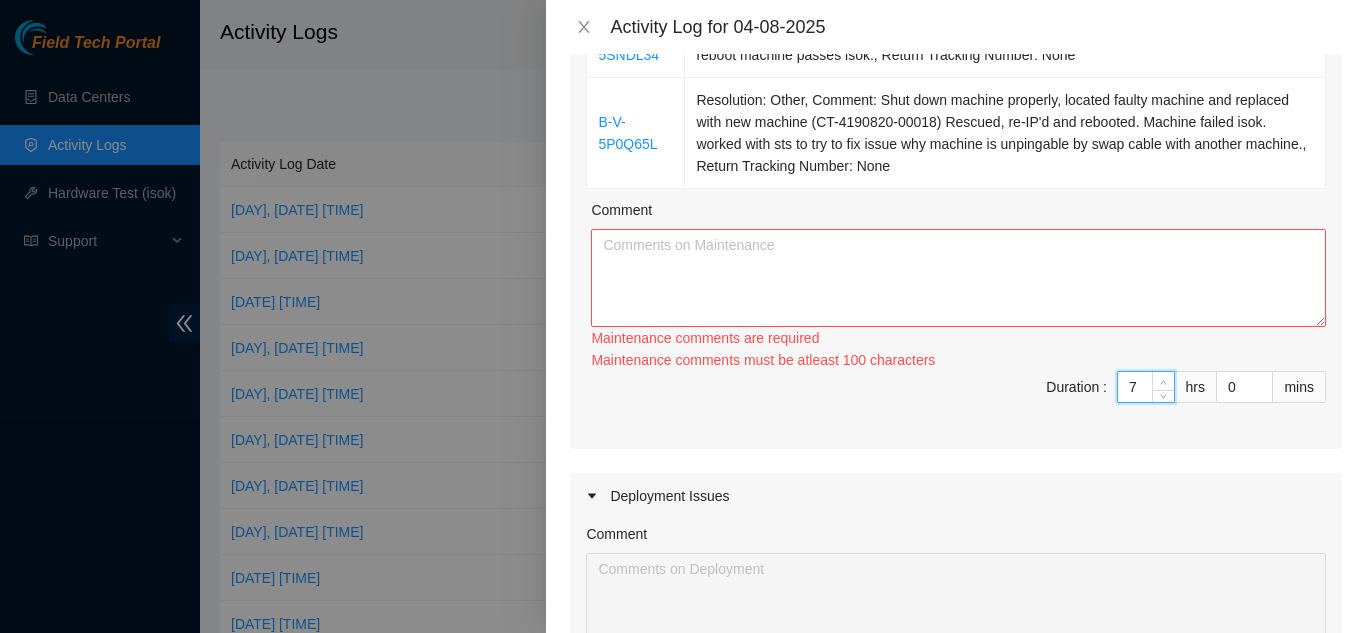 click 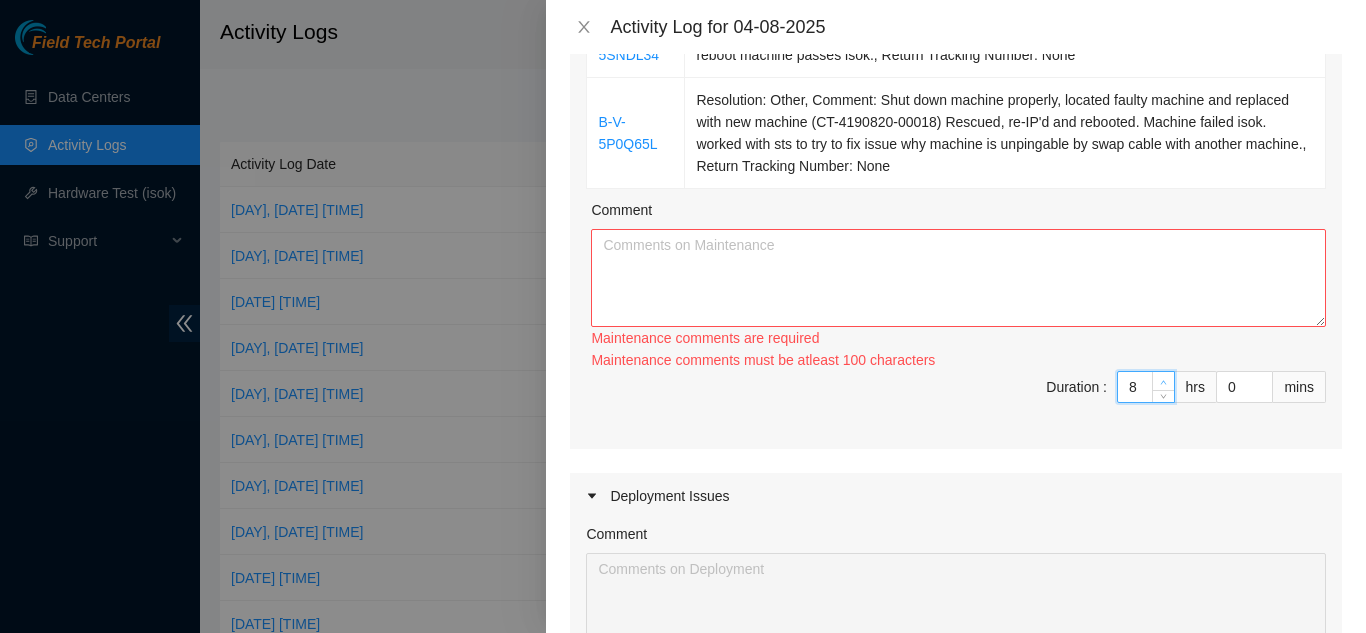 type on "8" 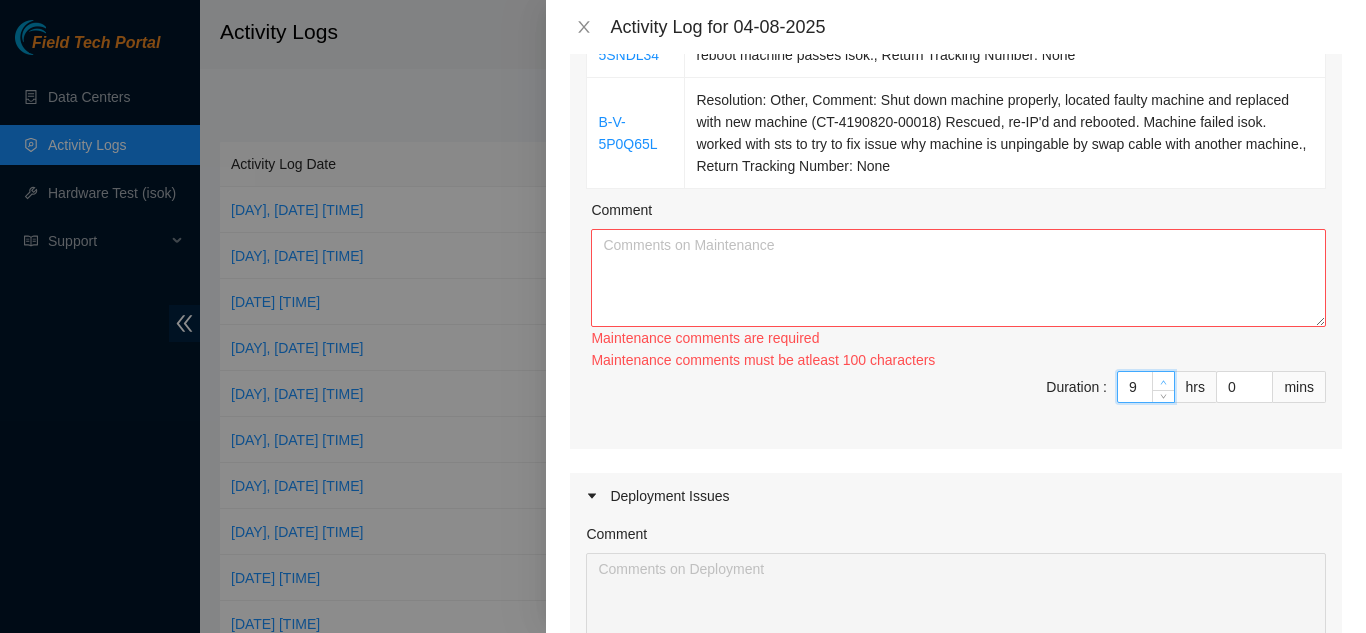 click 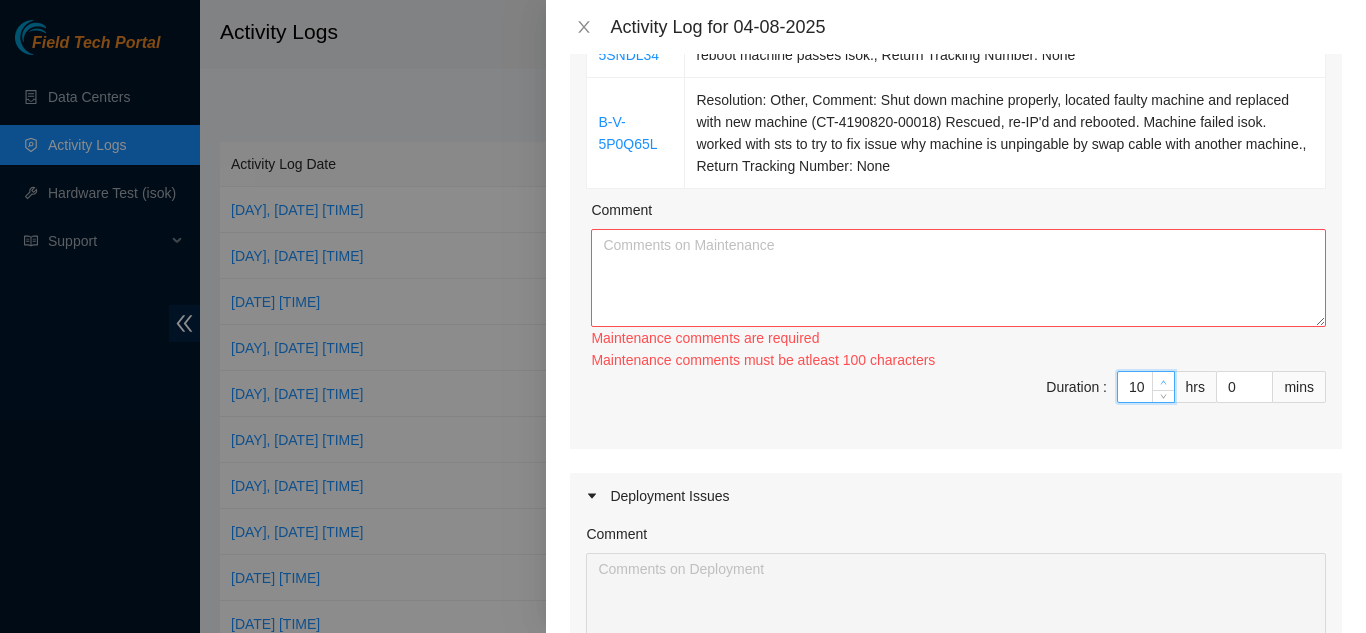 click 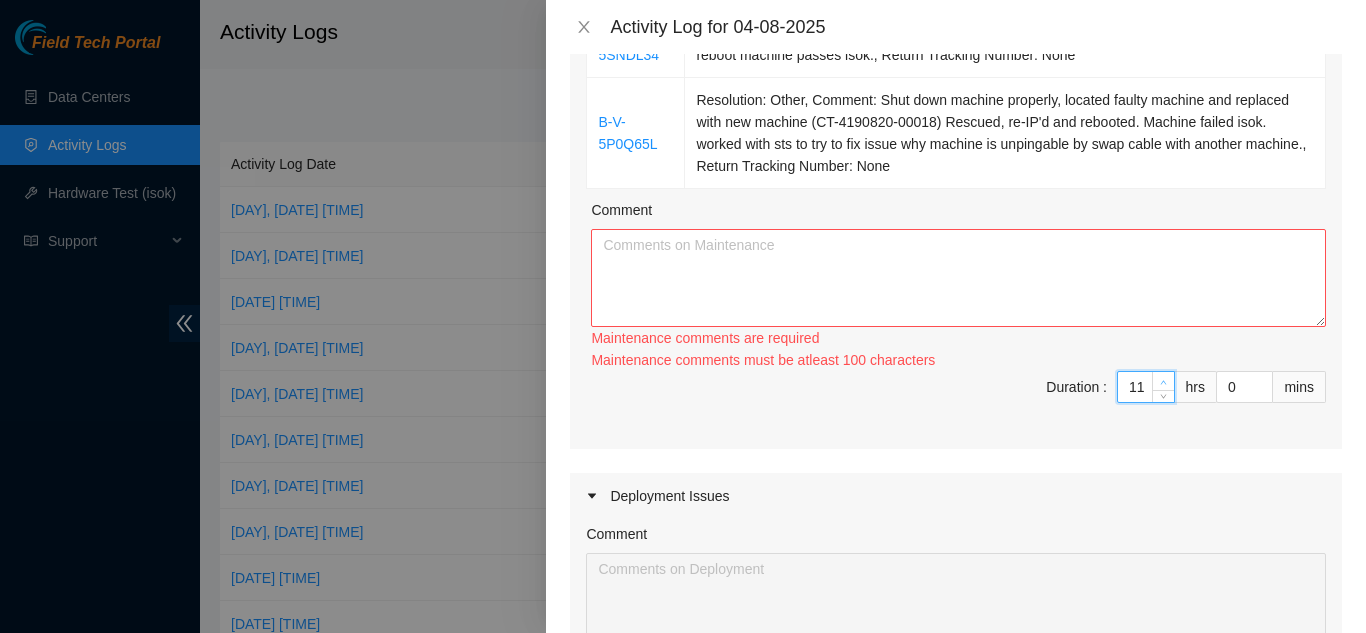 click 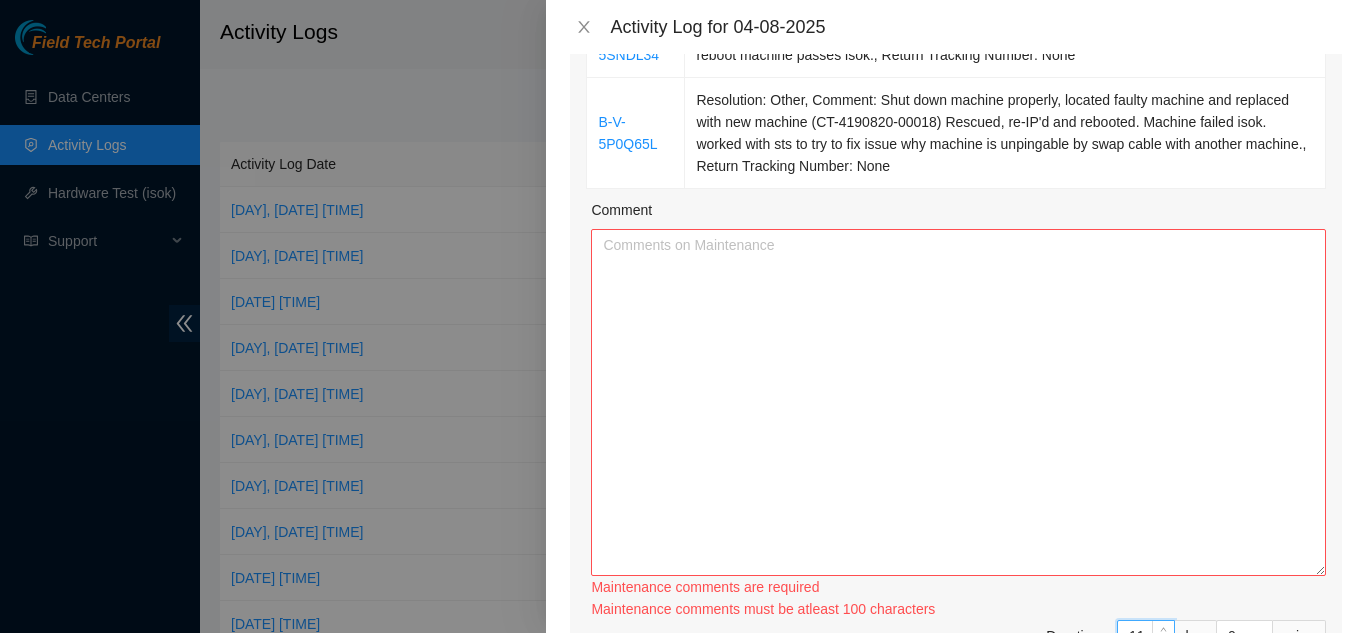 drag, startPoint x: 1305, startPoint y: 321, endPoint x: 1277, endPoint y: 547, distance: 227.7279 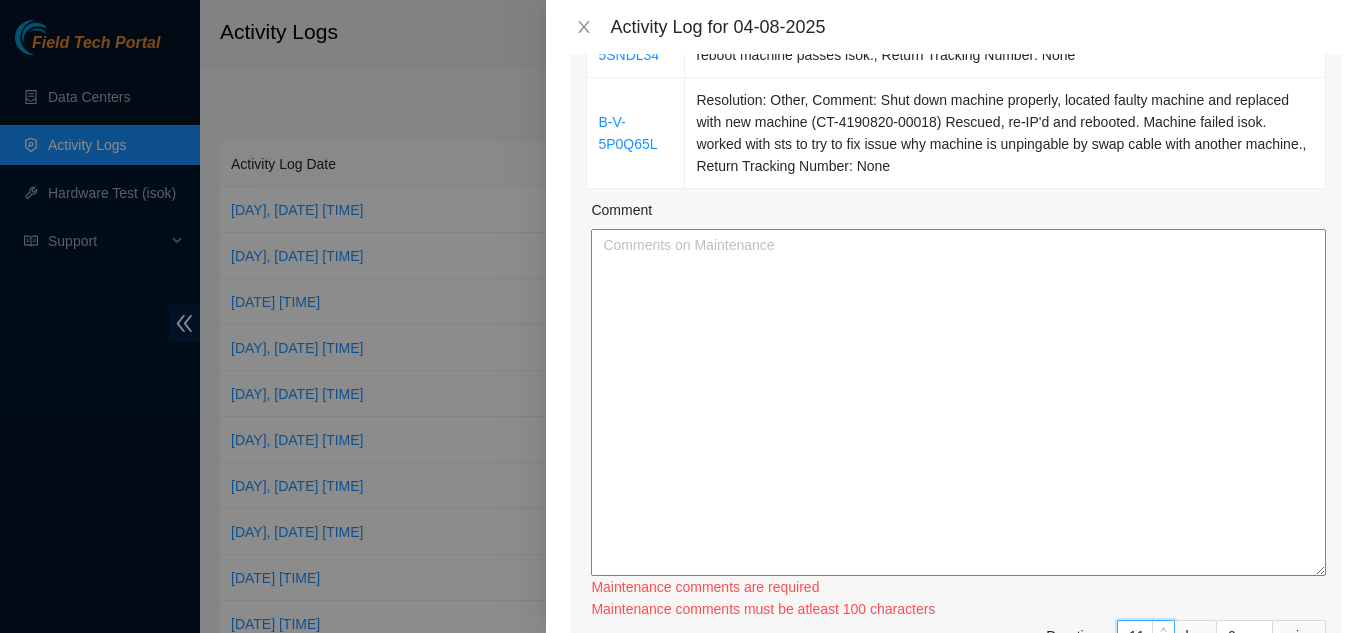 click on "Comment" at bounding box center [958, 402] 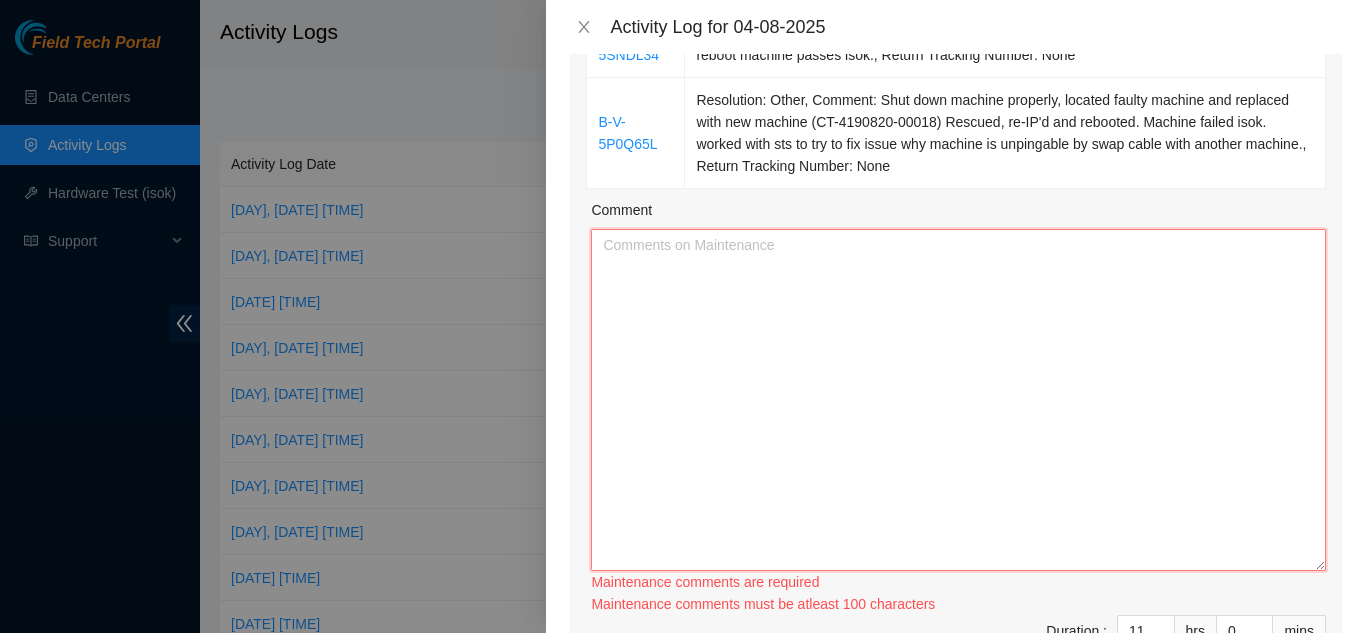 click on "Comment" at bounding box center (958, 400) 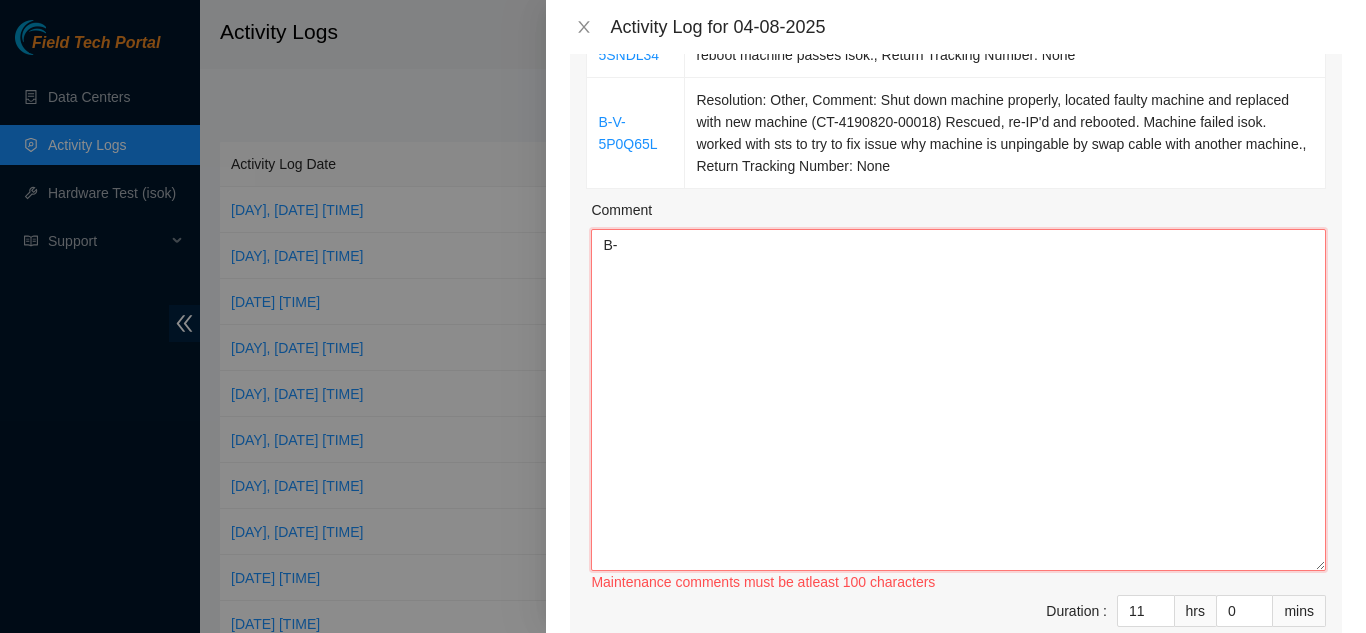 type on "B" 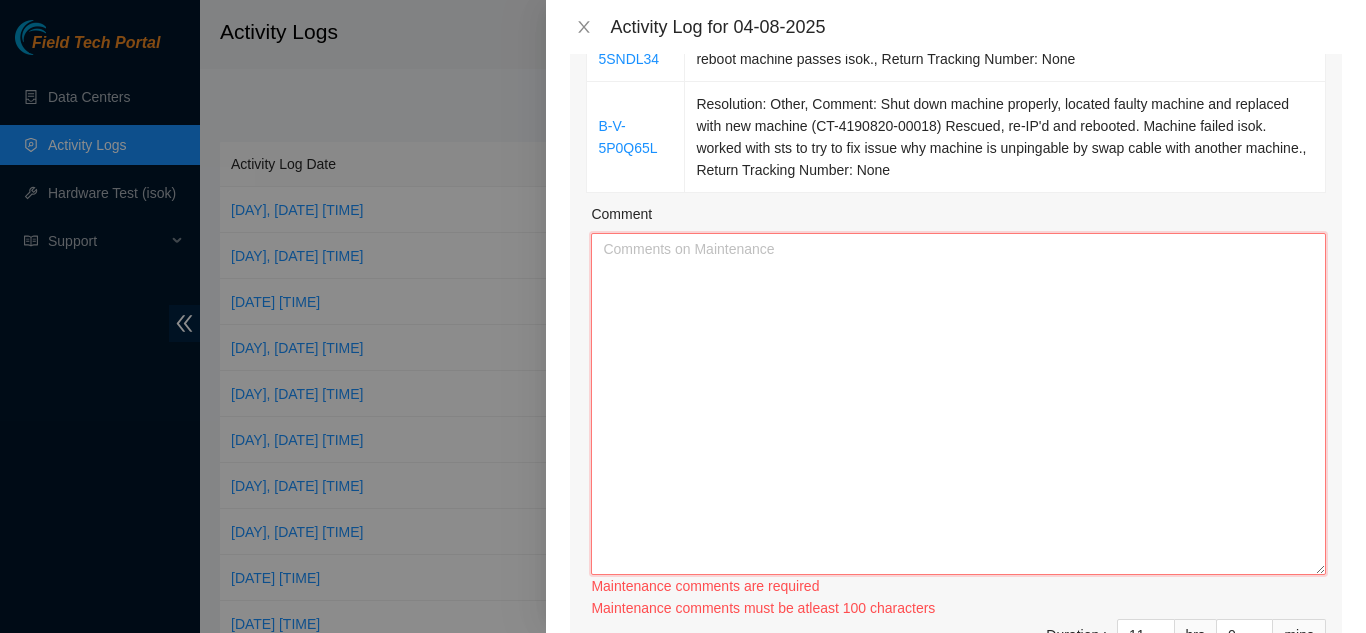 scroll, scrollTop: 600, scrollLeft: 0, axis: vertical 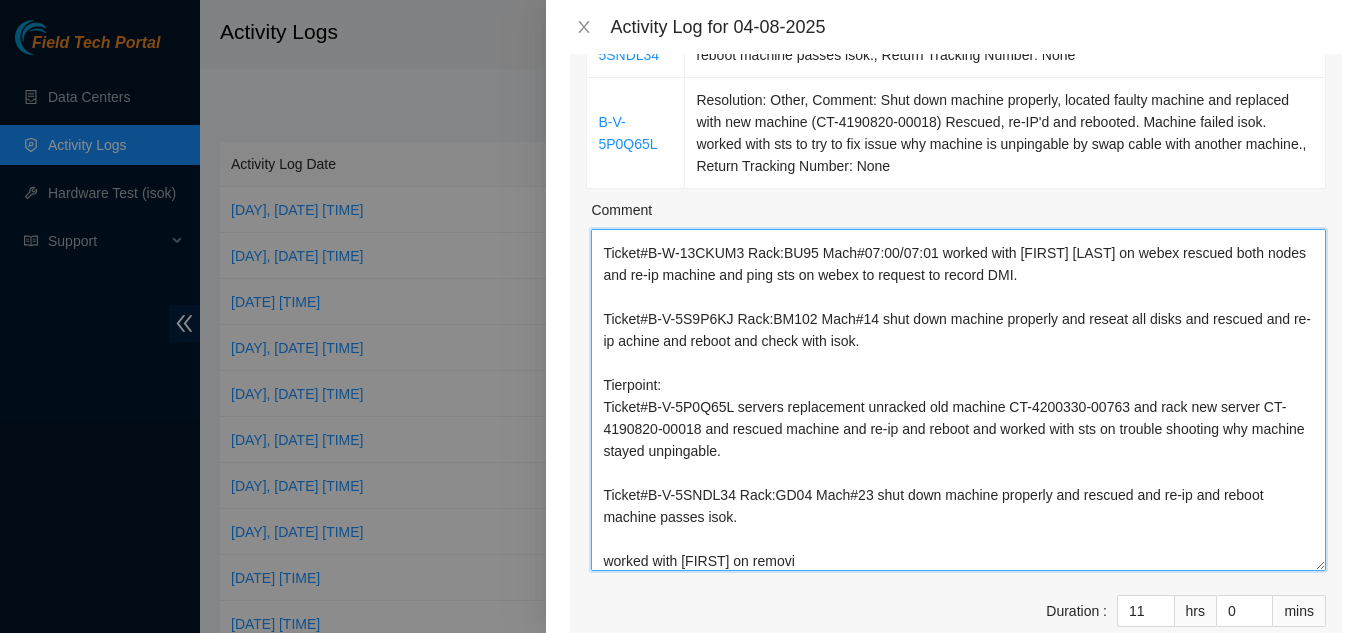 click on "[DATE]
QTS - Ticket#B-V-5RWF6CO Access#B-V-5SM5PQ5 Rack:BX105 Mach#12 ESSL Rack
unracked old server CT-4231215-00051 and rack new servers CT-4230629-00298 and rescued and re-ip and reboot machine and checked with isok machine passed.
Ticket#B-W-13CKUM3 Rack:BU95 Mach#07:00/07:01 worked with [FIRST] [LAST] on webex rescued both nodes and re-ip machine and ping sts on webex to request to record DMI.
Ticket#B-V-5S9P6KJ Rack:BM102 Mach#14 shut down machine properly and reseat all disks and rescued and re-ip achine and reboot and check with isok.
Tierpoint:
Ticket#B-V-5P0Q65L servers replacement unracked old machine CT-4200330-00763 and rack new server CT-4190820-00018 and rescued machine and re-ip and reboot and worked with sts on trouble shooting why machine stayed unpingable.
Ticket#B-V-5SNDL34 Rack:GD04 Mach#23 shut down machine properly and rescued and re-ip and reboot machine passes isok.
worked with [FIRST] on removi" at bounding box center [958, 400] 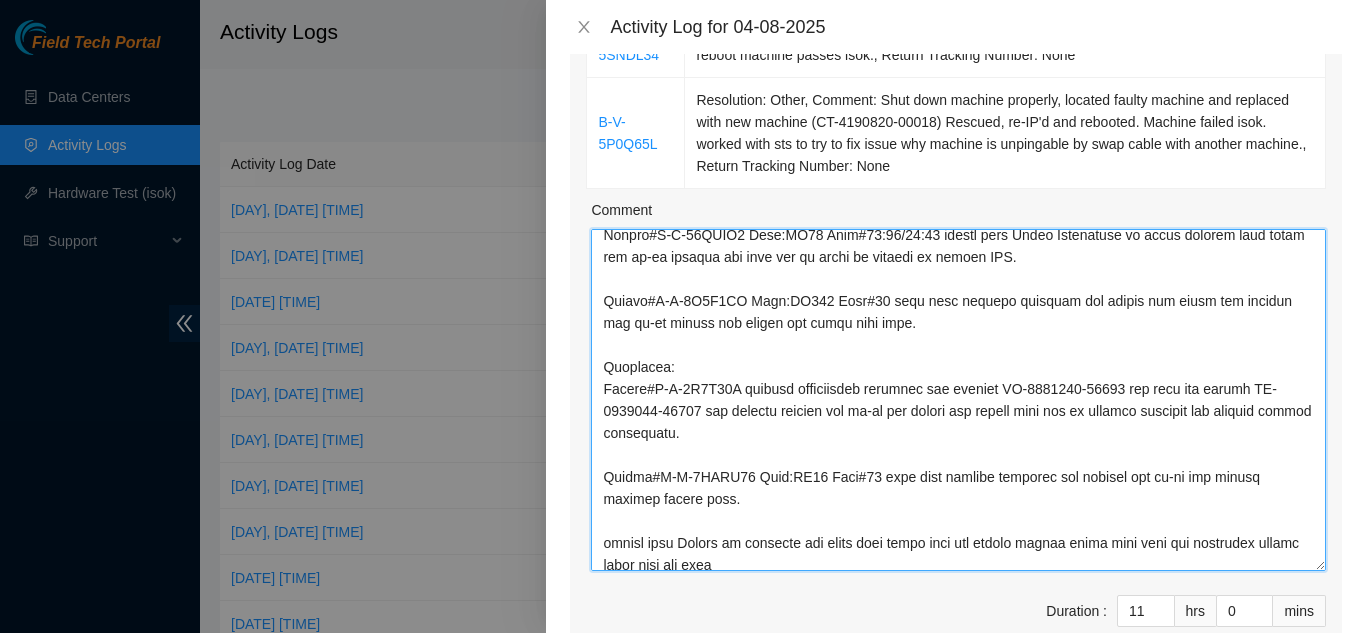 scroll, scrollTop: 130, scrollLeft: 0, axis: vertical 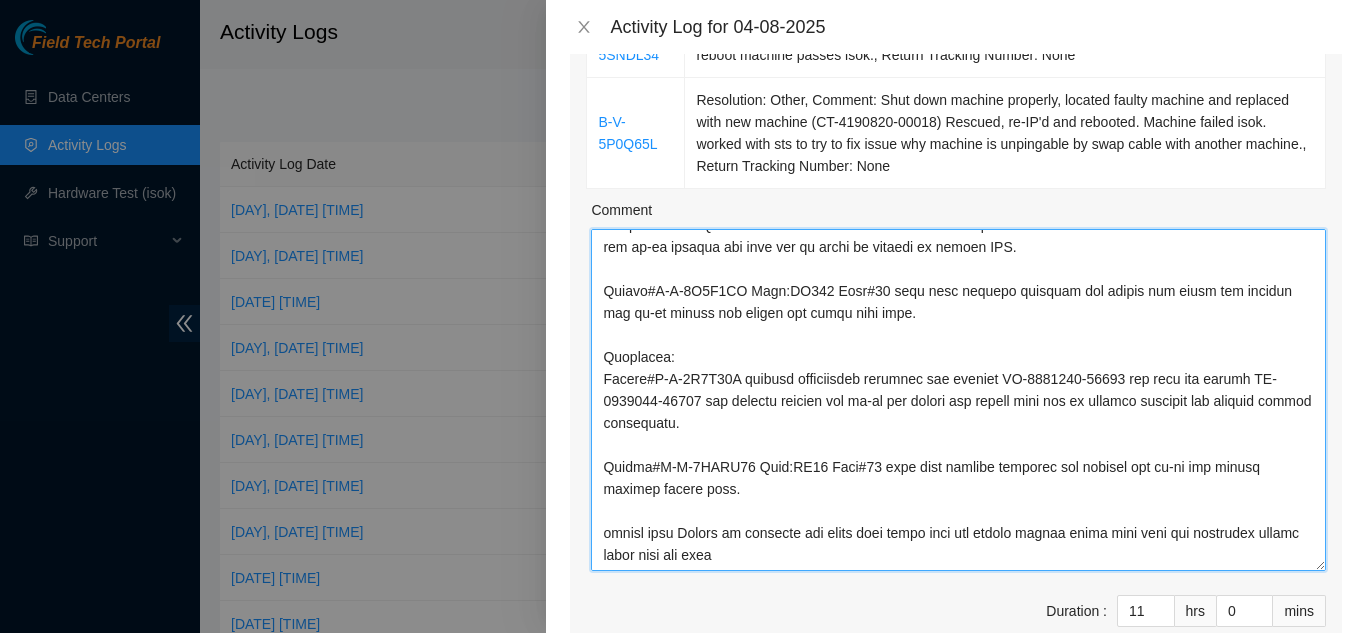 click on "Comment" at bounding box center [958, 400] 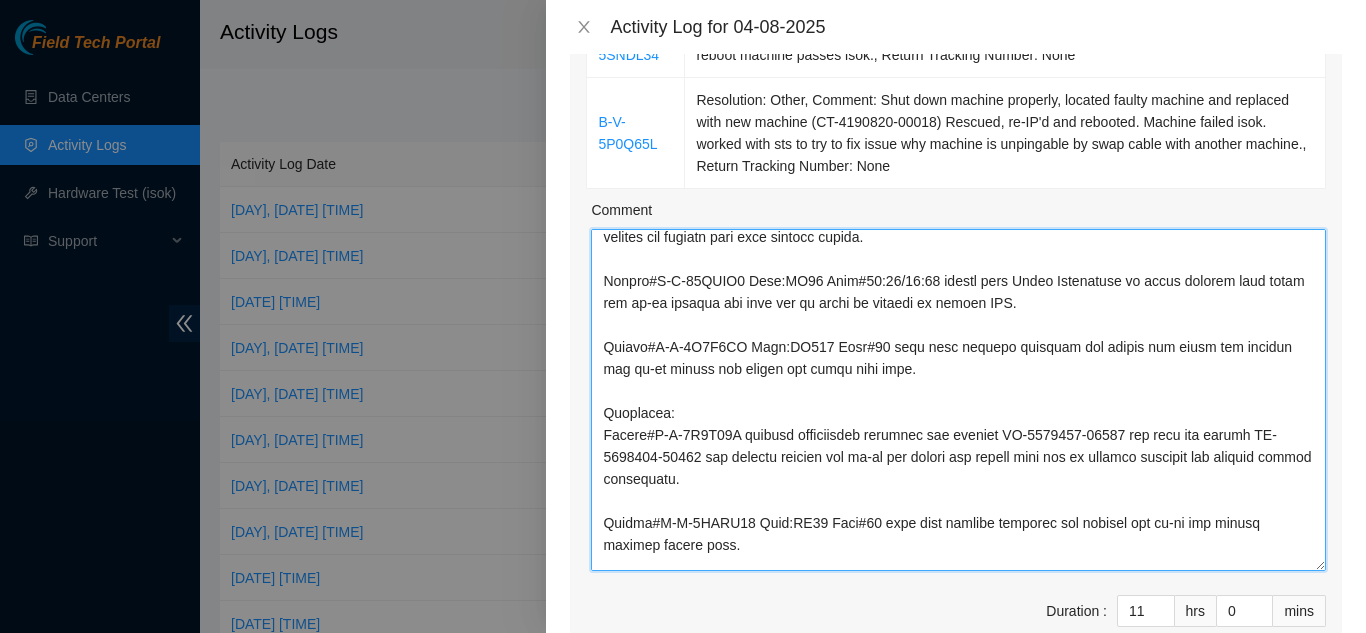 scroll, scrollTop: 0, scrollLeft: 0, axis: both 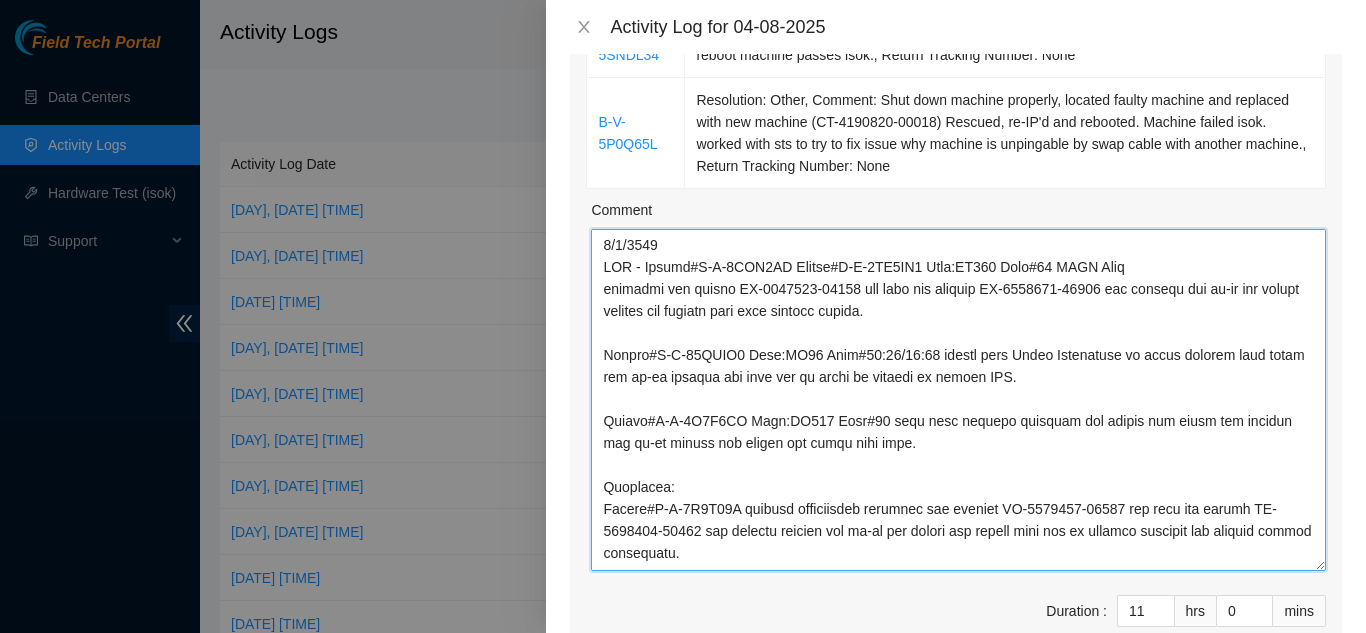 drag, startPoint x: 963, startPoint y: 558, endPoint x: 591, endPoint y: 249, distance: 483.59592 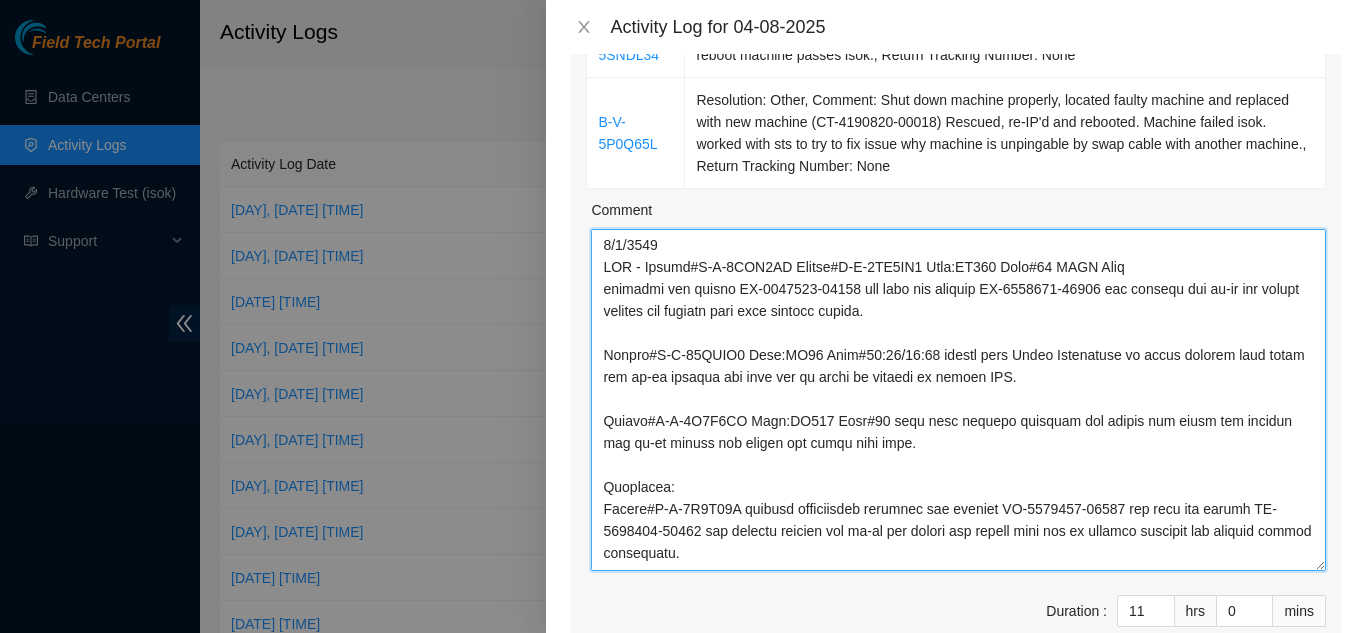 type on "[DATE]
QTS - Ticket#B-V-5RWF6CO Access#B-V-5SM5PQ5 Rack:BX105 Mach#12 ESSL Rack
unracked old server CT-4231215-00051 and rack new servers CT-4230629-00298 and rescued and re-ip and reboot machine and checked with isok machine passed.
Ticket#B-W-13CKUM3 Rack:BU95 Mach#07:00/07:01 worked with [NAME] on webex rescued both nodes and re-ip machine and ping sts on webex to request to record DMI.
Ticket#B-V-5S9P6KJ Rack:BM102 Mach#14 shut down machine properly and reseat all disks and rescued and re-ip achine and reboot and check with isok.
Tierpoint:
Ticket#B-V-5P0Q65L servers replacement unracked old machine CT-4200330-00763 and rack new server CT-4190820-00018 and rescued machine and re-ip and reboot and worked with sts on trouble shooting why machine stayed unpingable.
Ticket#B-V-5SNDL34 Rack:GD04 Mach#23 shut down machine properly and rescued and re-ip and reboot machine passes isok.
worked with [NAME] on removing old fiber from cable tray and velcro making fiber look neat and receiving serv..." 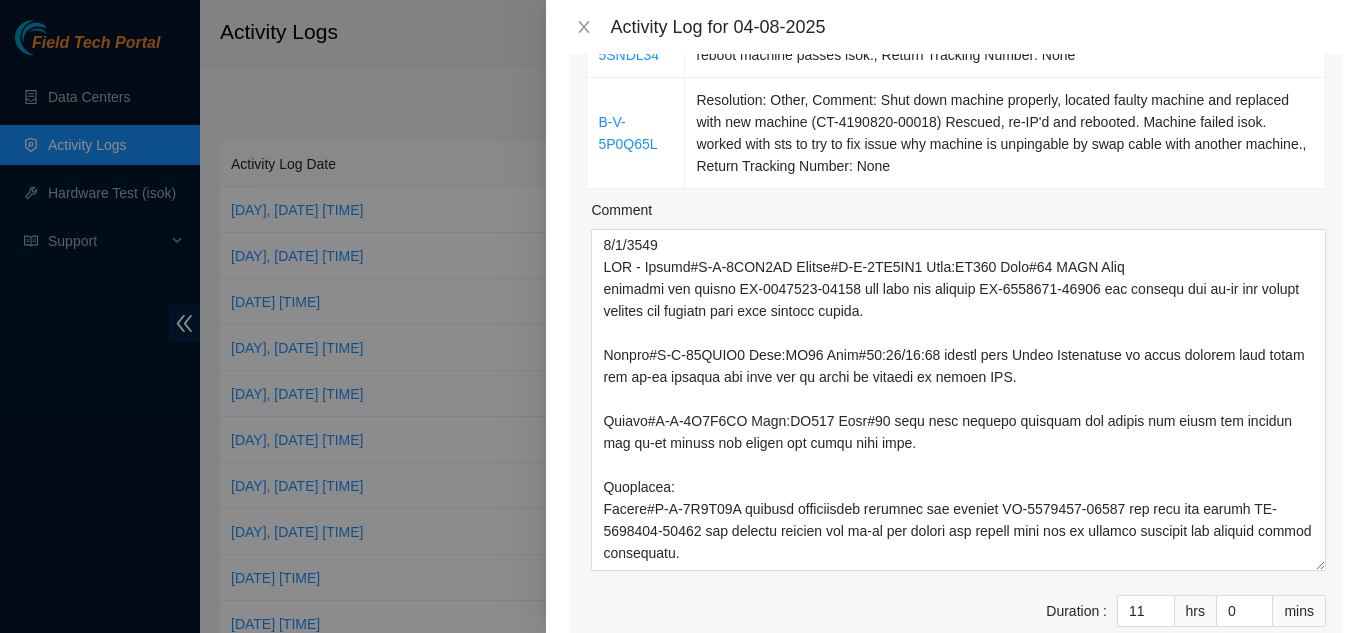 click on "Comment" at bounding box center (958, 214) 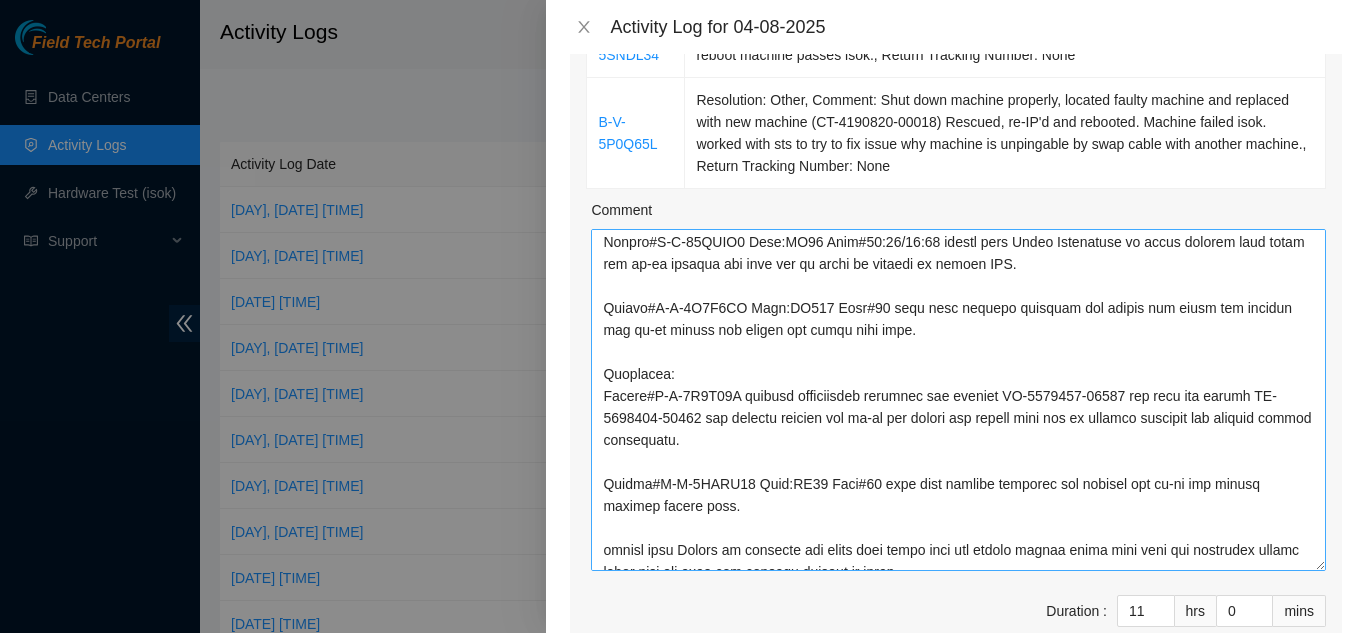 scroll, scrollTop: 130, scrollLeft: 0, axis: vertical 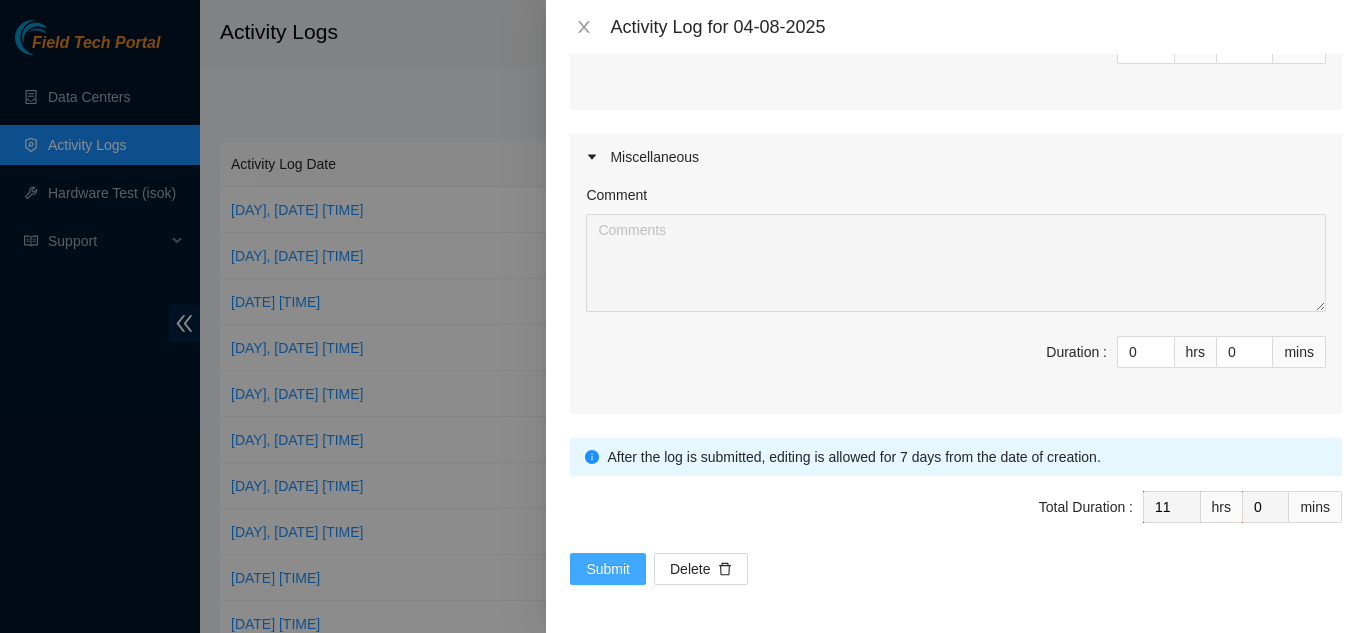 click on "Submit" at bounding box center [608, 569] 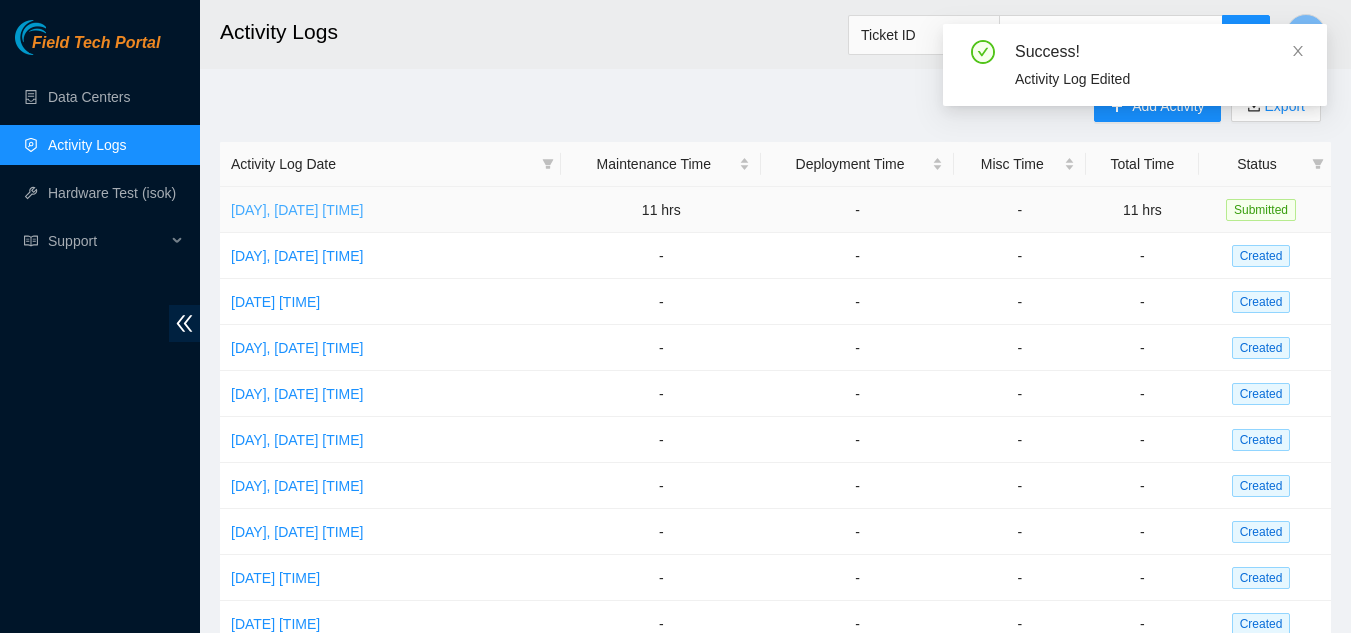 click on "[DAY], [DATE] [TIME]" at bounding box center [297, 210] 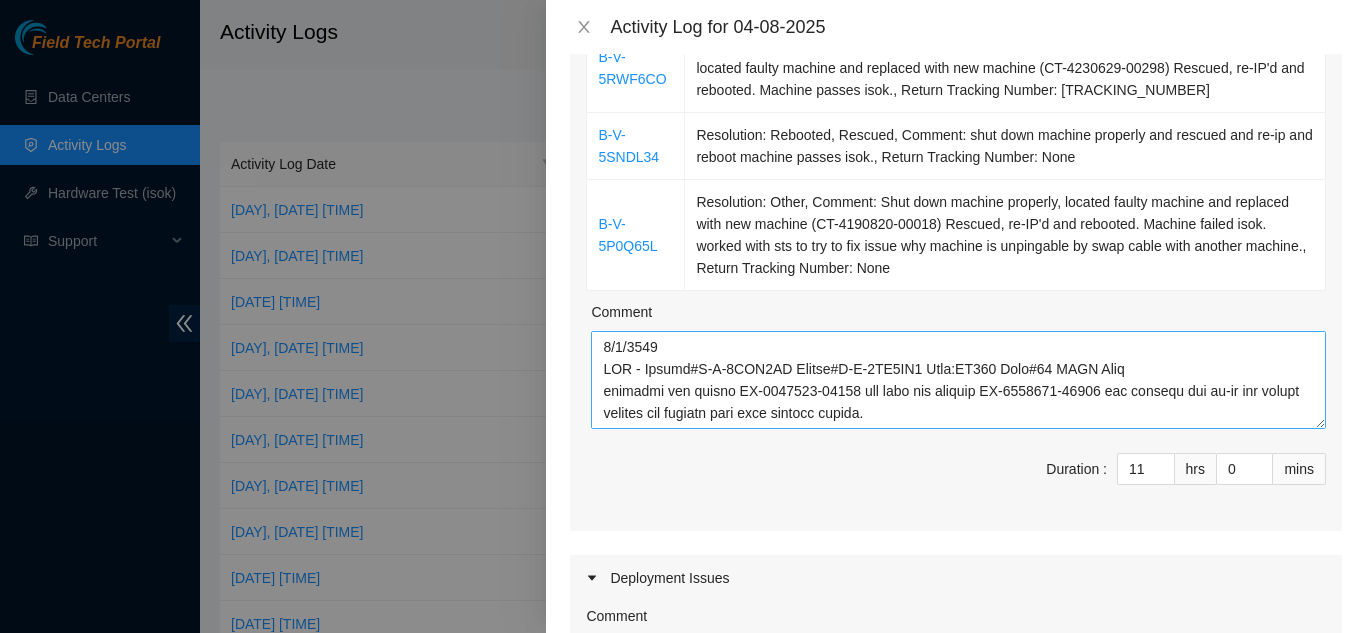 scroll, scrollTop: 500, scrollLeft: 0, axis: vertical 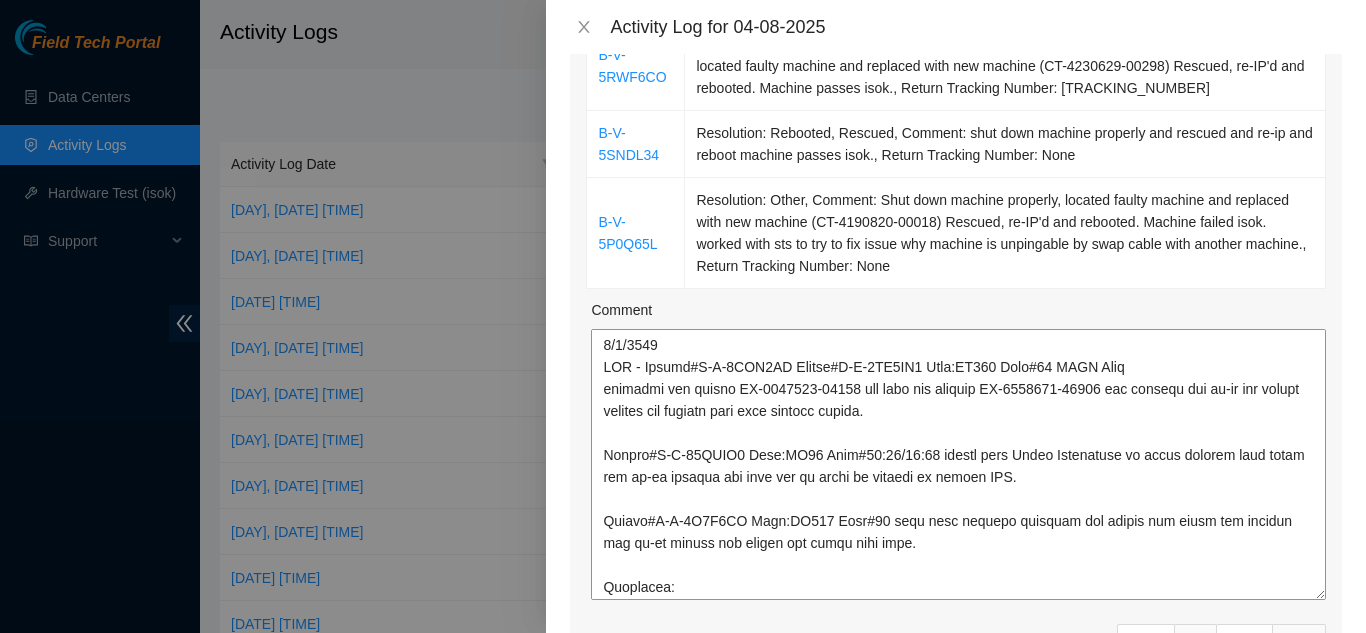 drag, startPoint x: 1306, startPoint y: 419, endPoint x: 1295, endPoint y: 577, distance: 158.38245 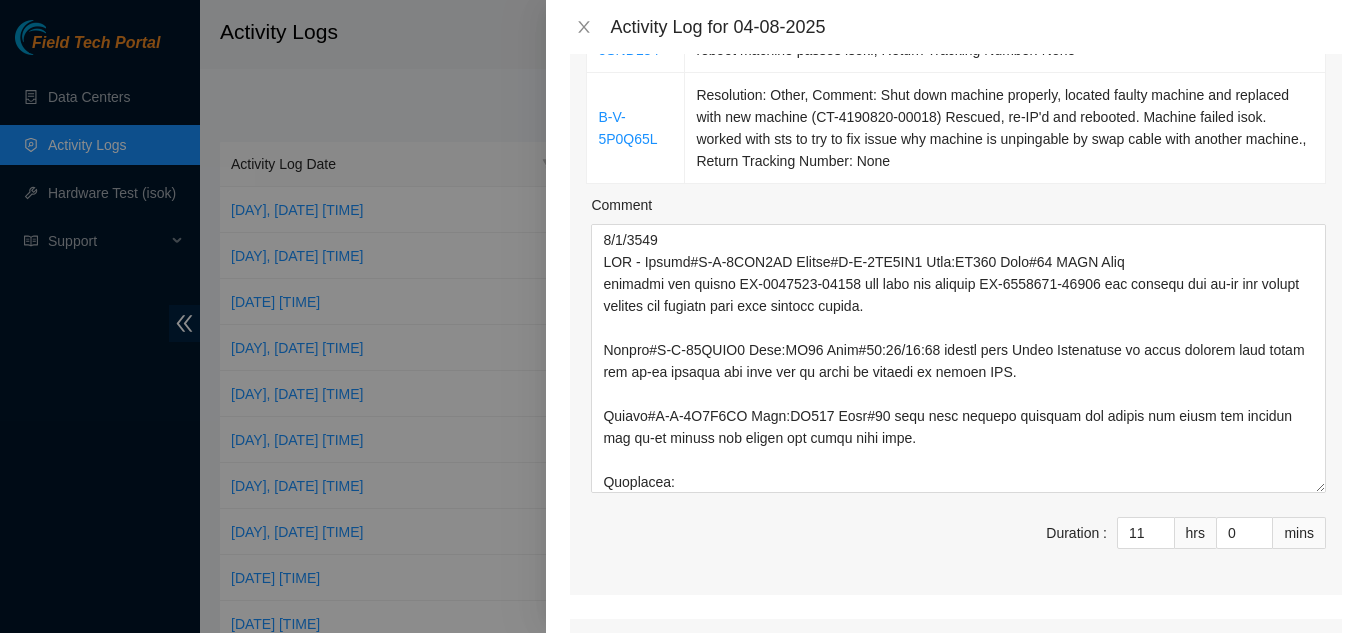 scroll, scrollTop: 700, scrollLeft: 0, axis: vertical 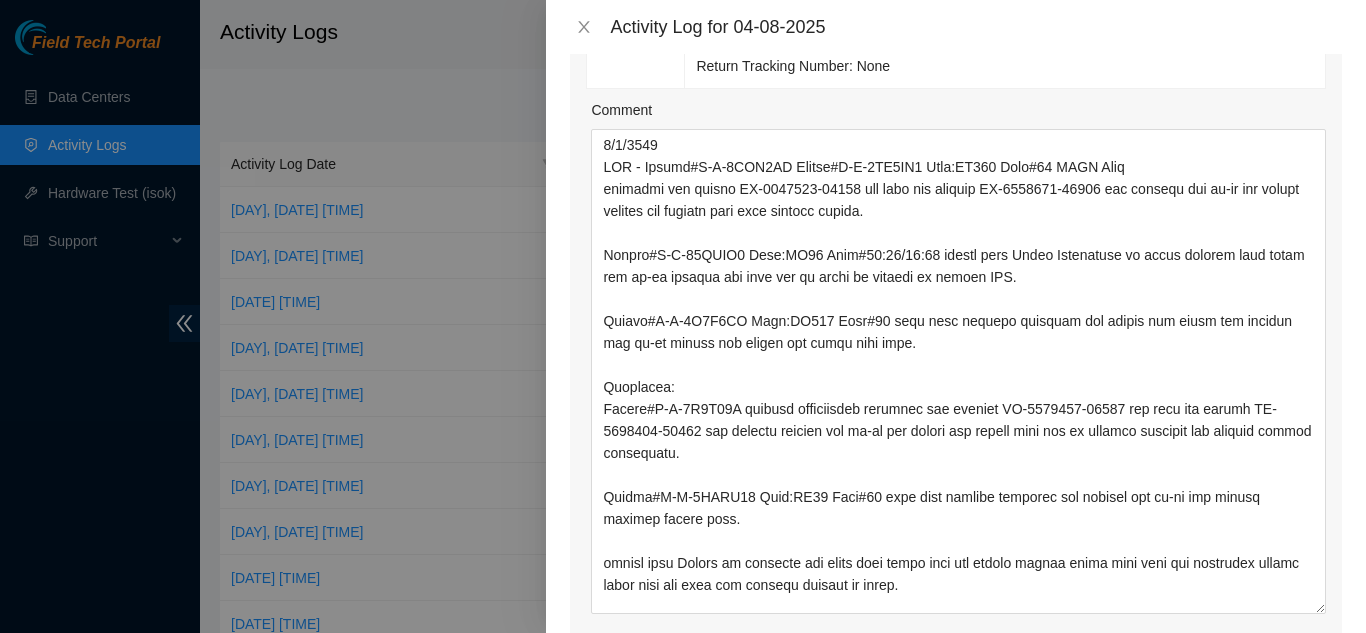 drag, startPoint x: 1308, startPoint y: 391, endPoint x: 1316, endPoint y: 607, distance: 216.1481 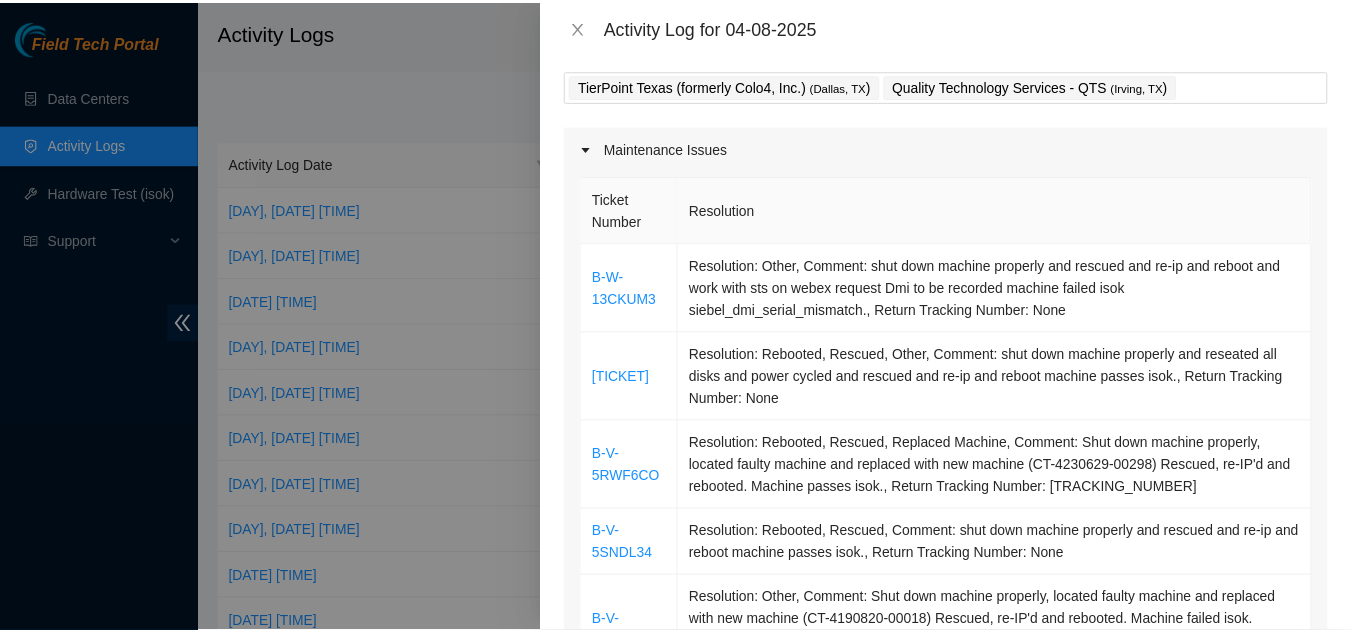 scroll, scrollTop: 0, scrollLeft: 0, axis: both 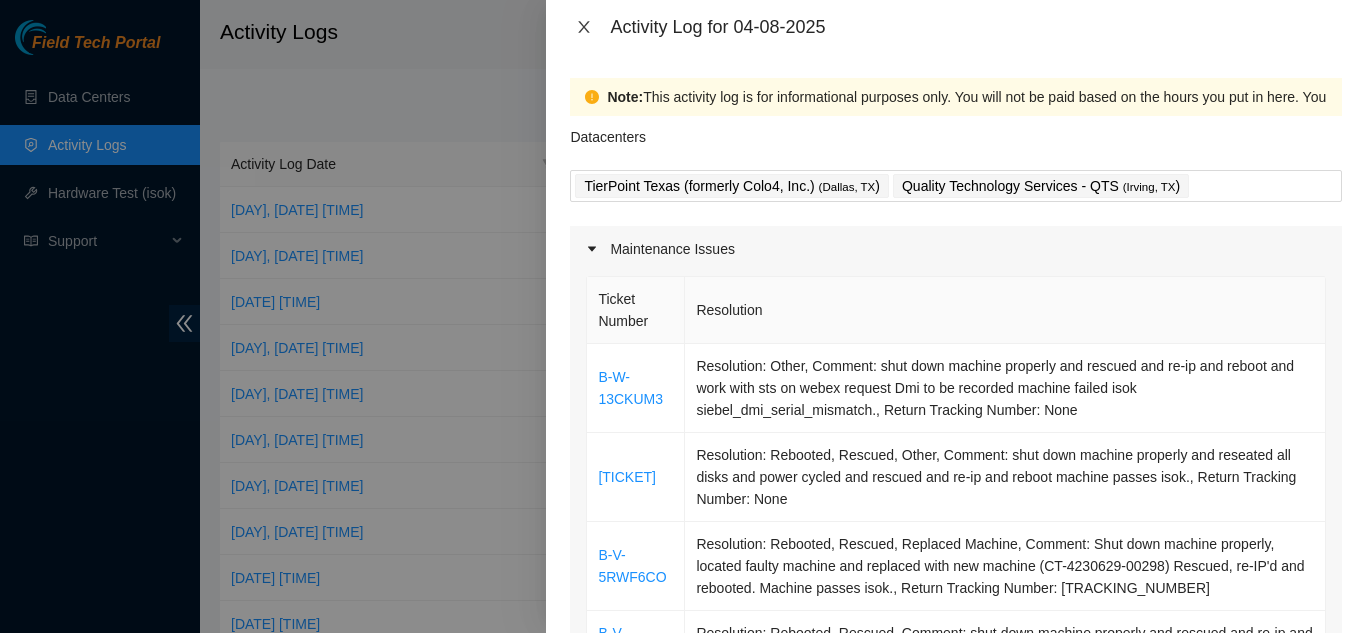 click 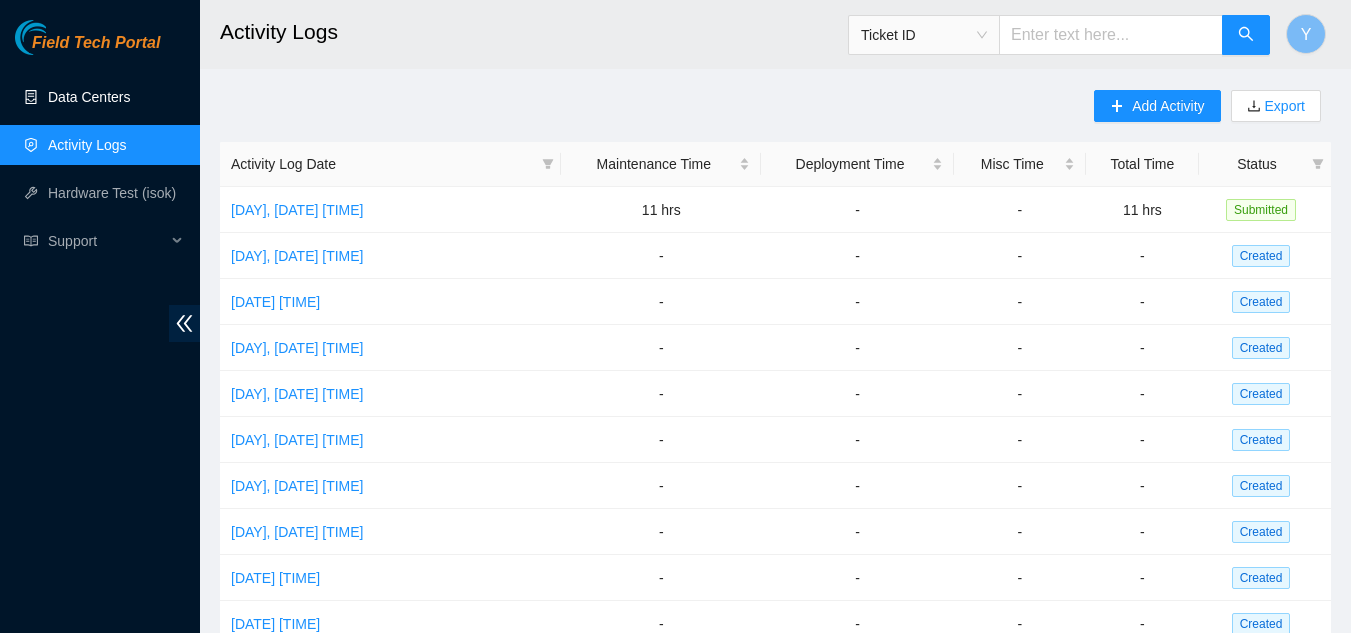 click on "Data Centers" at bounding box center [89, 97] 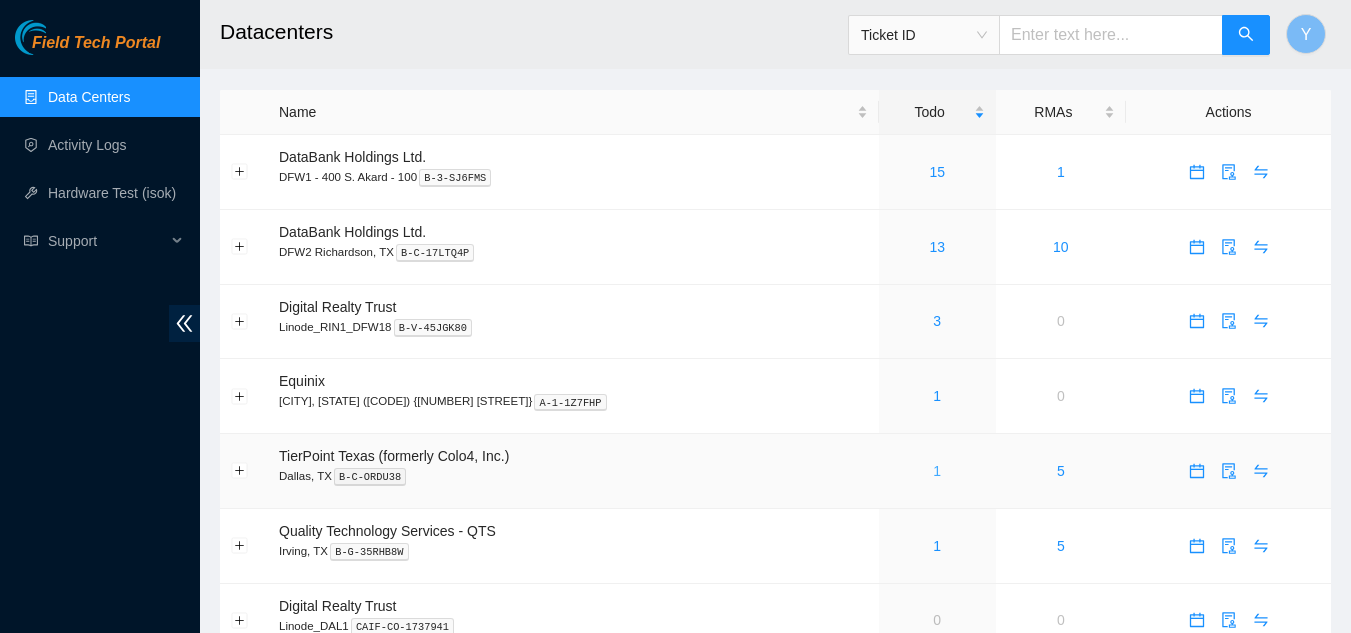 click on "1" at bounding box center (937, 471) 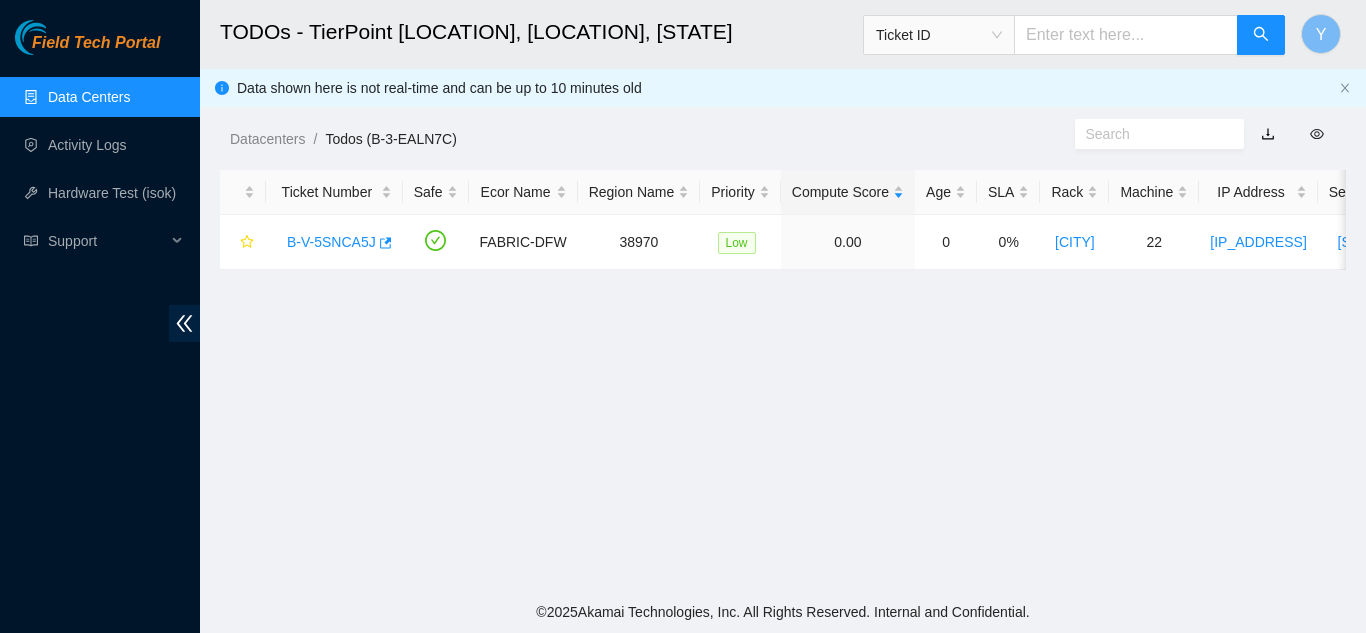 click on "Data Centers" at bounding box center [89, 97] 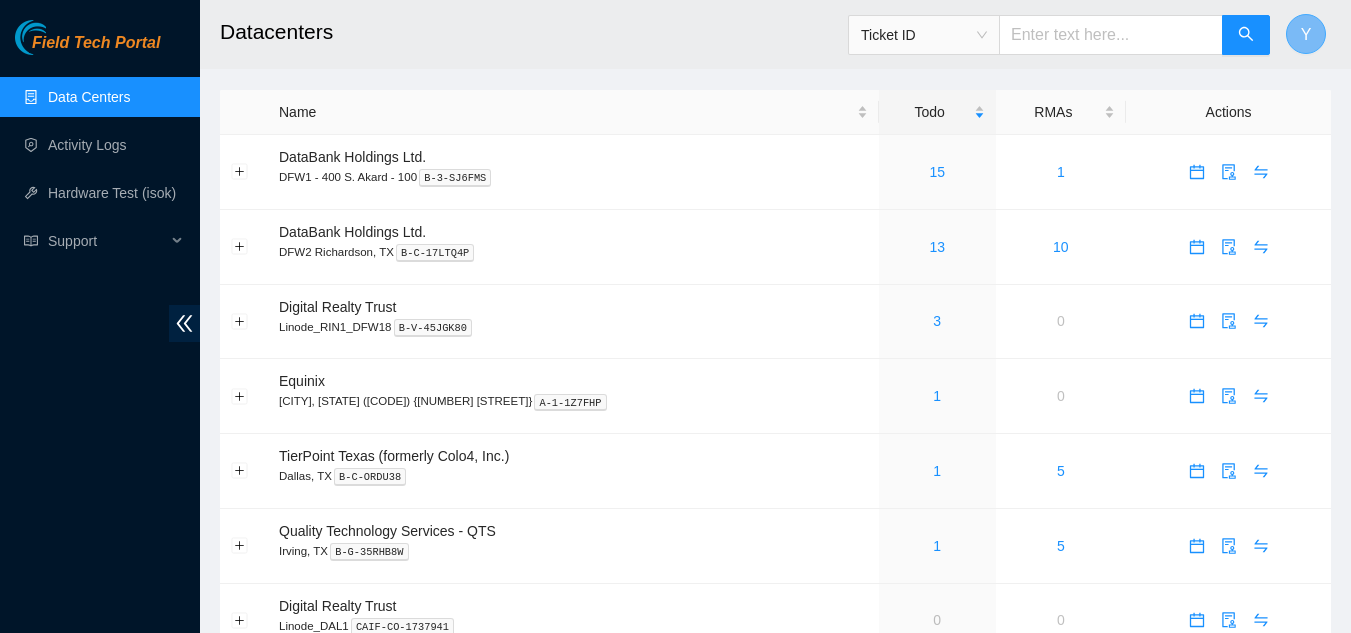 click on "Y" at bounding box center (1306, 34) 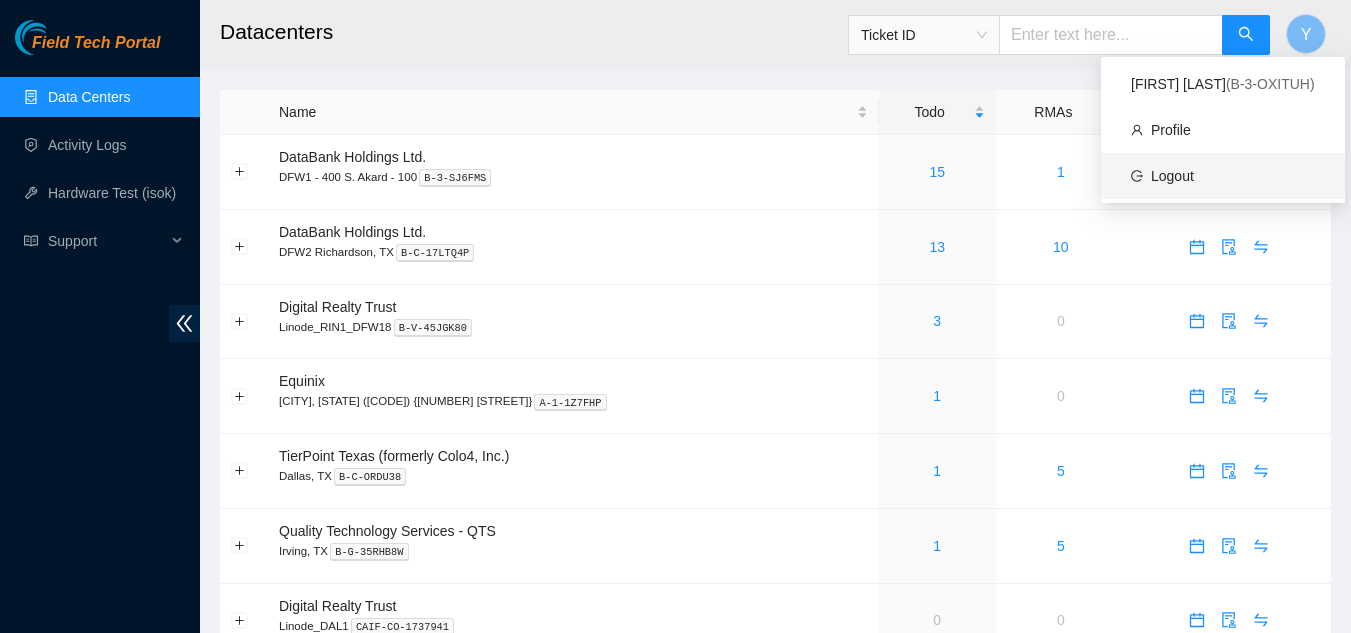 click on "Logout" at bounding box center (1172, 176) 